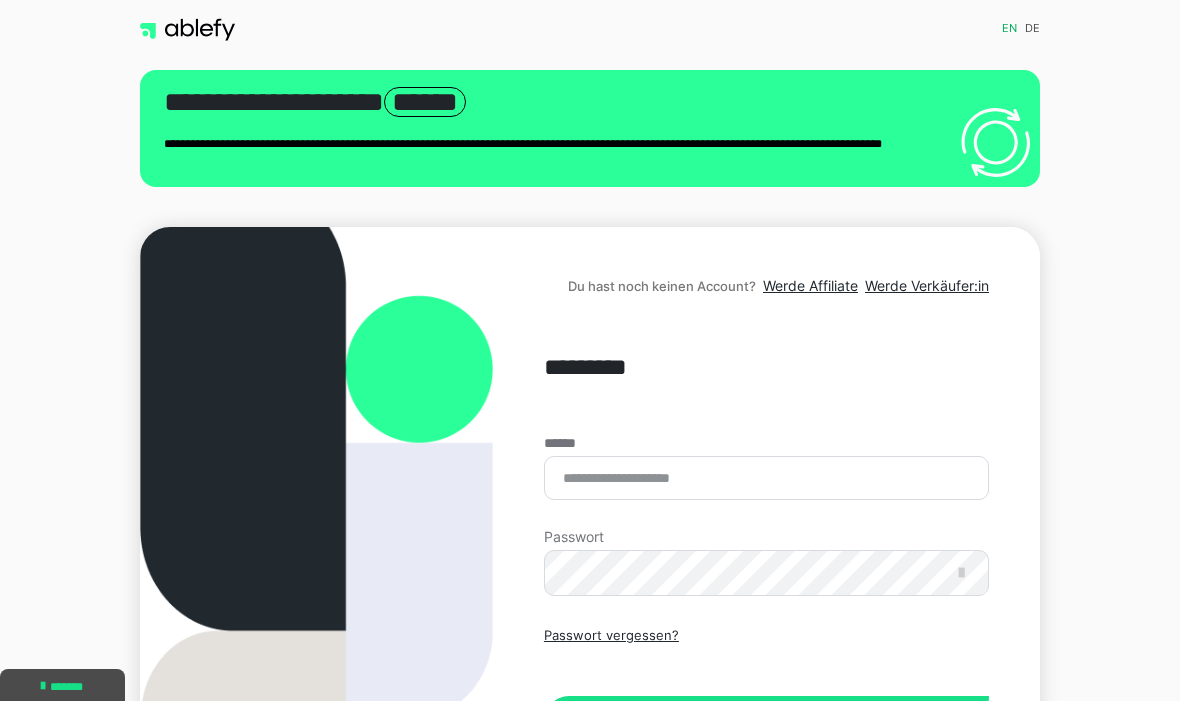 scroll, scrollTop: 59, scrollLeft: 0, axis: vertical 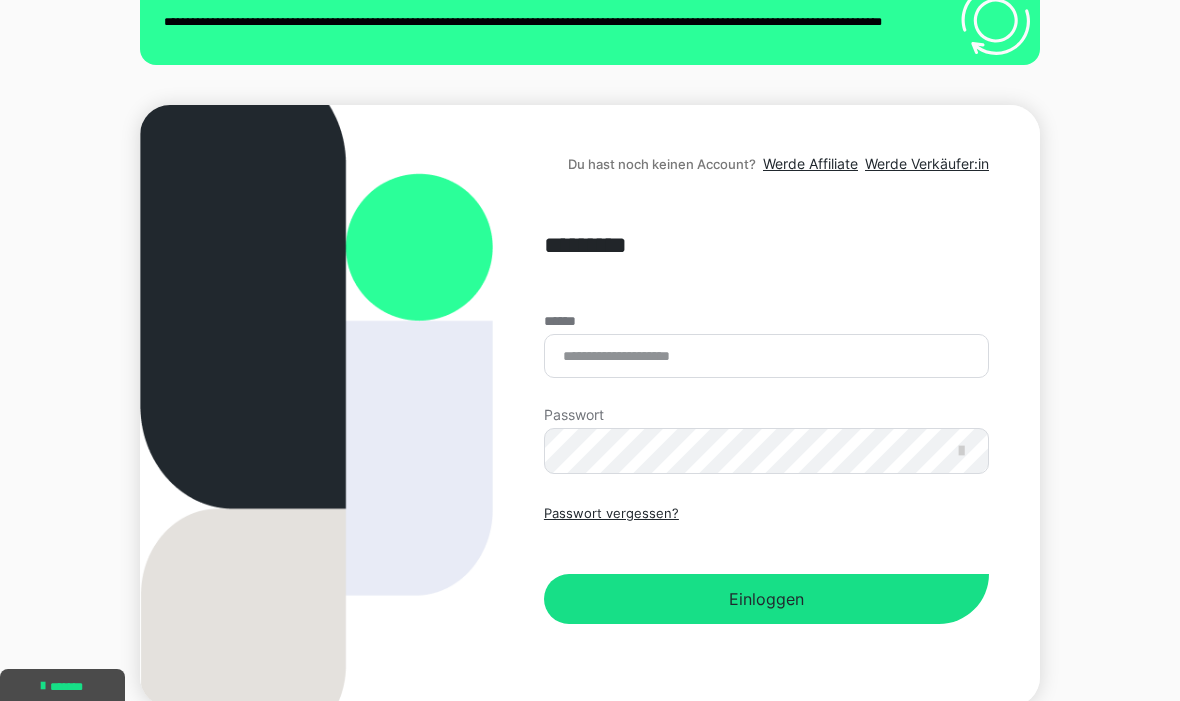 click on "******" at bounding box center [766, 356] 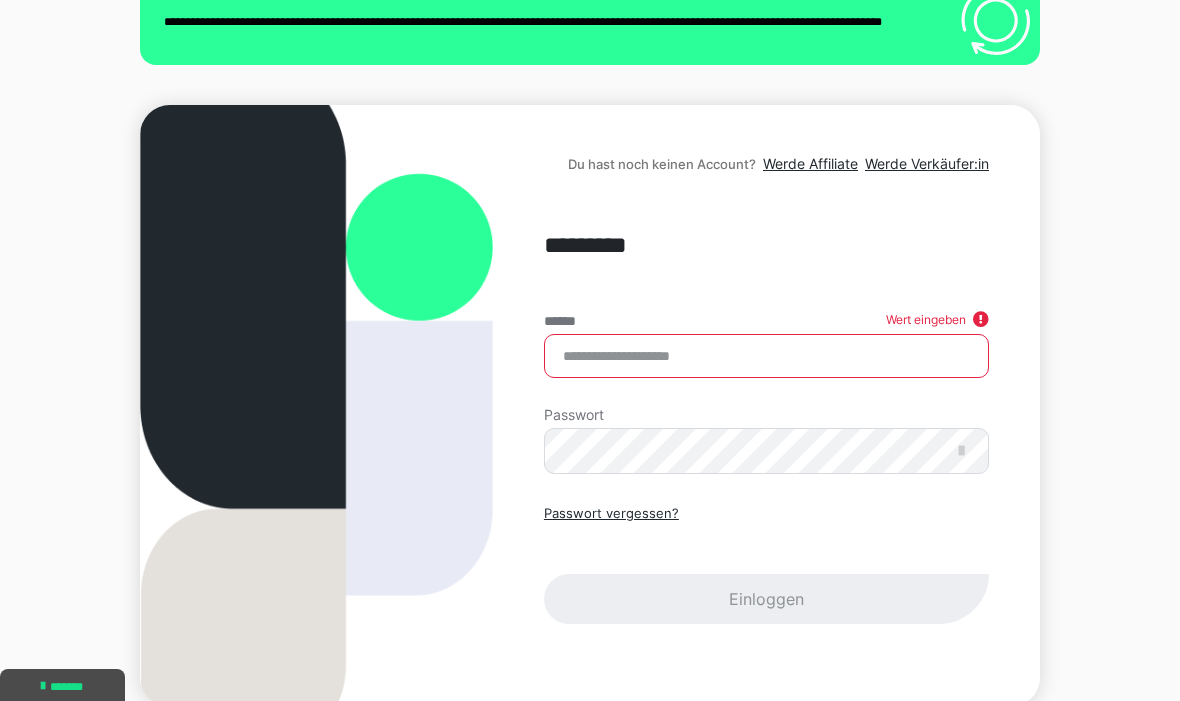 scroll, scrollTop: 121, scrollLeft: 0, axis: vertical 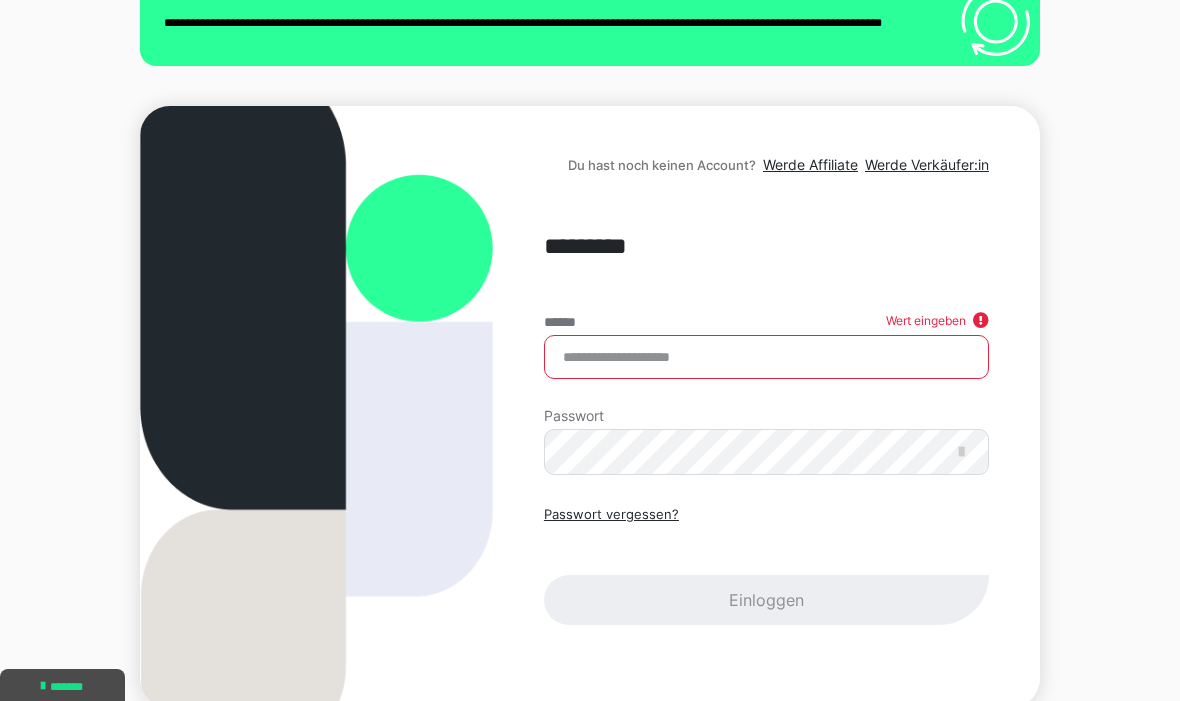 type on "**********" 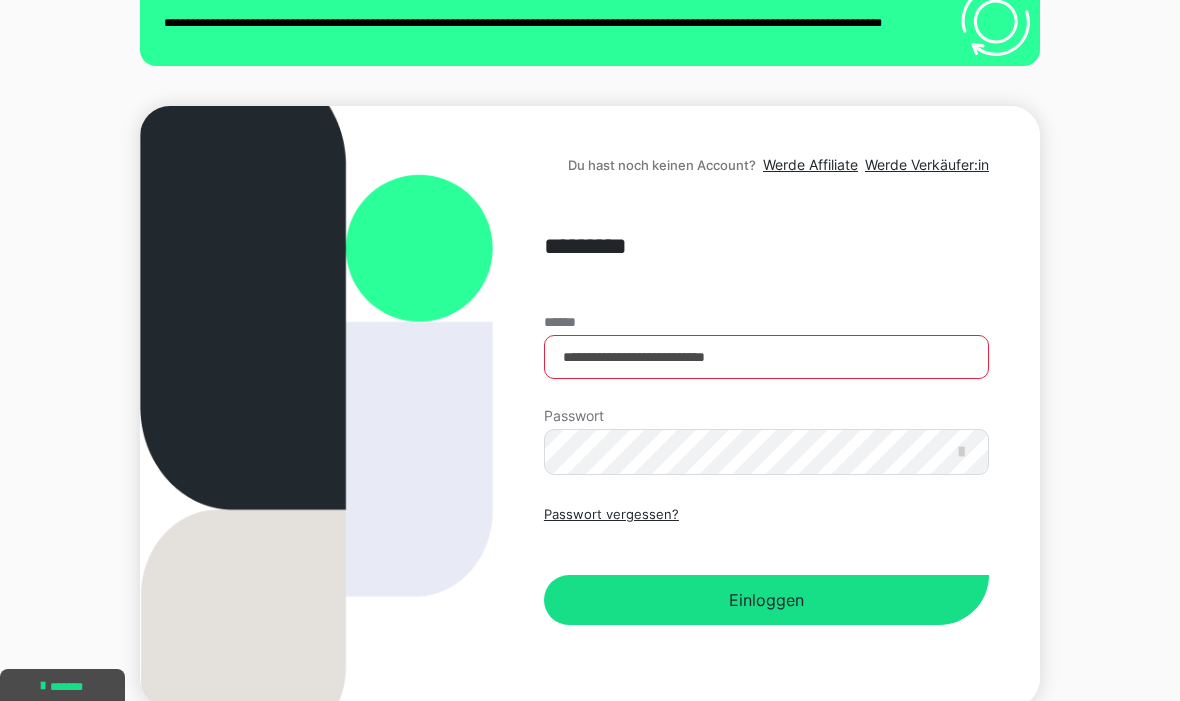 scroll, scrollTop: 122, scrollLeft: 0, axis: vertical 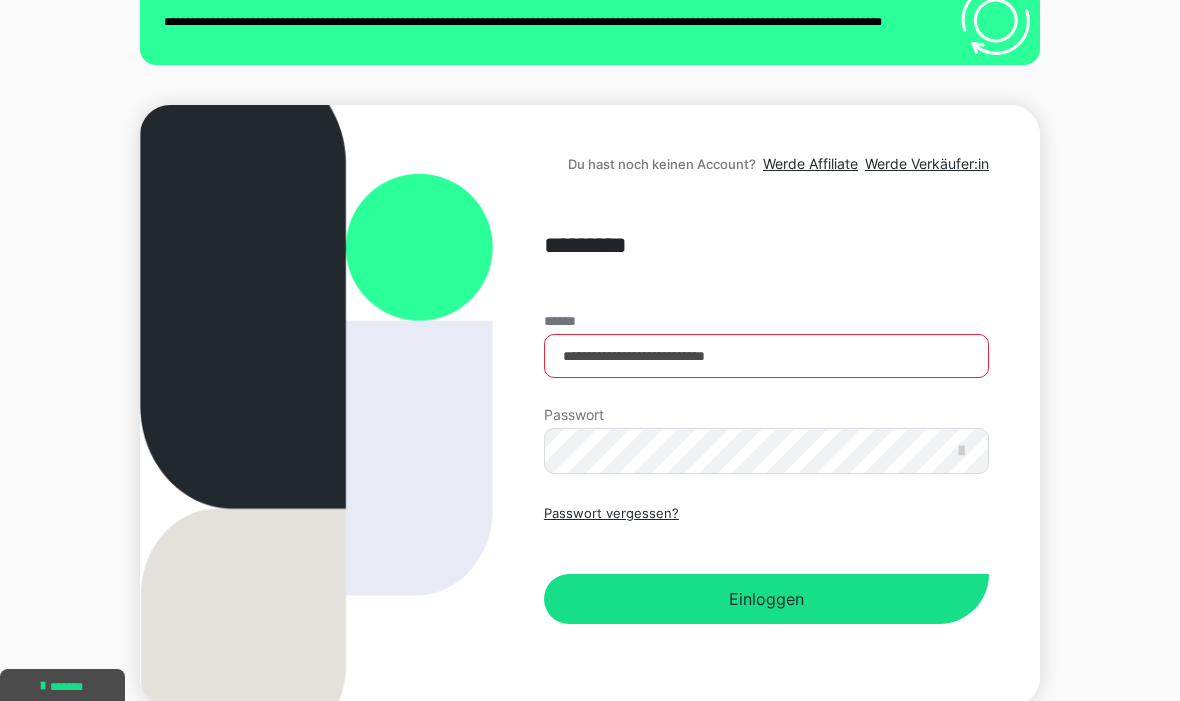 click on "Einloggen" at bounding box center (766, 599) 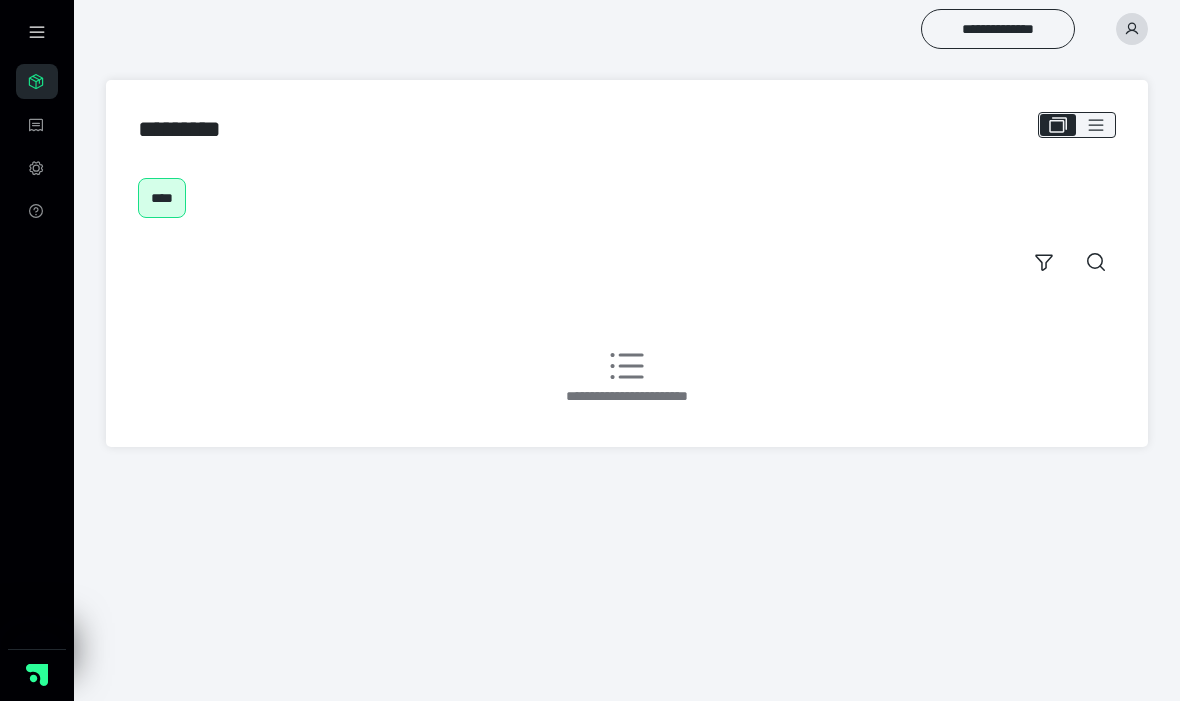 scroll, scrollTop: 0, scrollLeft: 0, axis: both 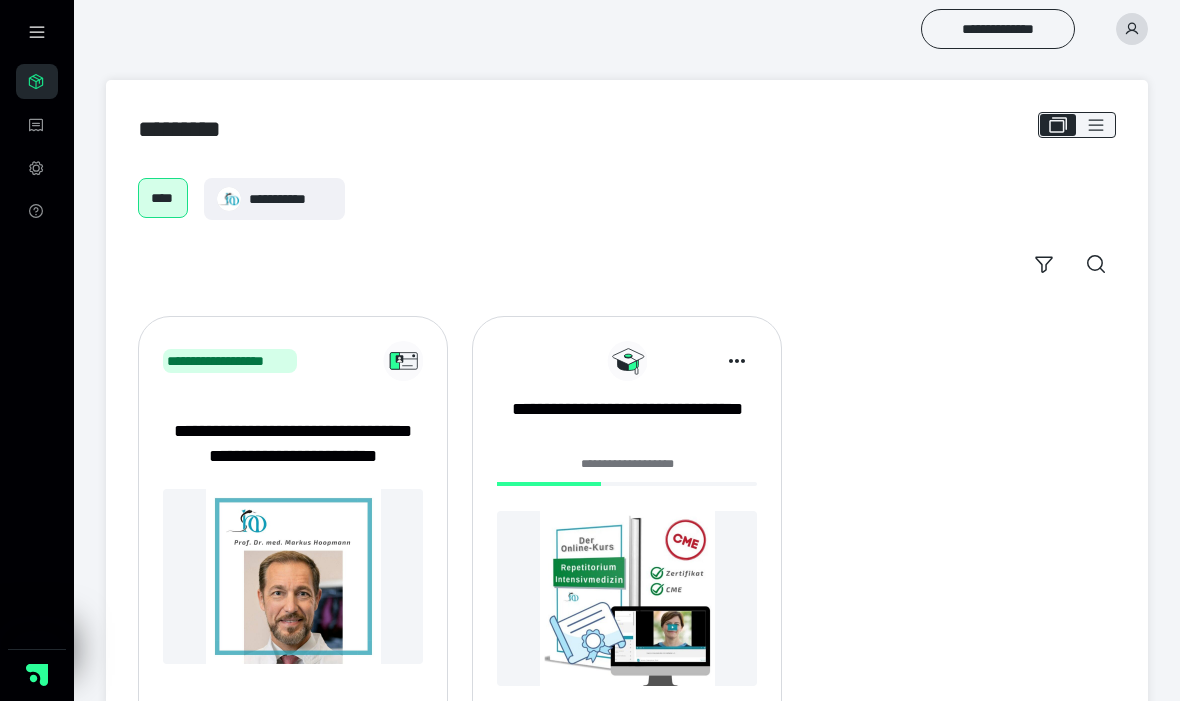 click on "**********" at bounding box center (627, 422) 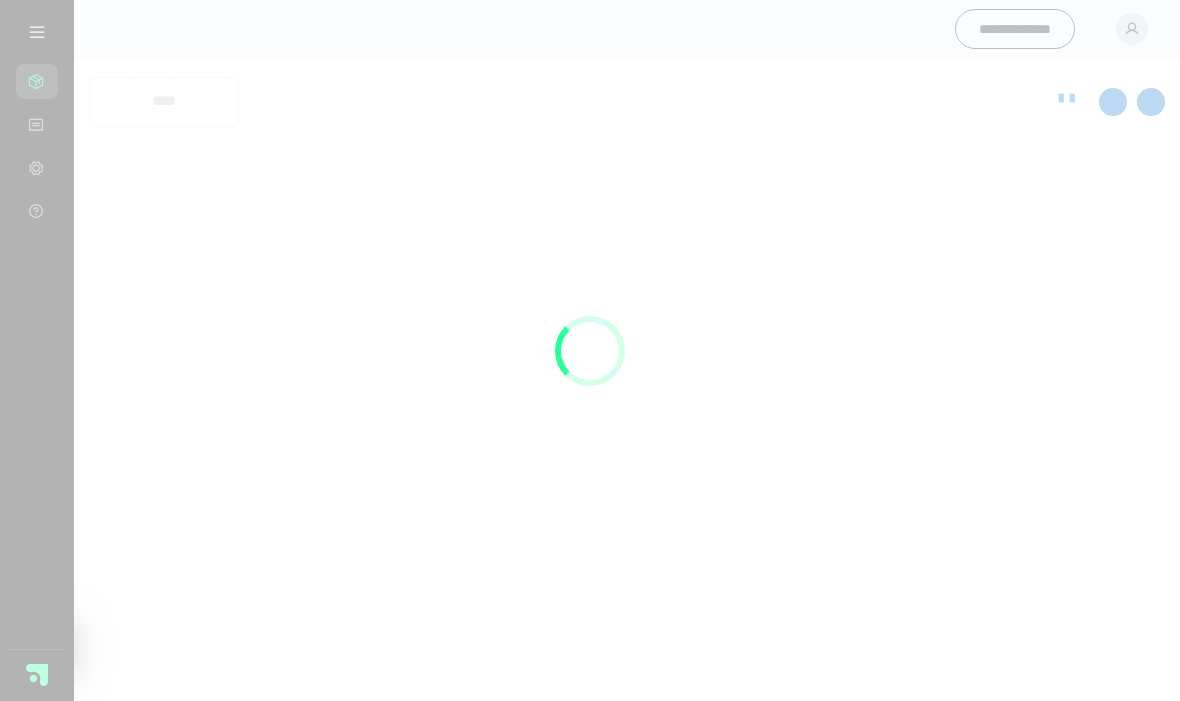 scroll, scrollTop: 0, scrollLeft: 0, axis: both 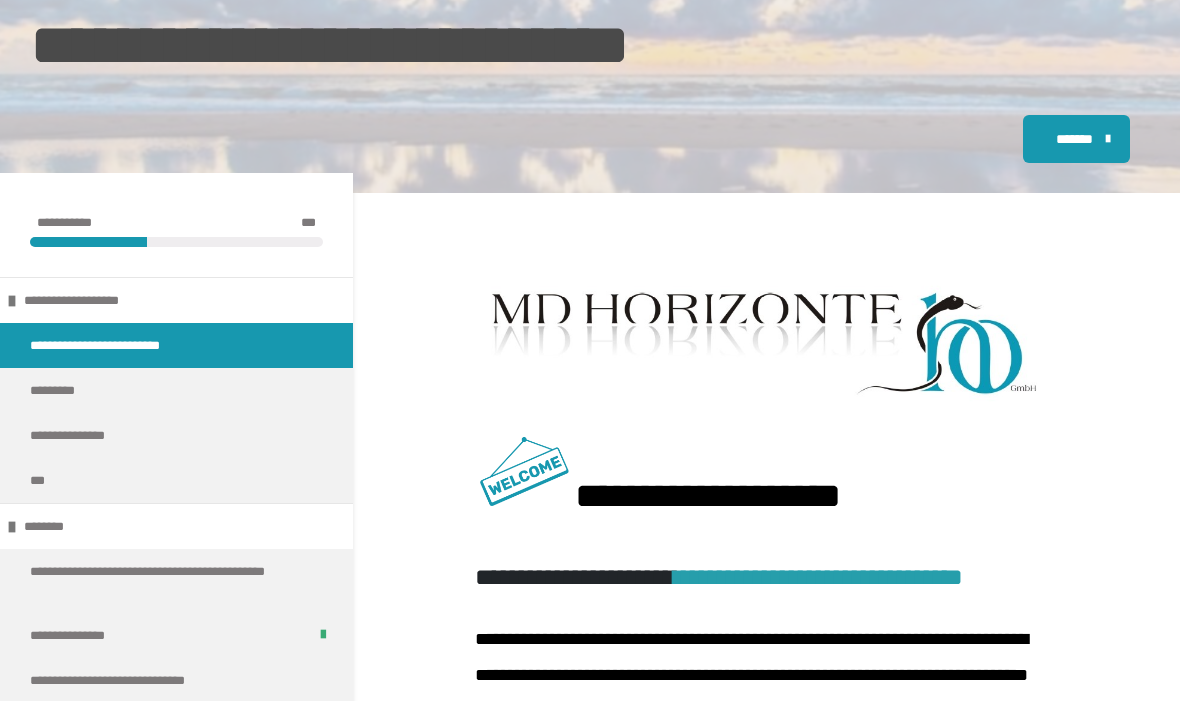 click at bounding box center (590, 14) 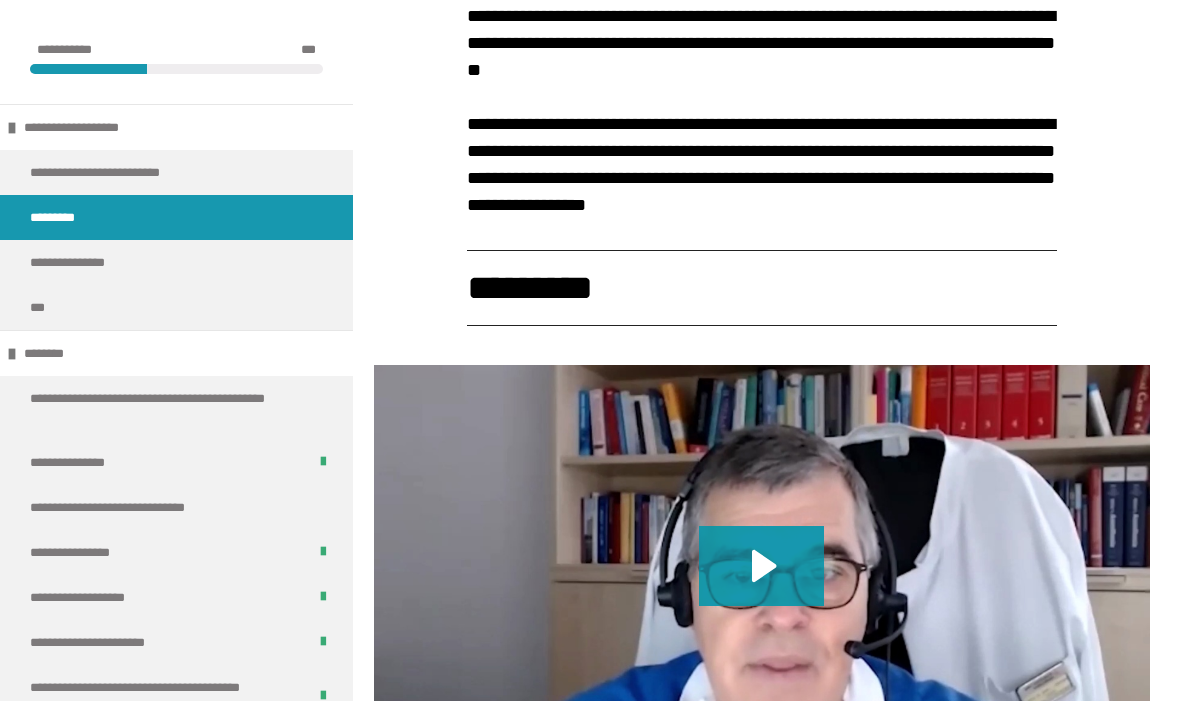 scroll, scrollTop: 807, scrollLeft: 0, axis: vertical 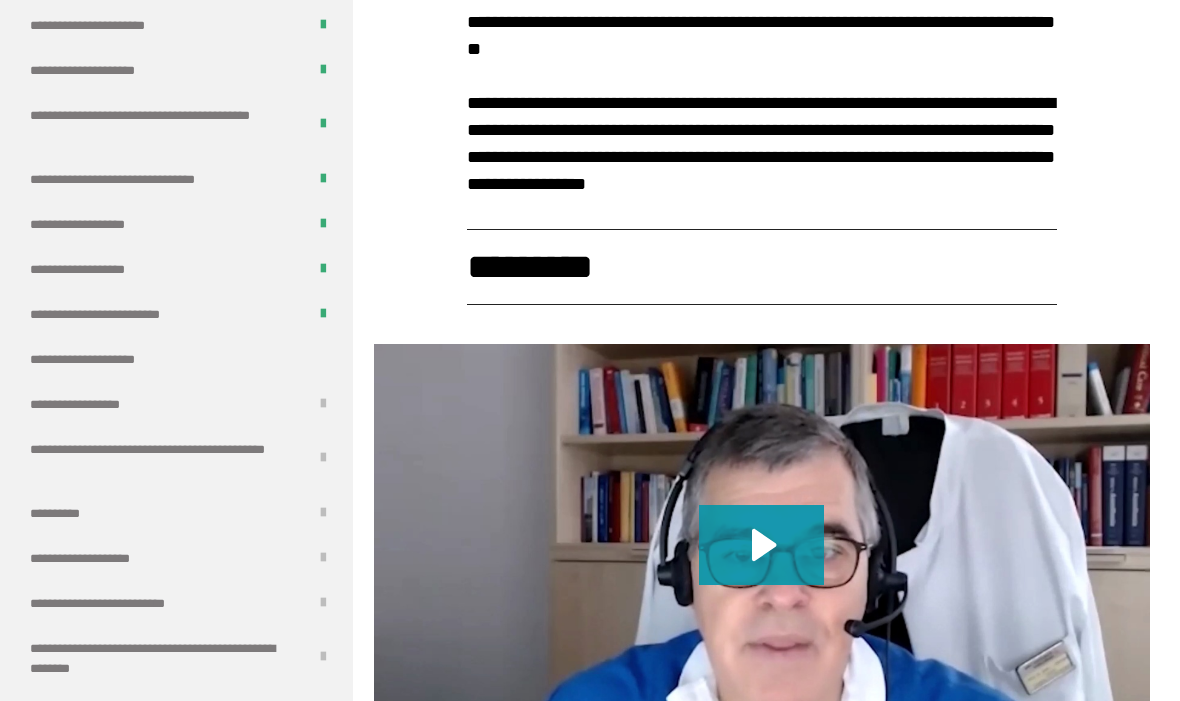 click on "**********" at bounding box center [103, 359] 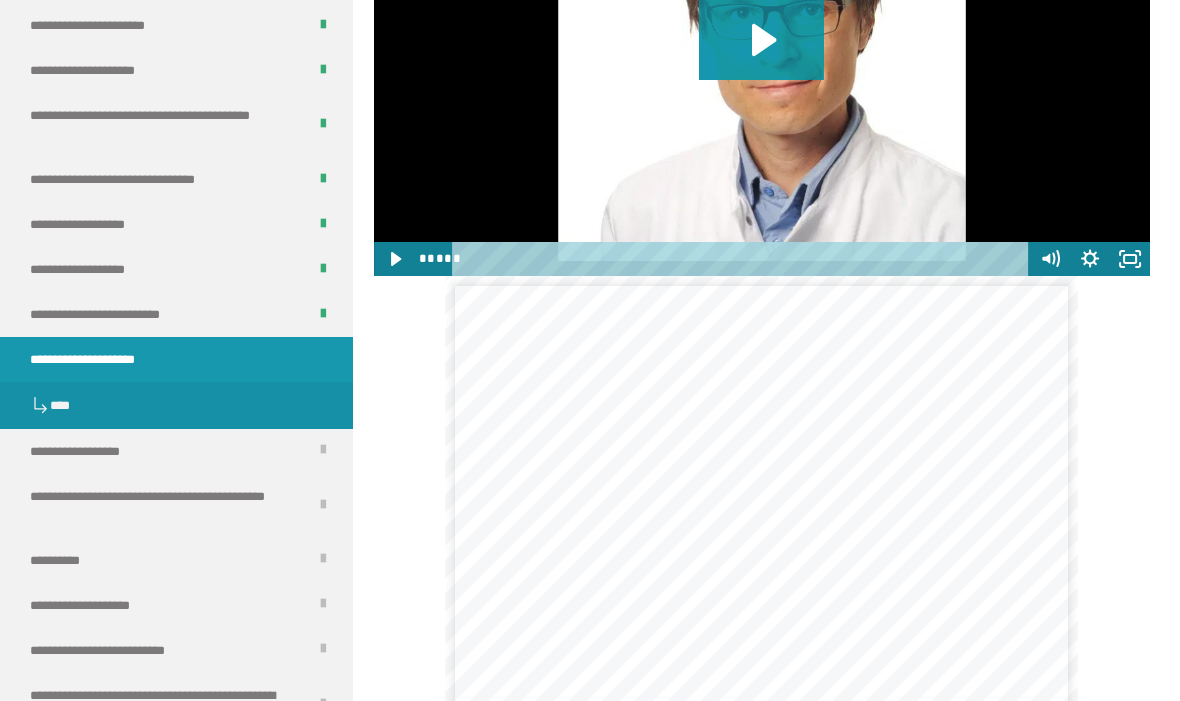 scroll, scrollTop: 1394, scrollLeft: 0, axis: vertical 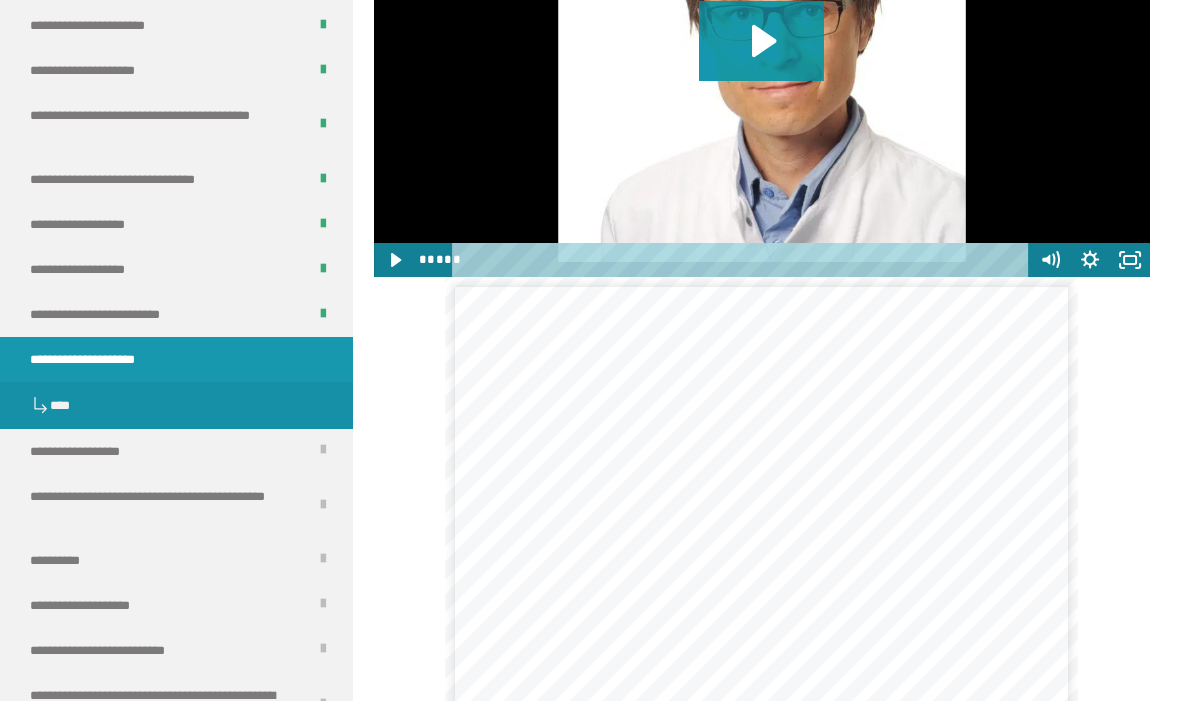 click 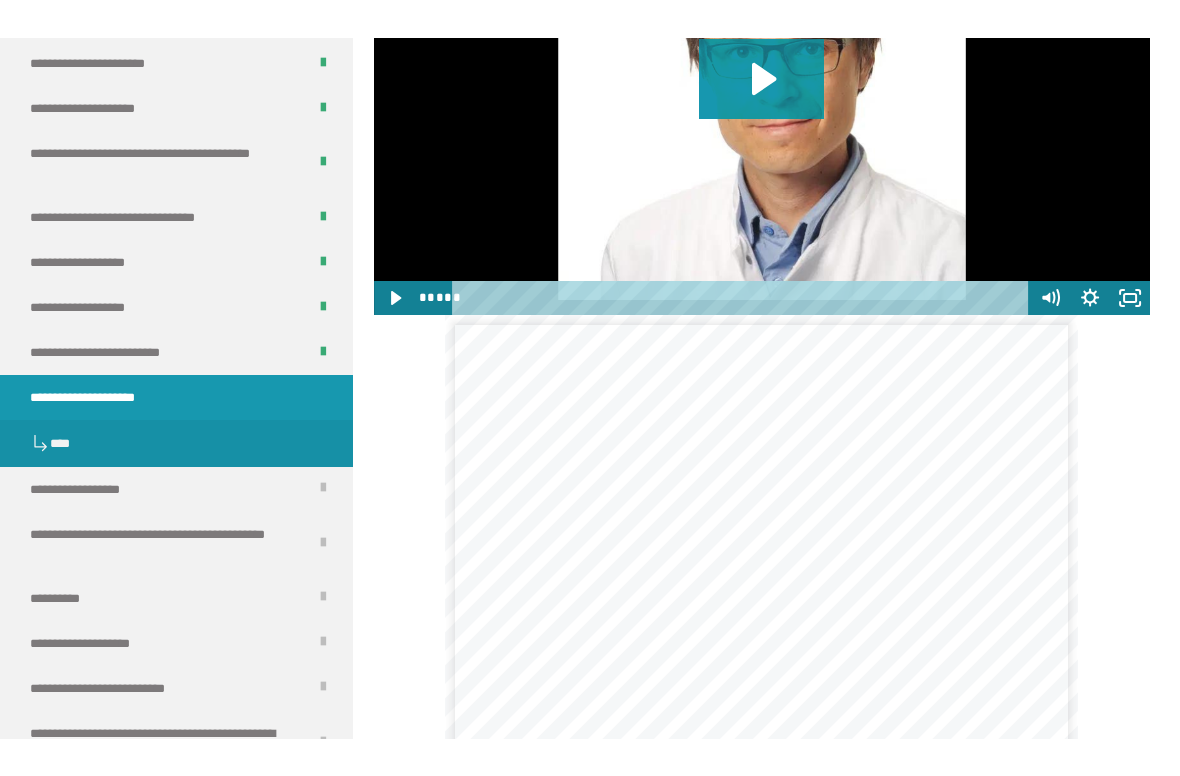 scroll, scrollTop: 0, scrollLeft: 0, axis: both 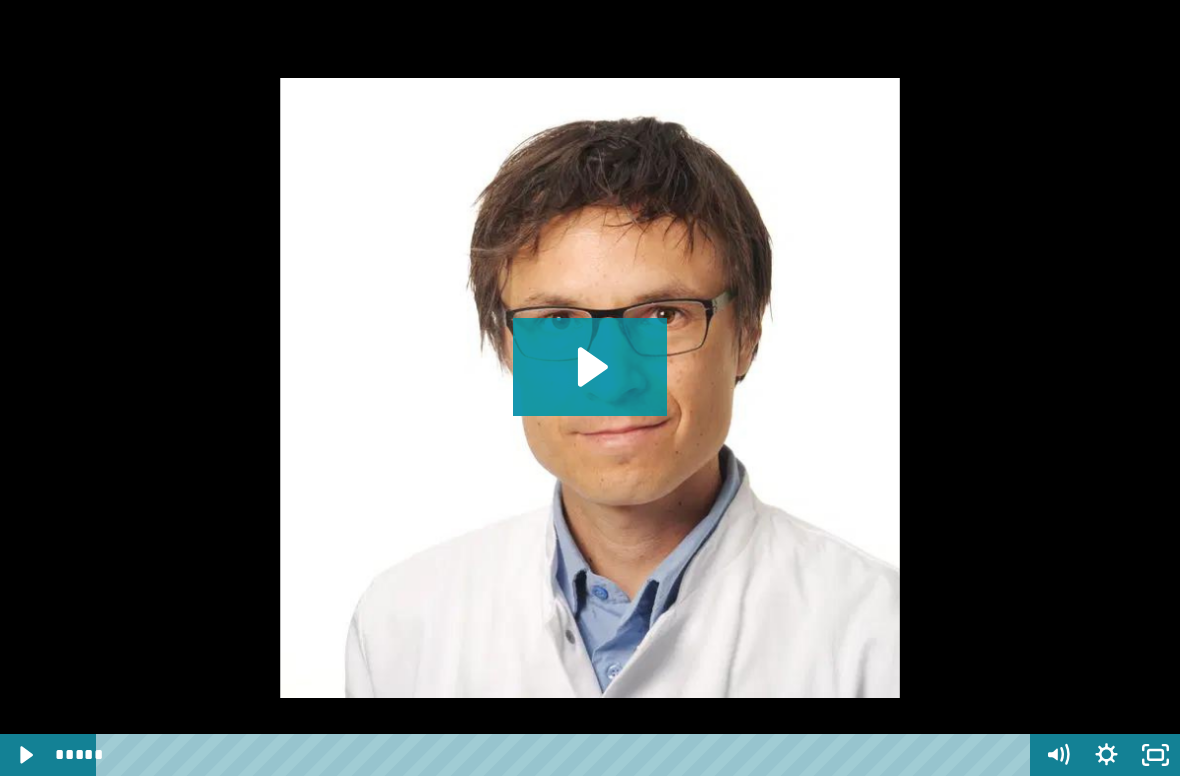 click at bounding box center (590, 388) 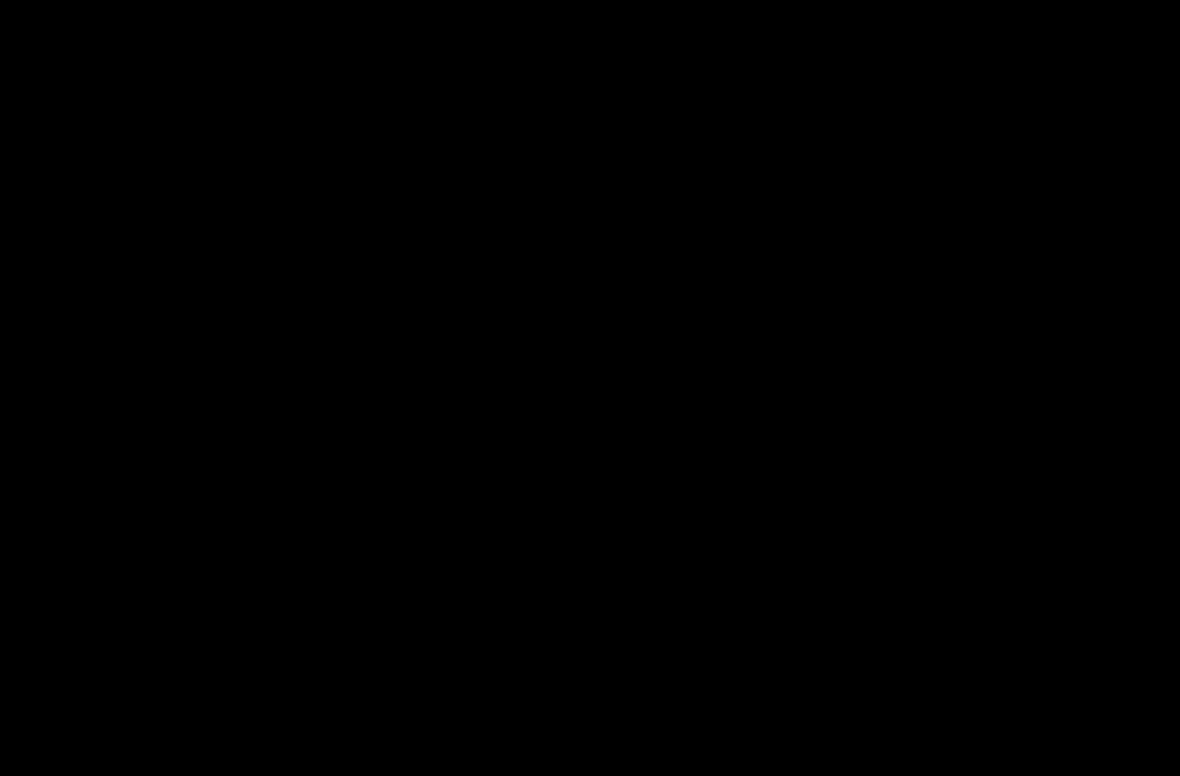 click at bounding box center [590, 388] 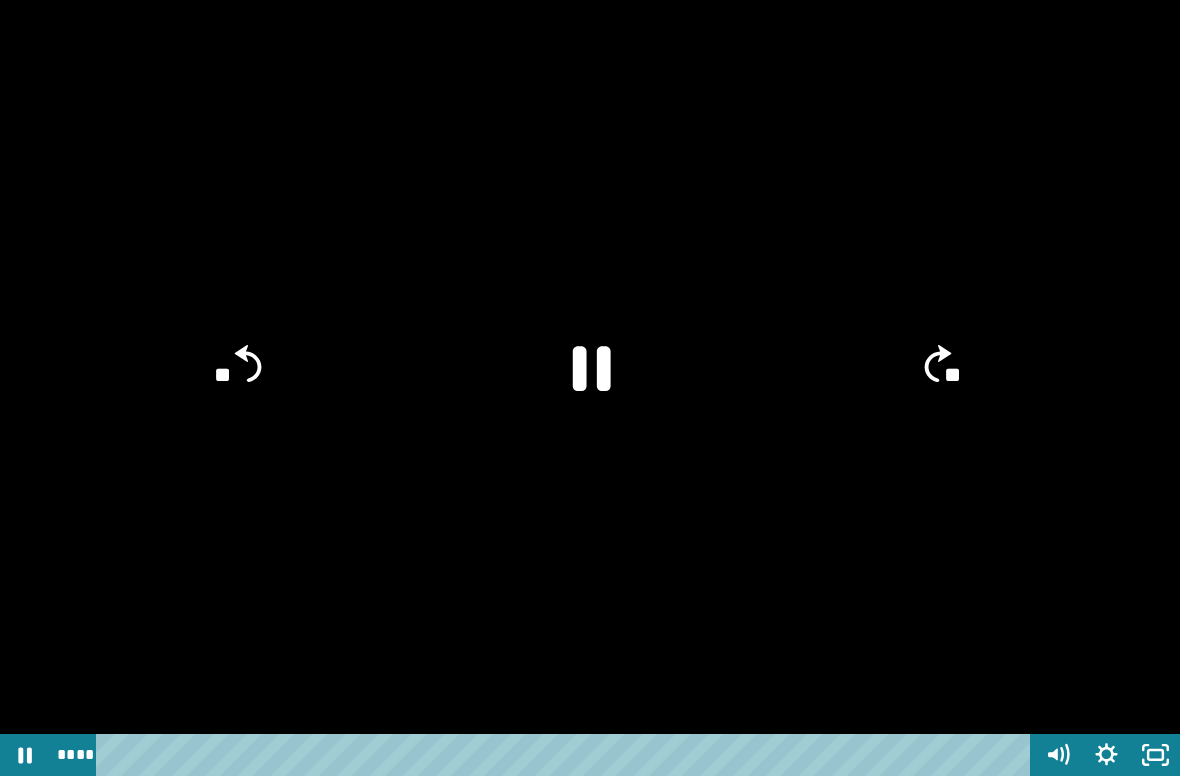 click at bounding box center [590, 388] 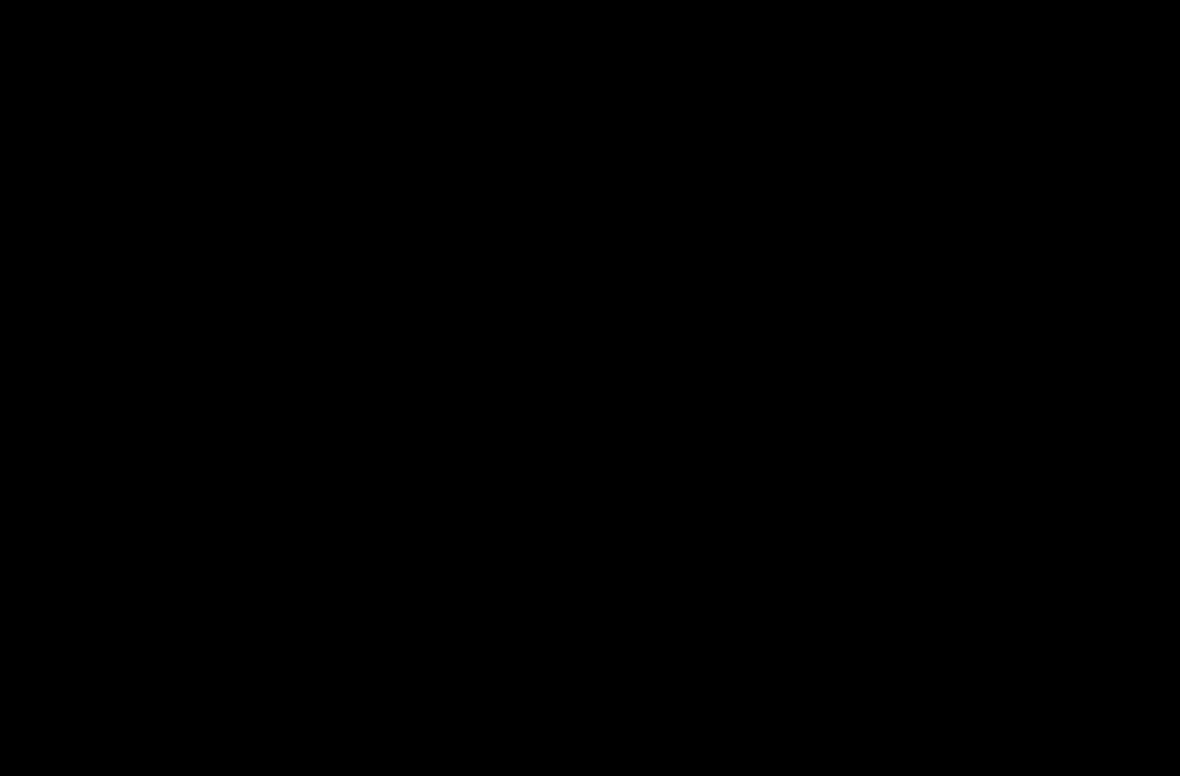 click at bounding box center (590, 388) 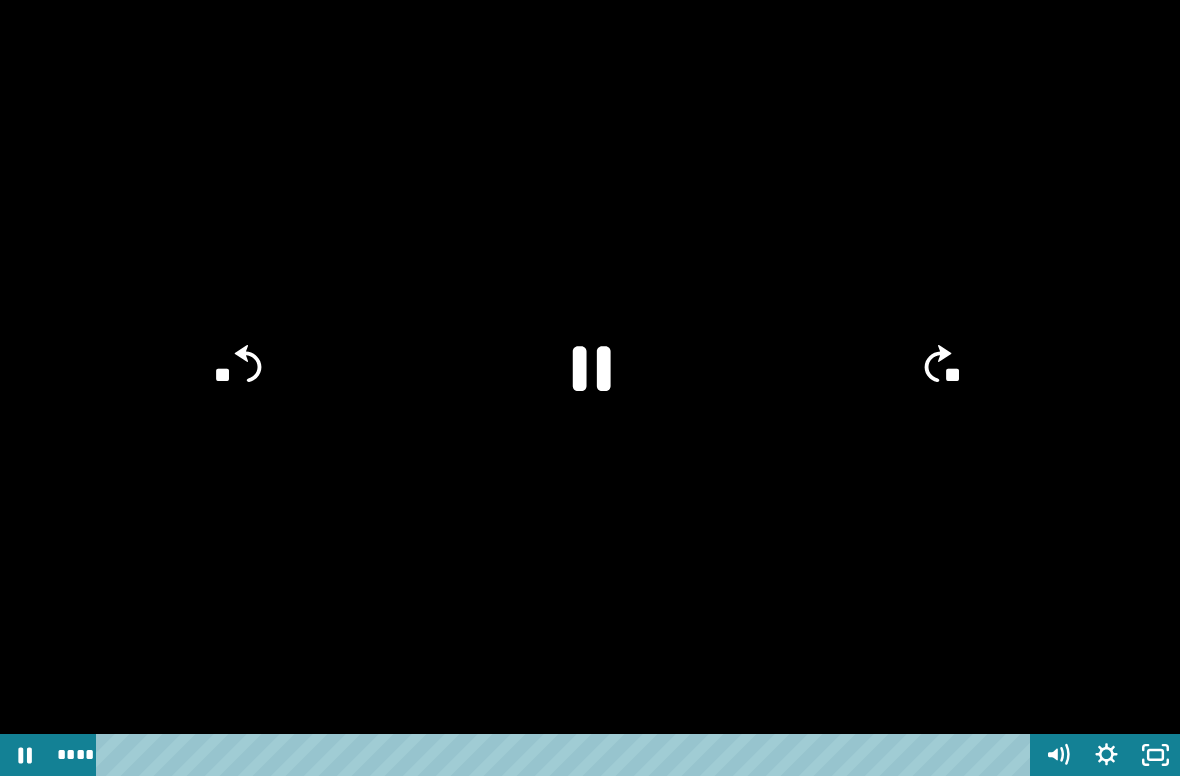 click 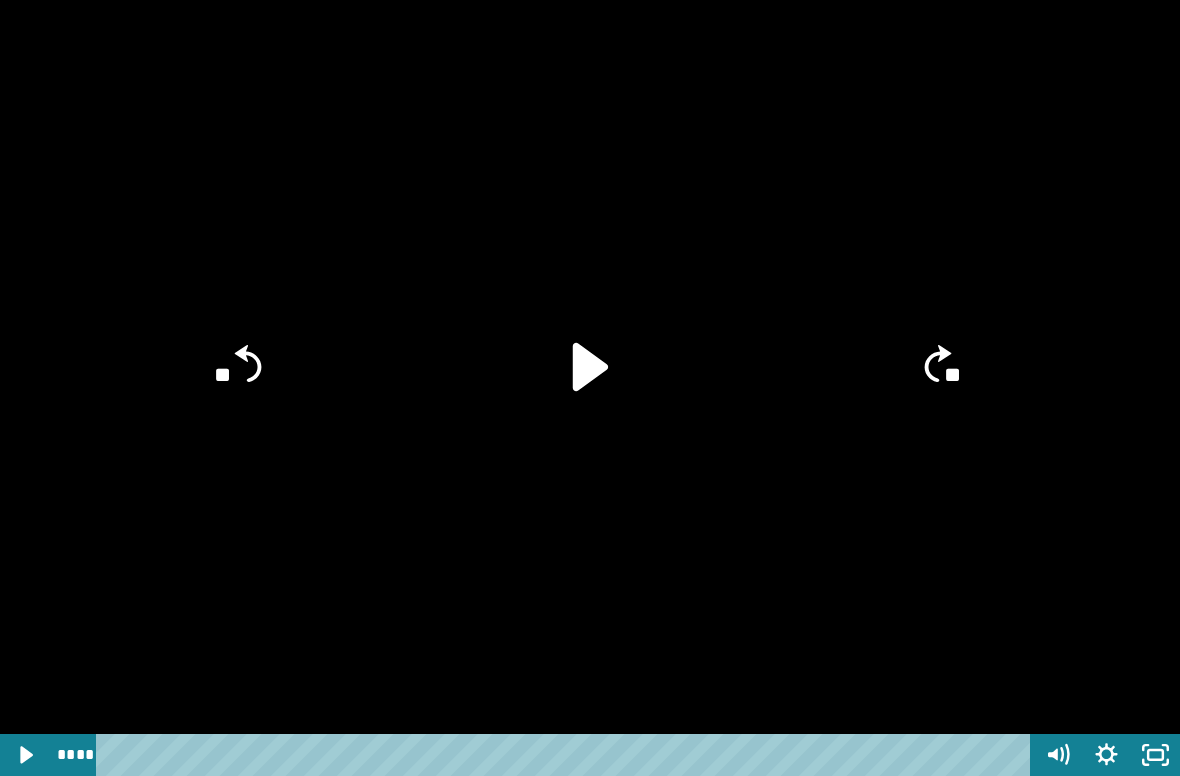click at bounding box center [590, 388] 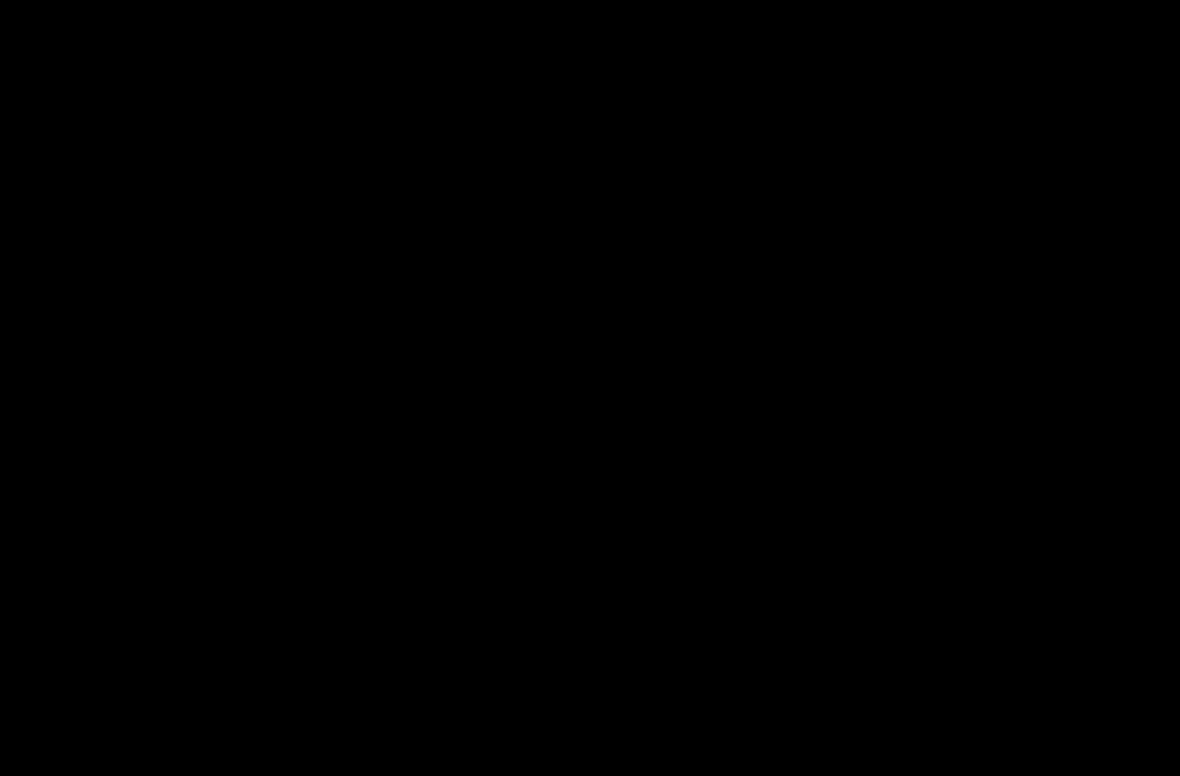 click at bounding box center (590, 388) 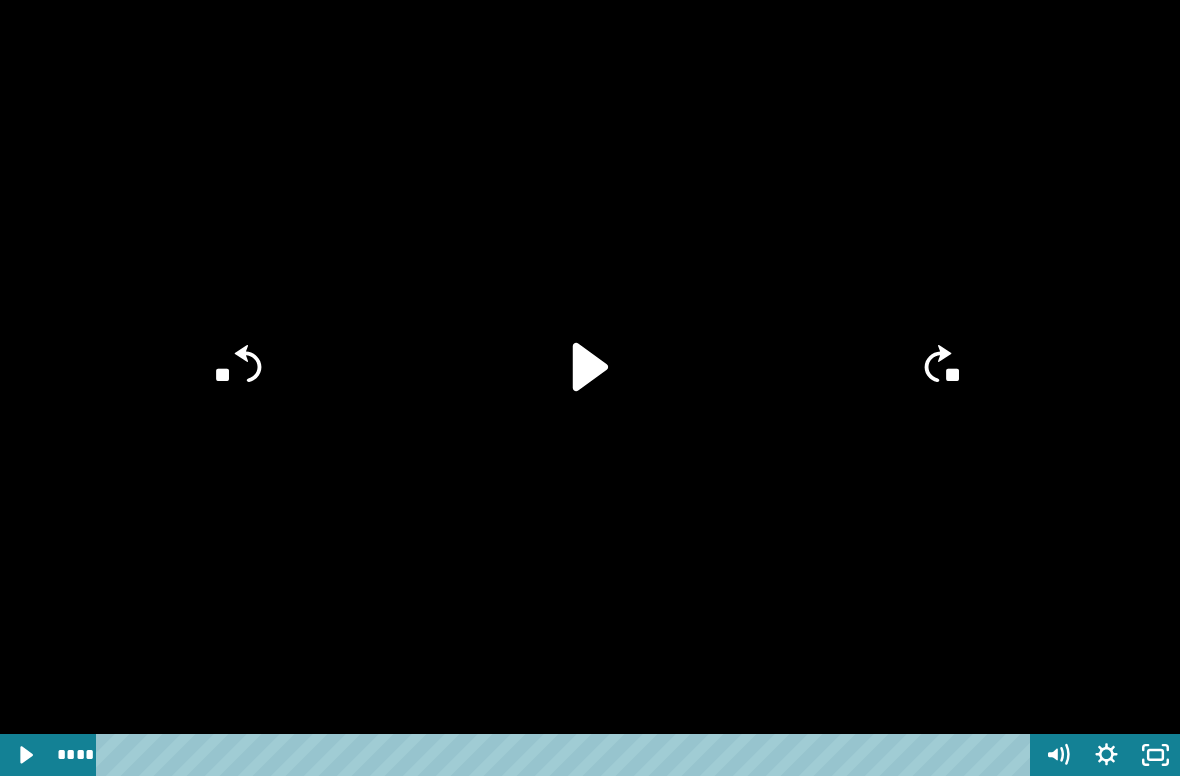 click at bounding box center (590, 388) 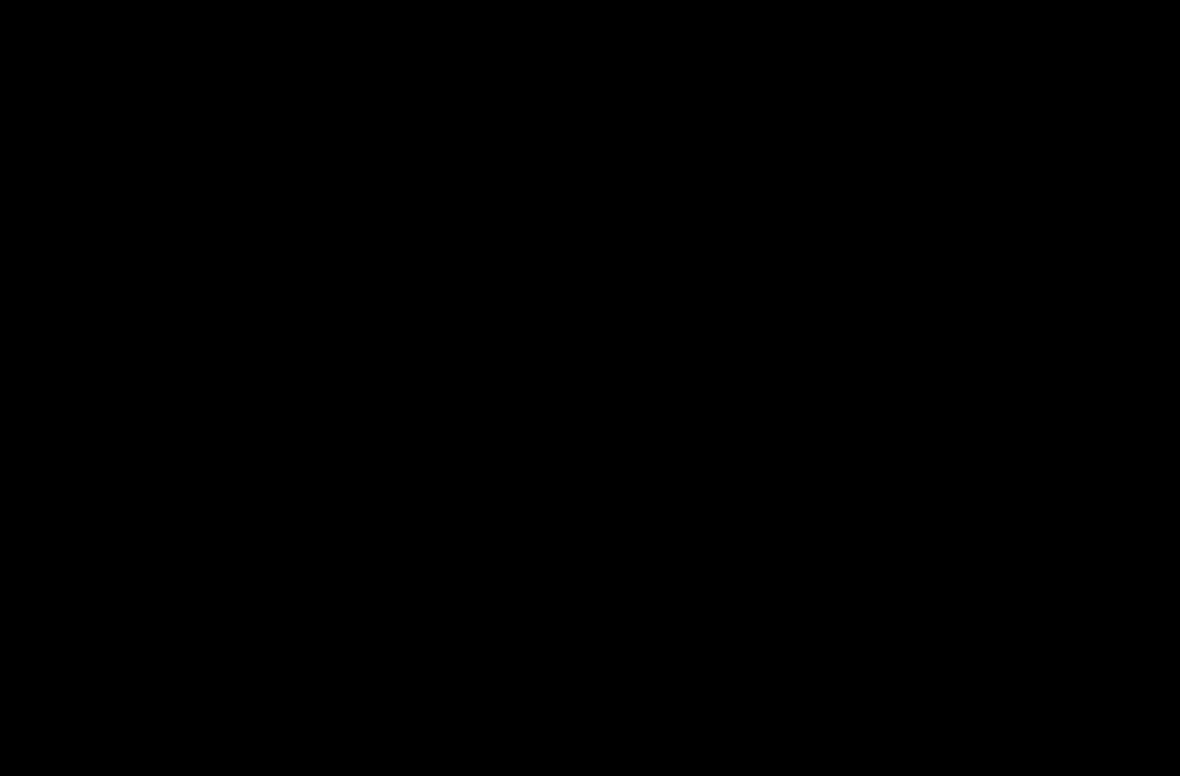 click at bounding box center (590, 388) 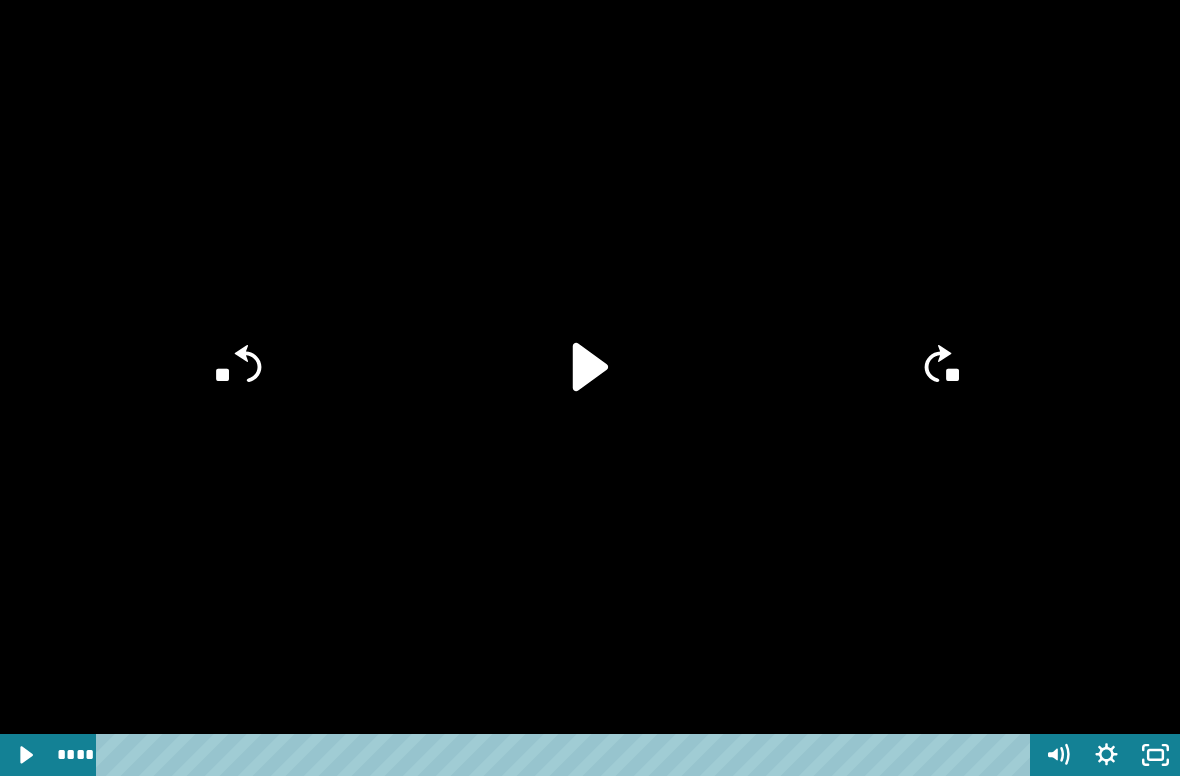 click at bounding box center (590, 388) 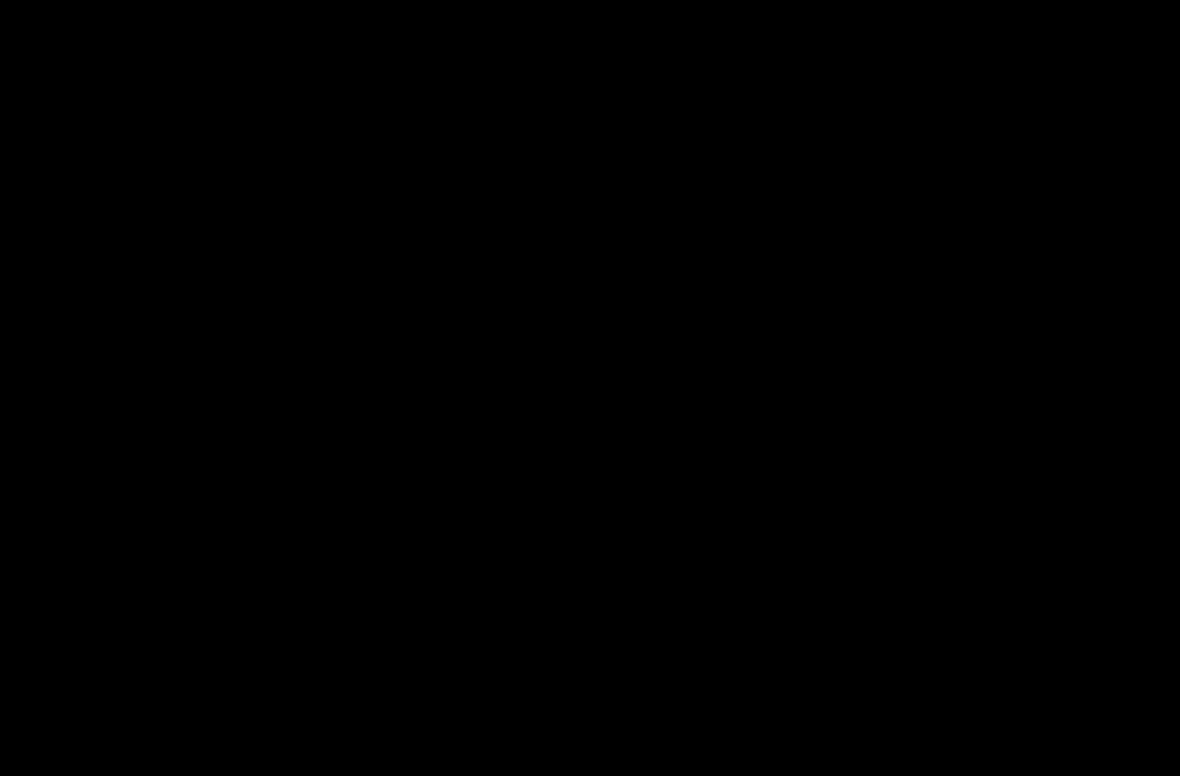 click at bounding box center [590, 388] 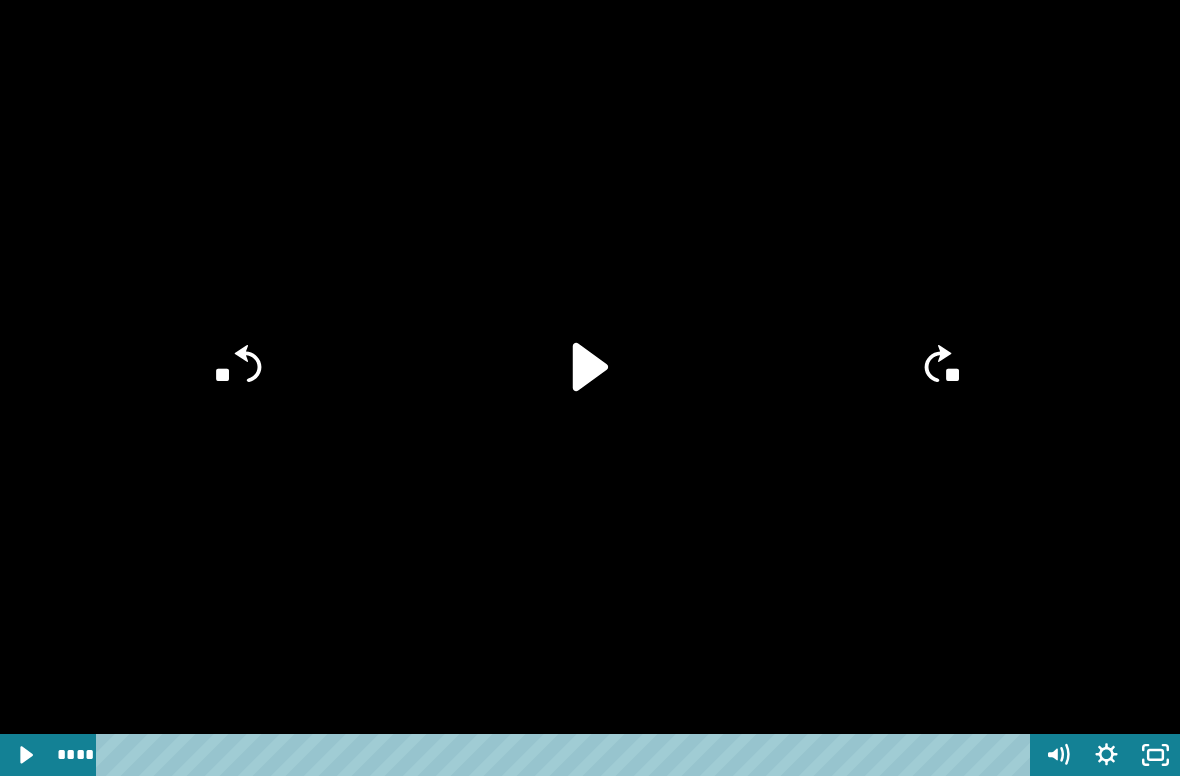 click 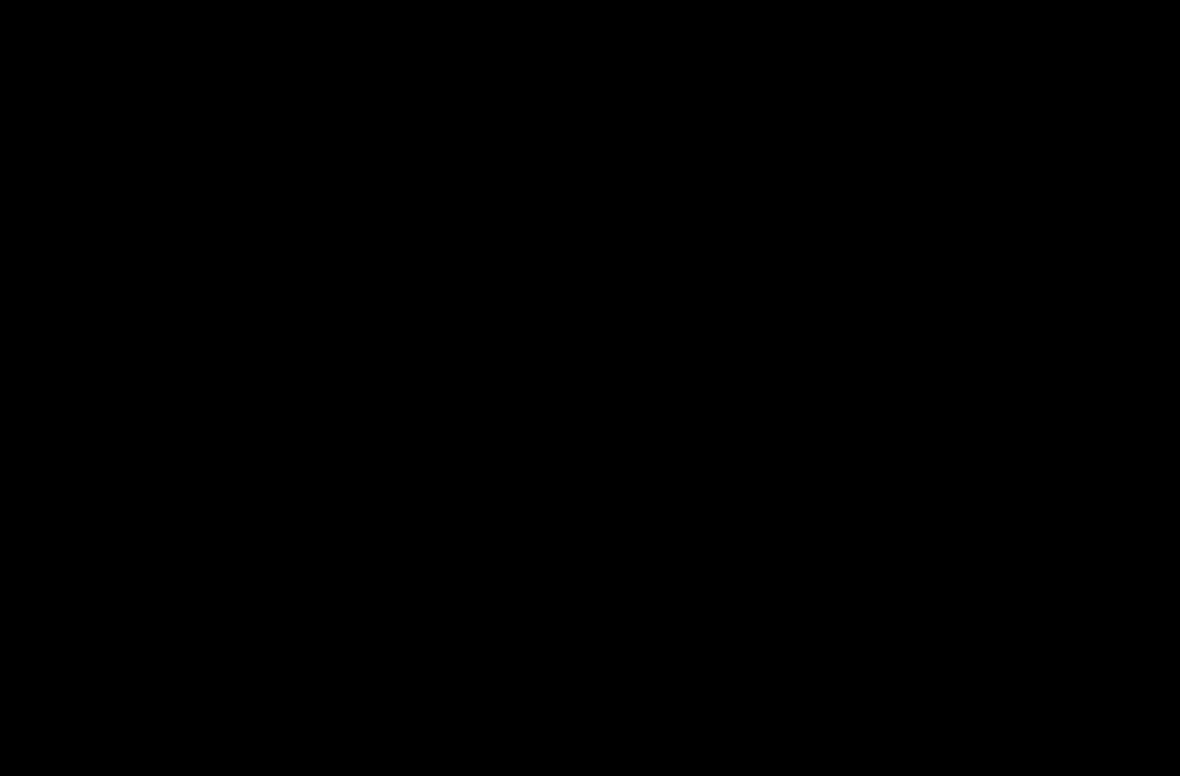 click at bounding box center (590, 388) 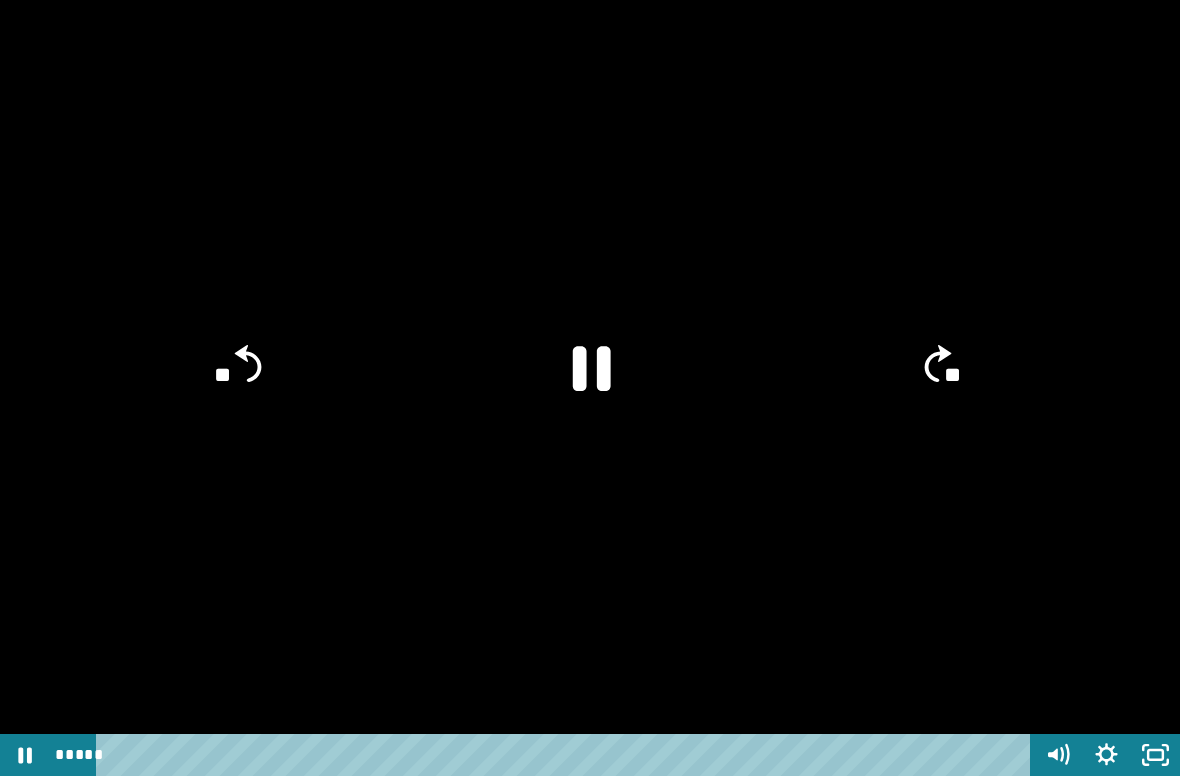 click at bounding box center (590, 388) 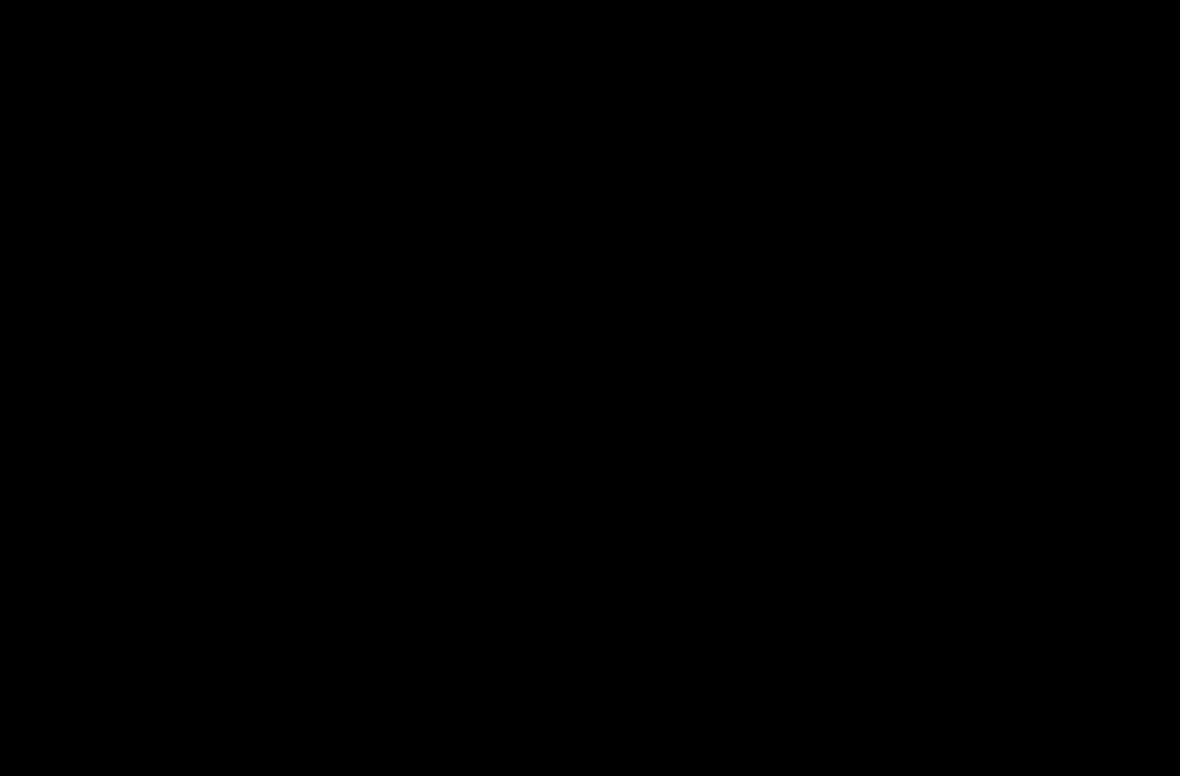 click at bounding box center (590, 388) 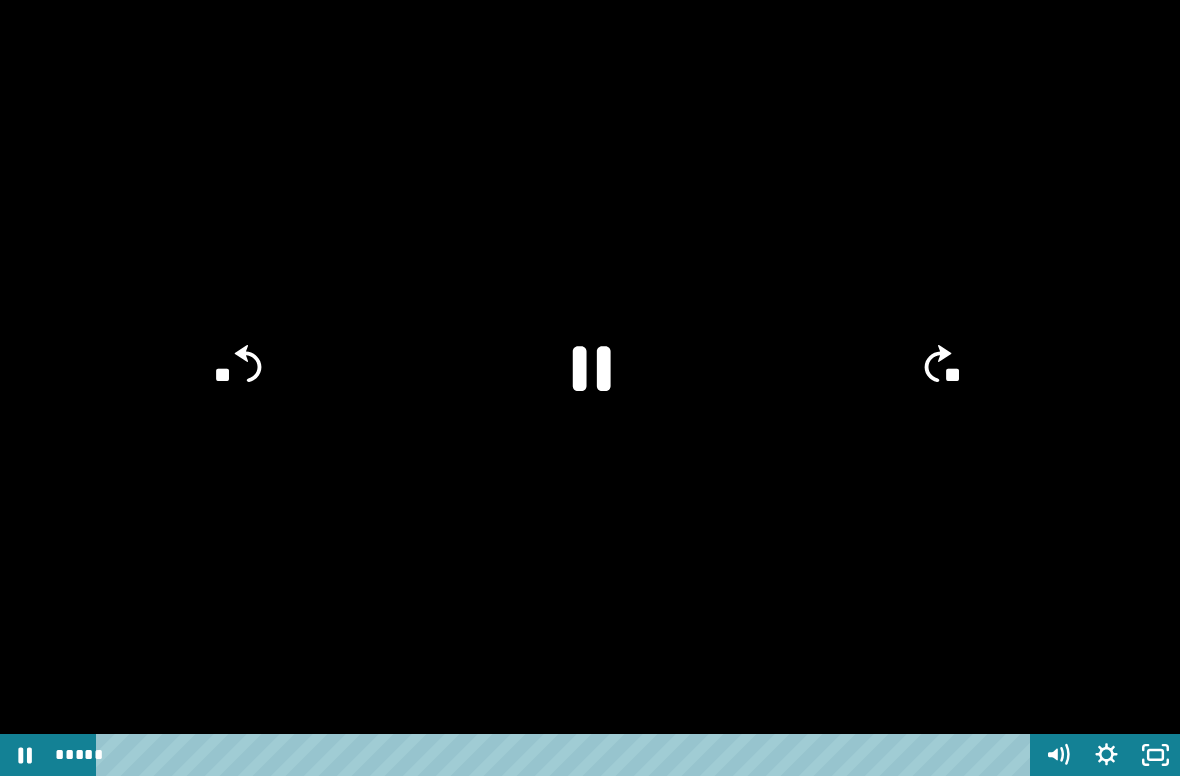 click on "**" 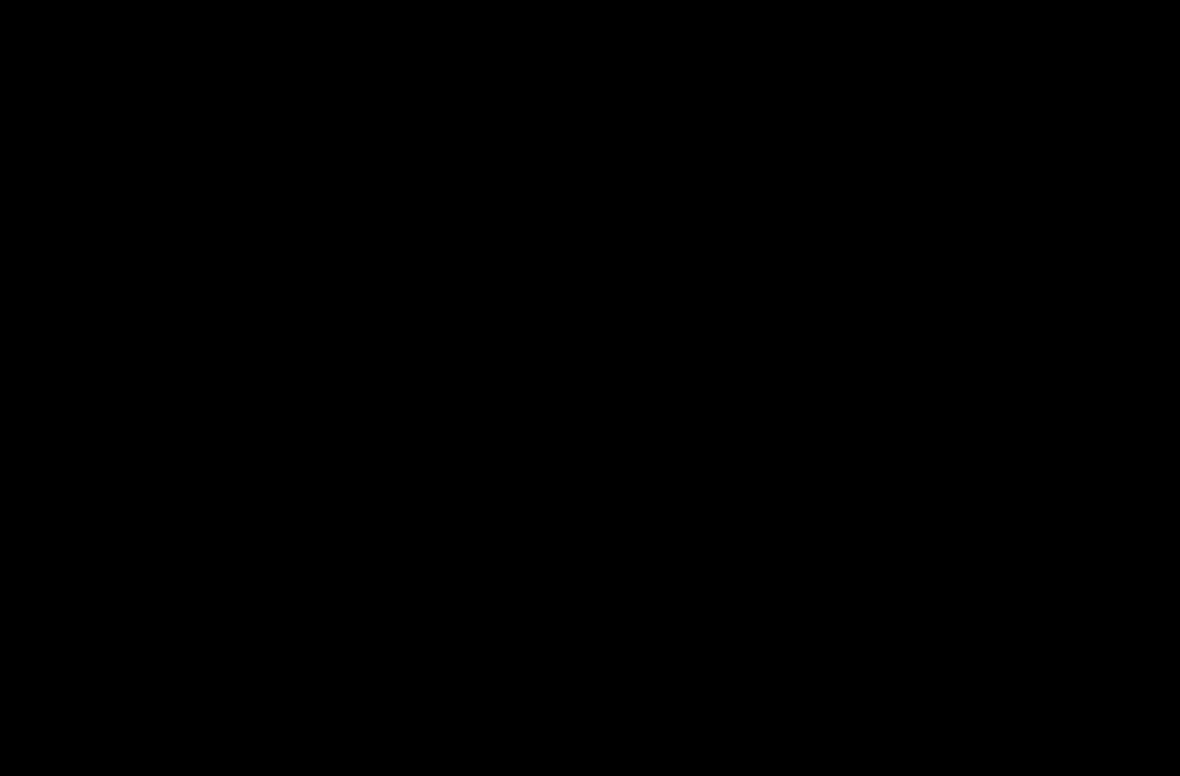 click at bounding box center [590, 388] 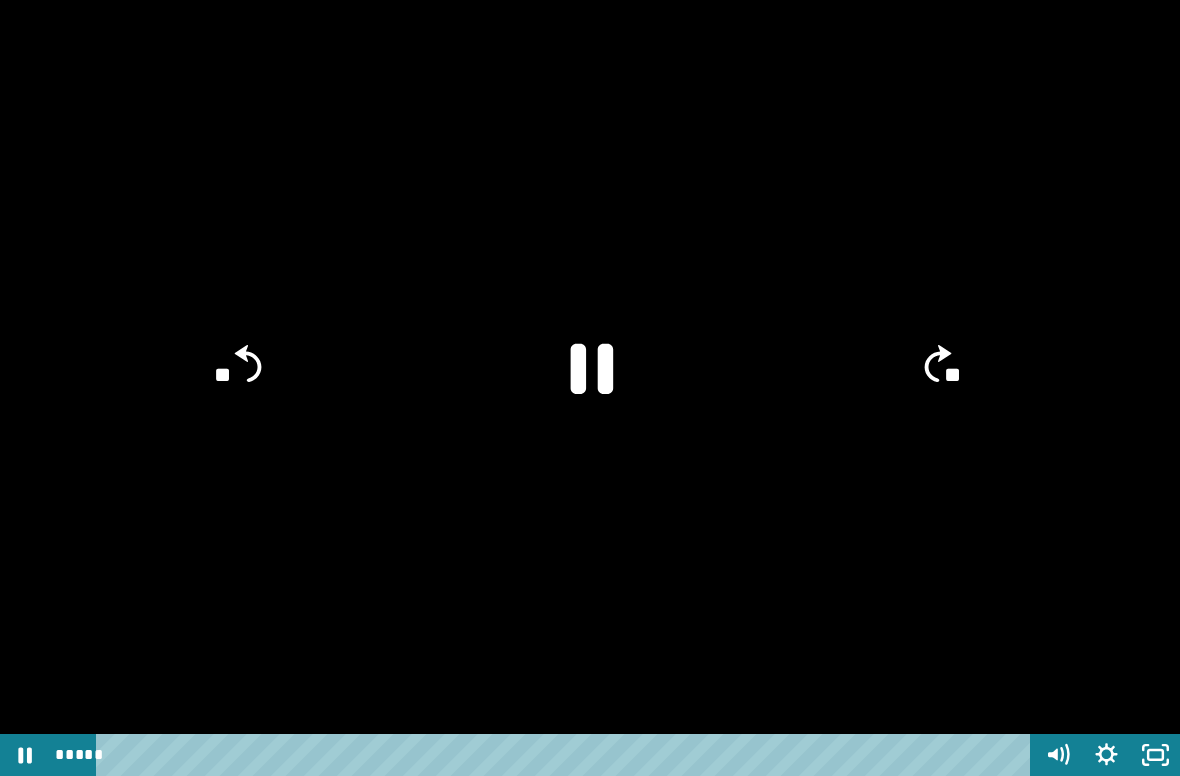 click 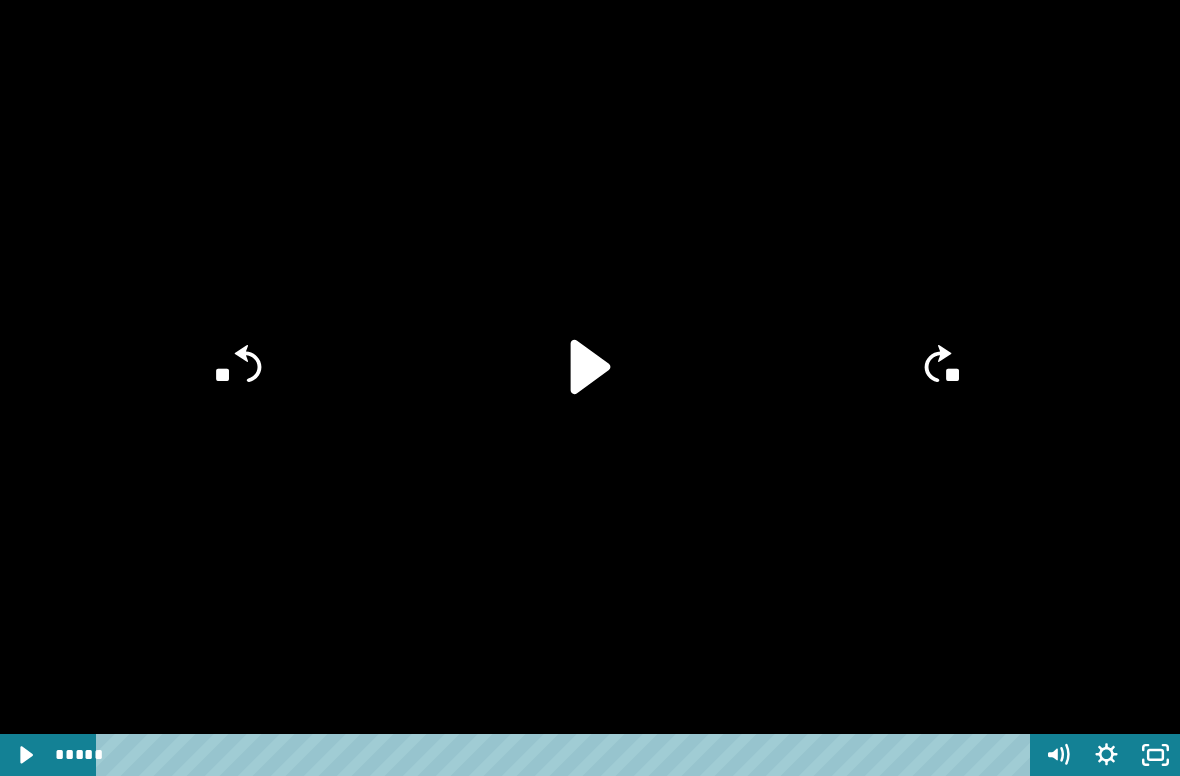 click 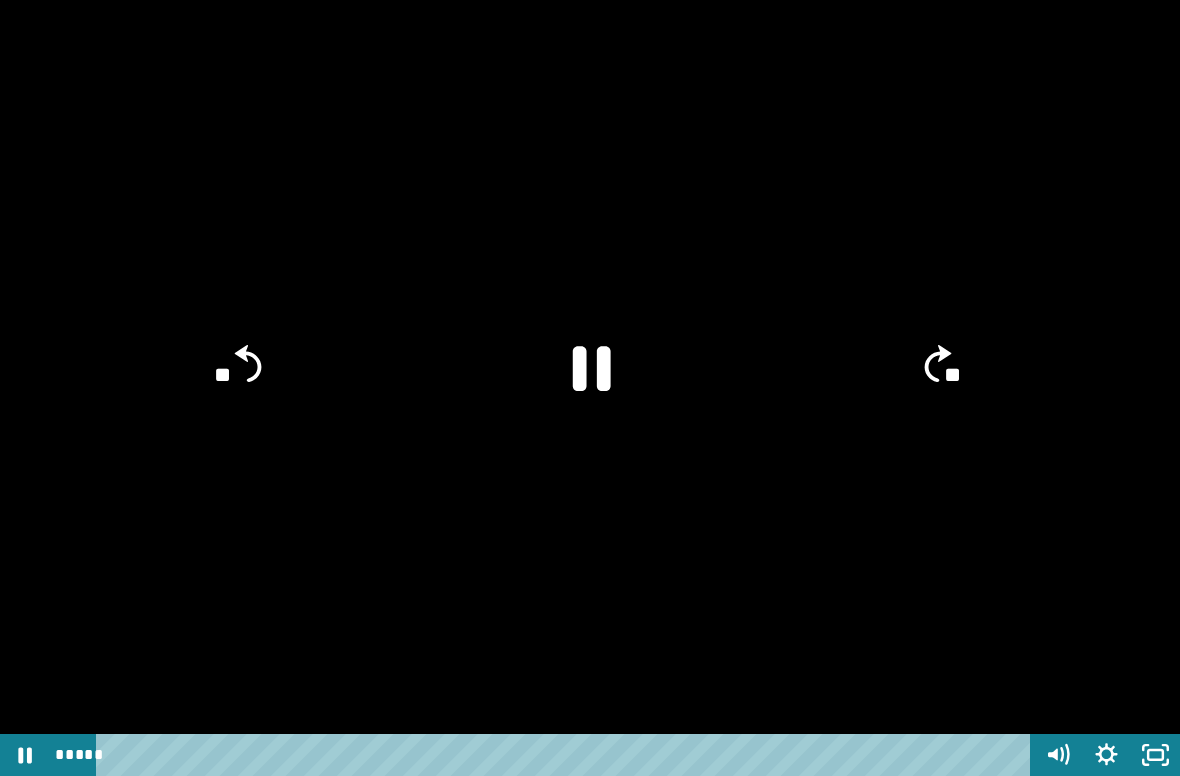 click 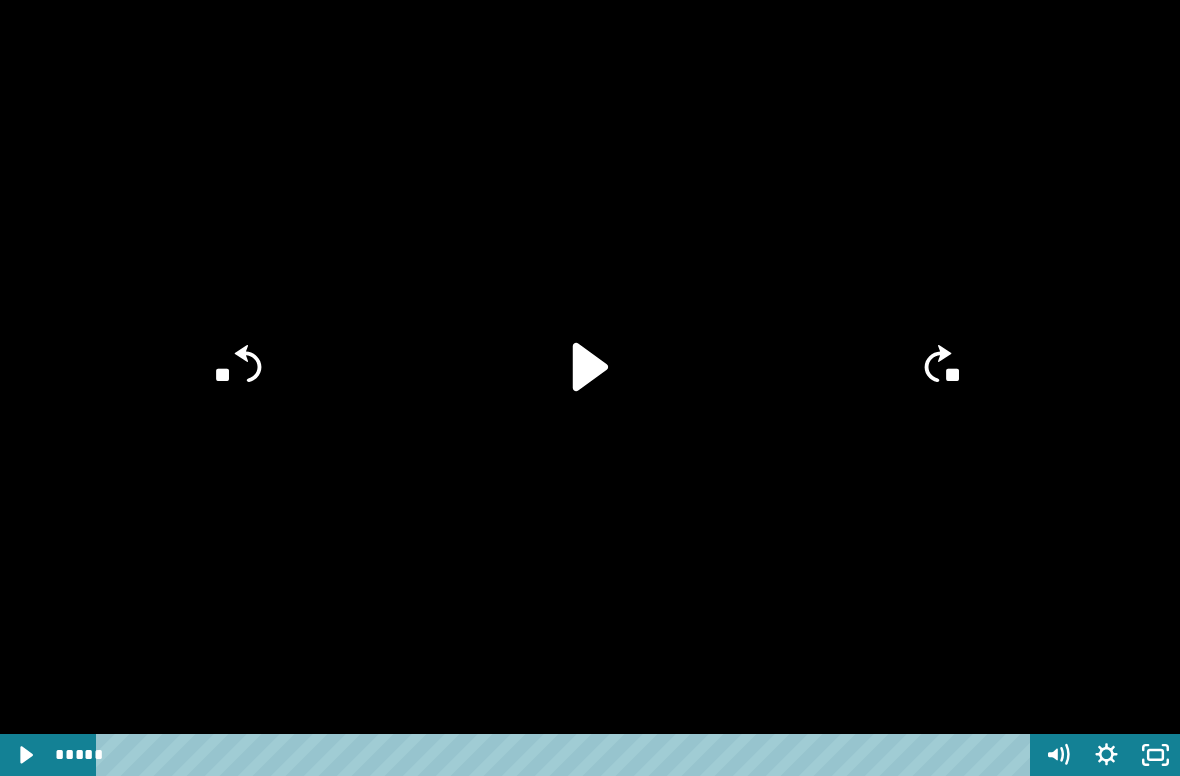 click at bounding box center (590, 388) 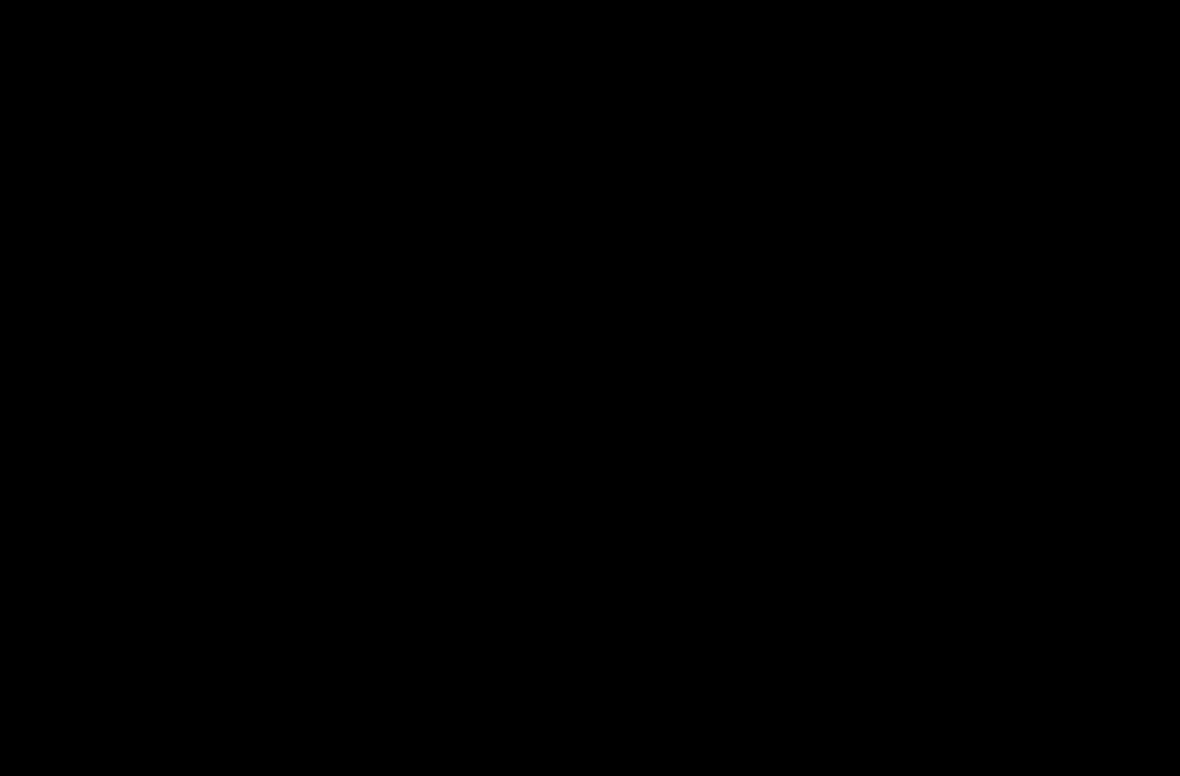 click at bounding box center [590, 388] 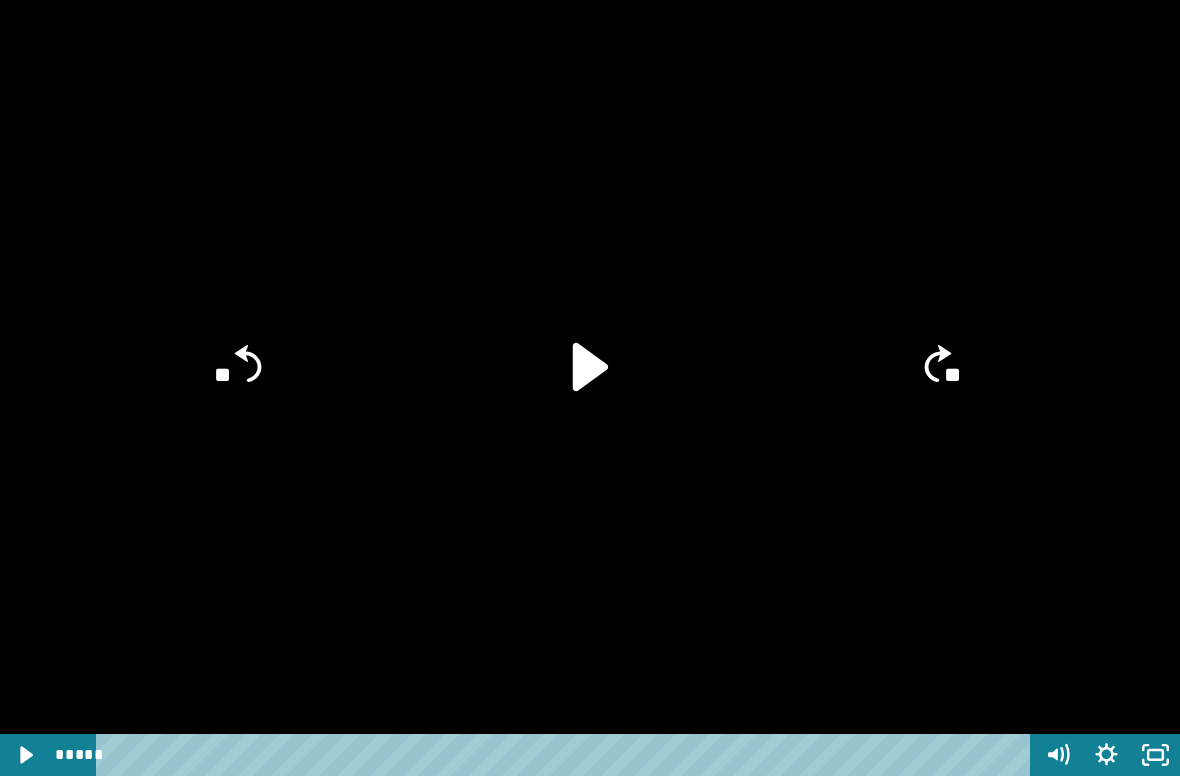 click 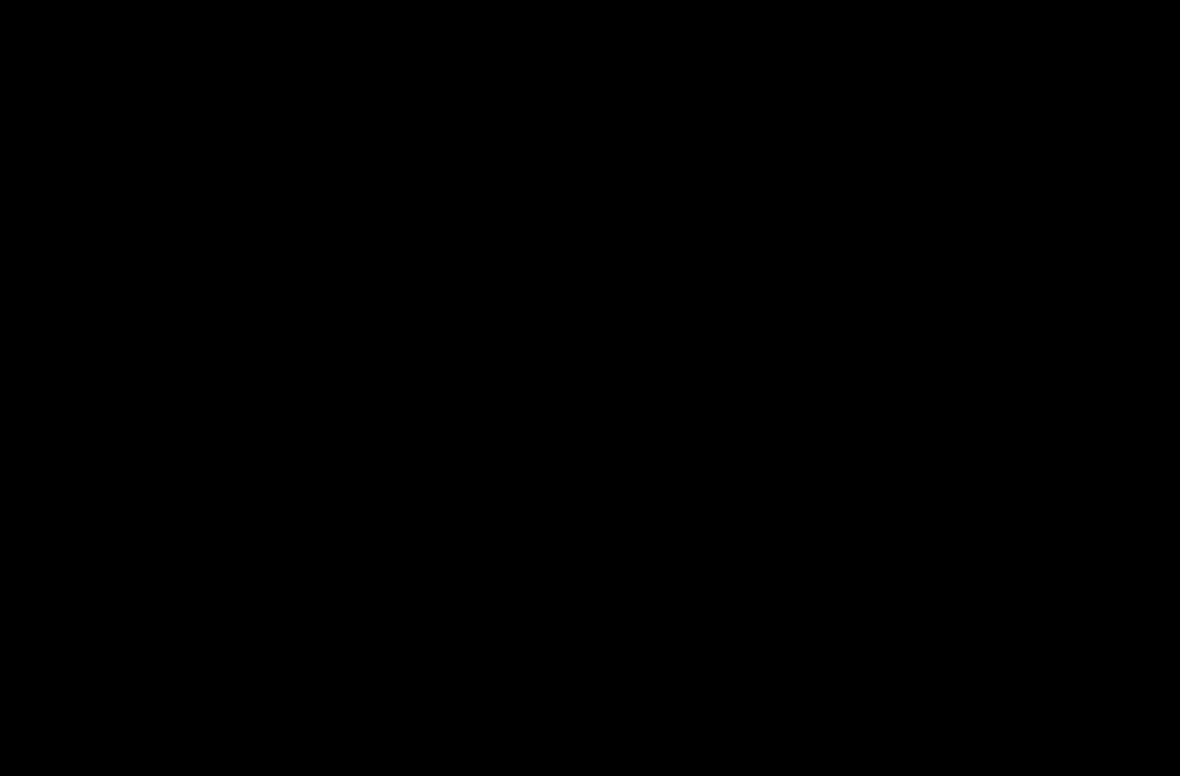 click at bounding box center [590, 388] 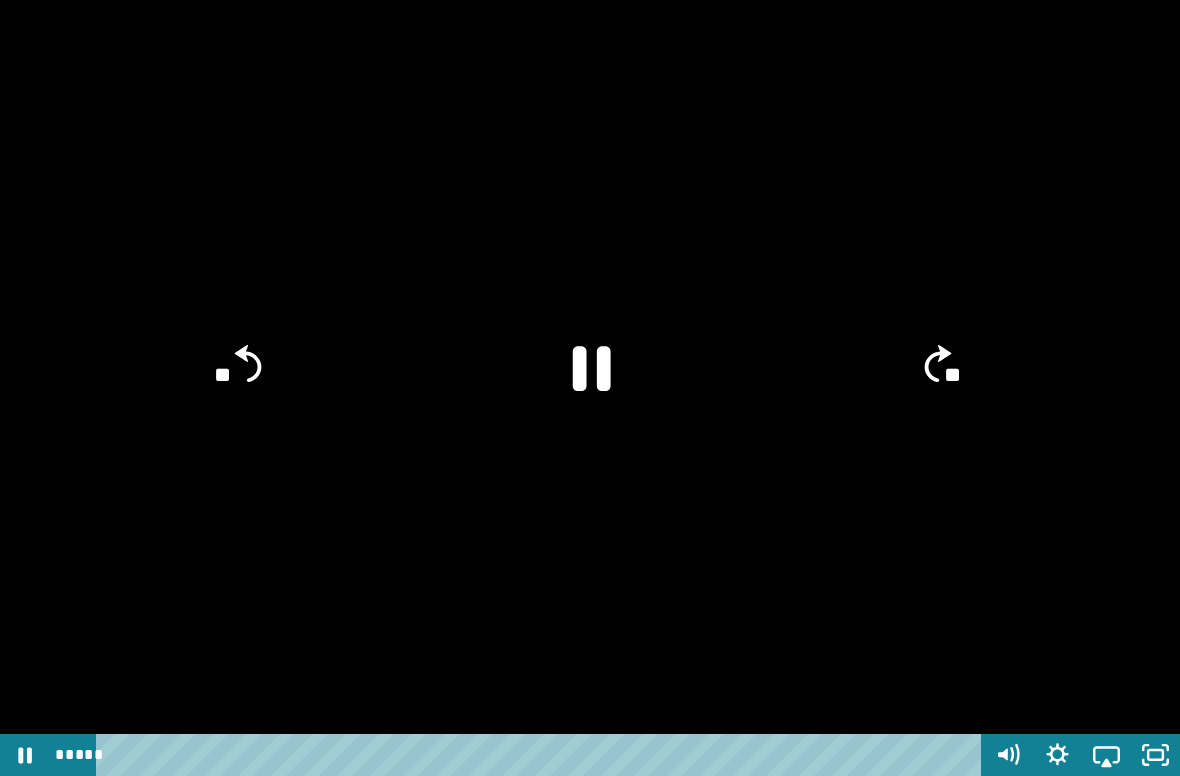 click 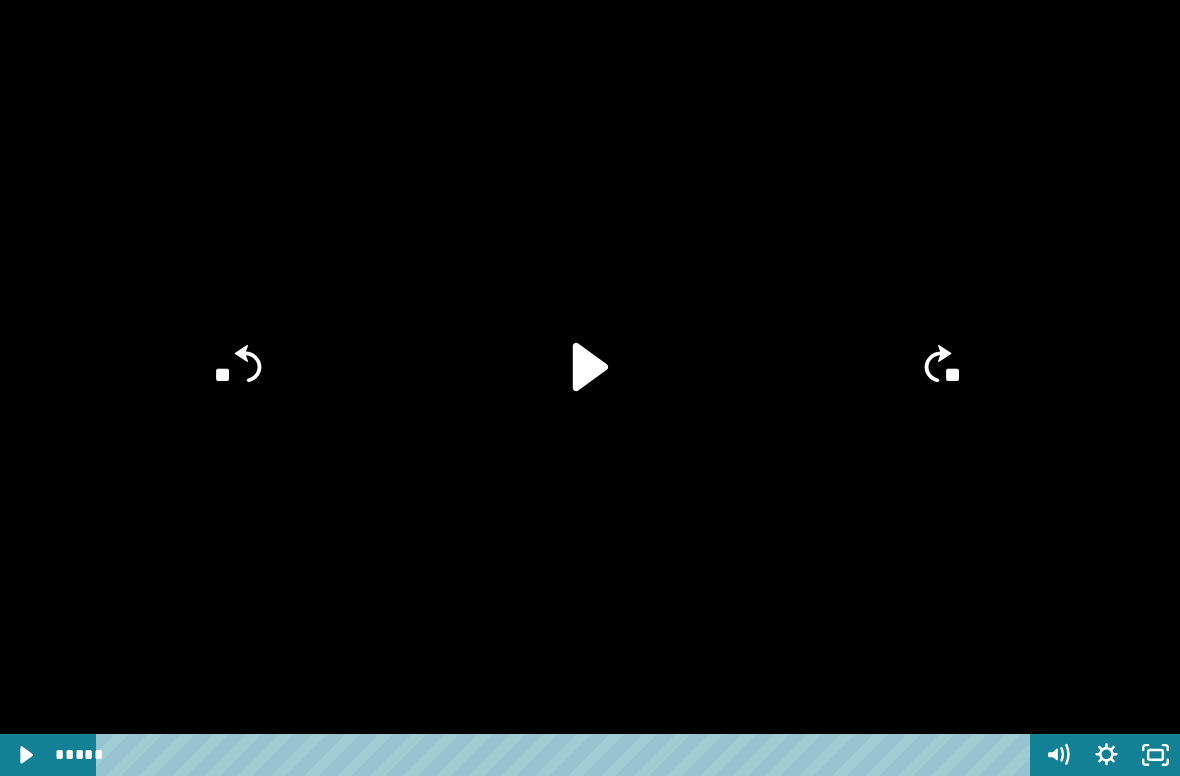 click at bounding box center [590, 388] 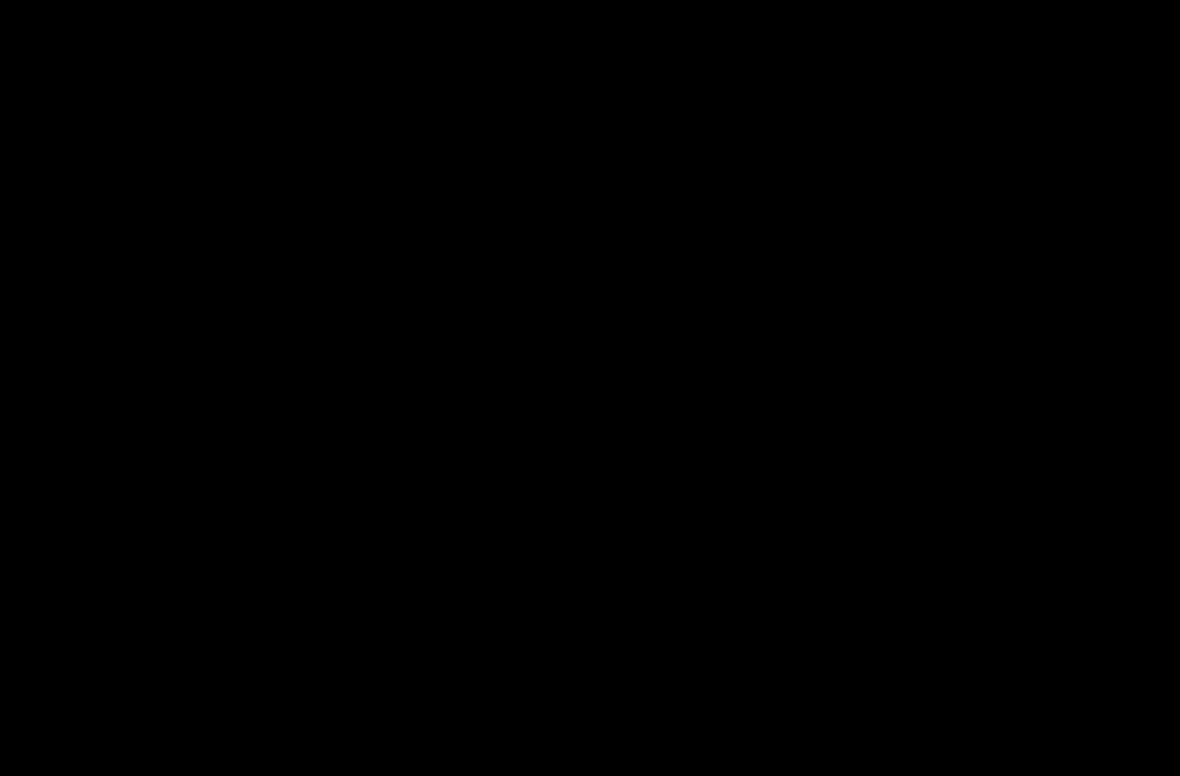 click at bounding box center (590, 388) 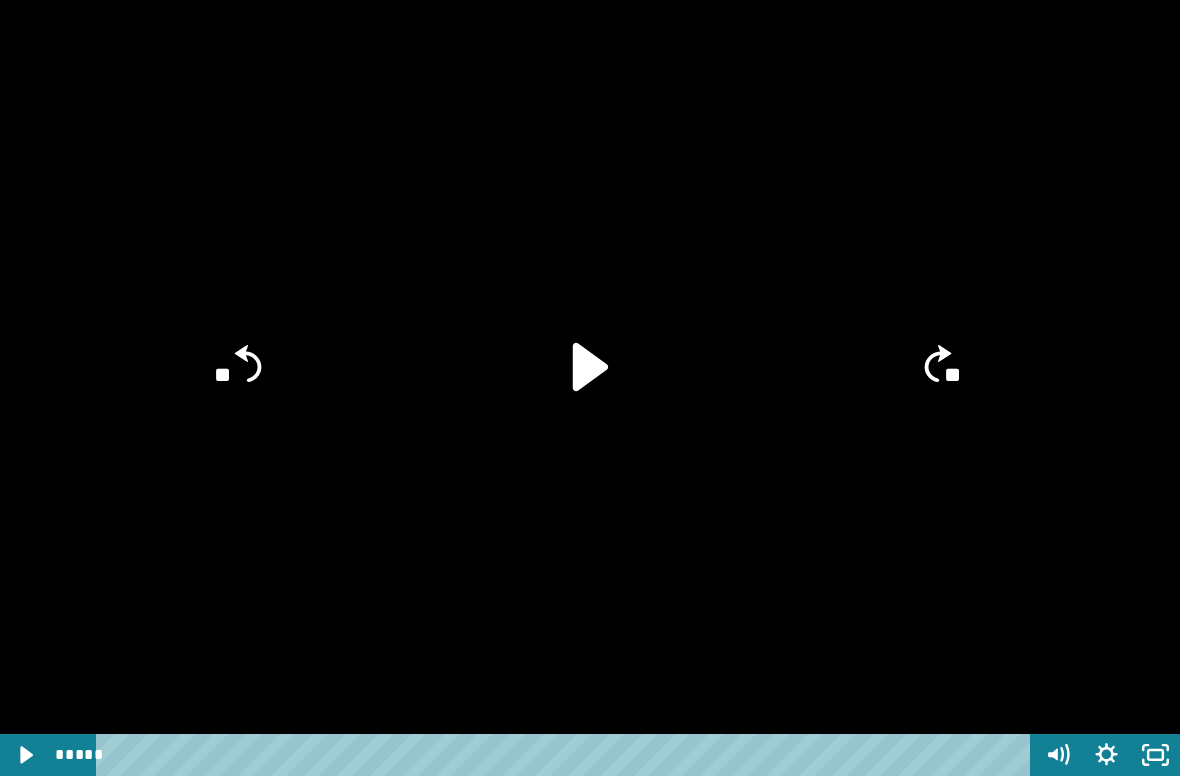 click 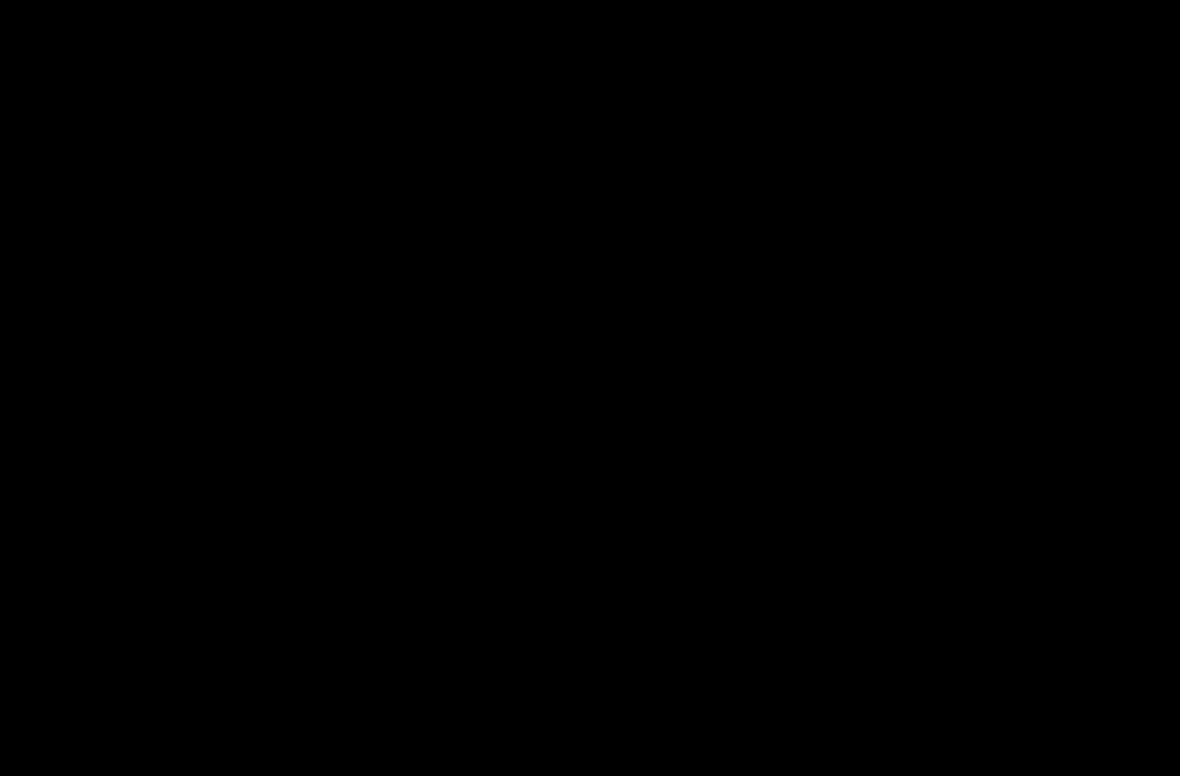 click at bounding box center [590, 388] 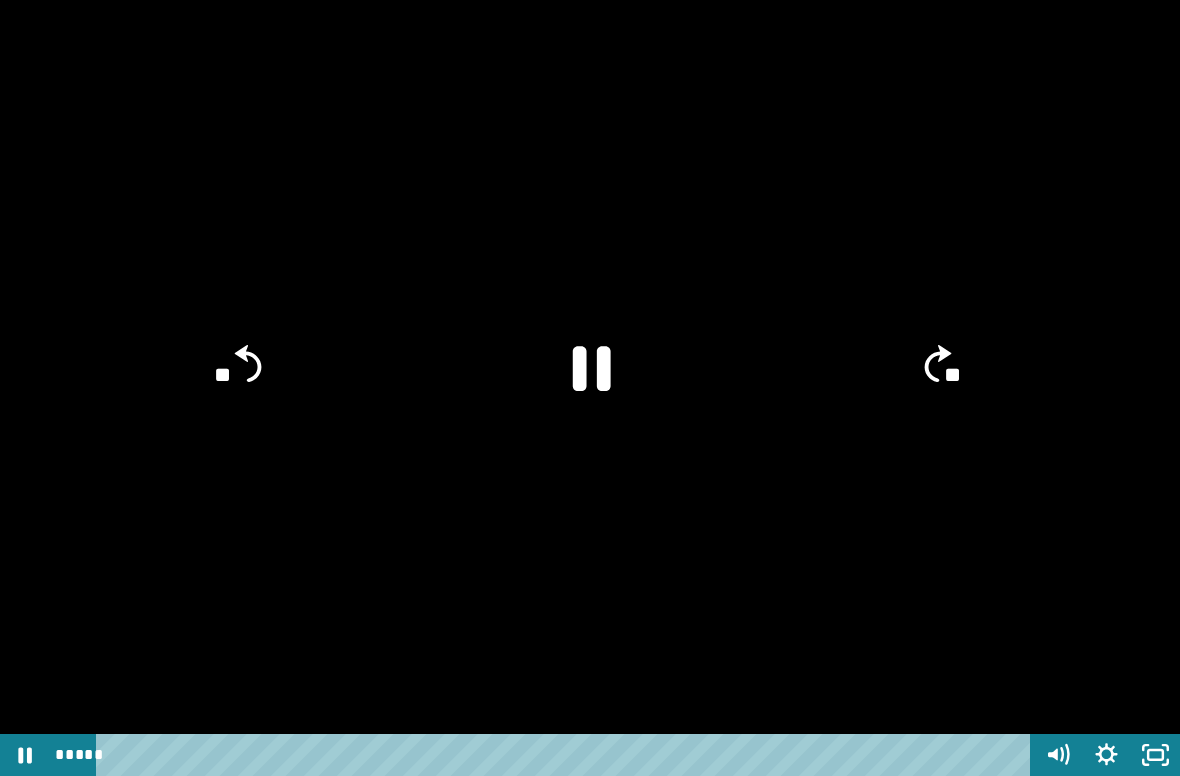 click 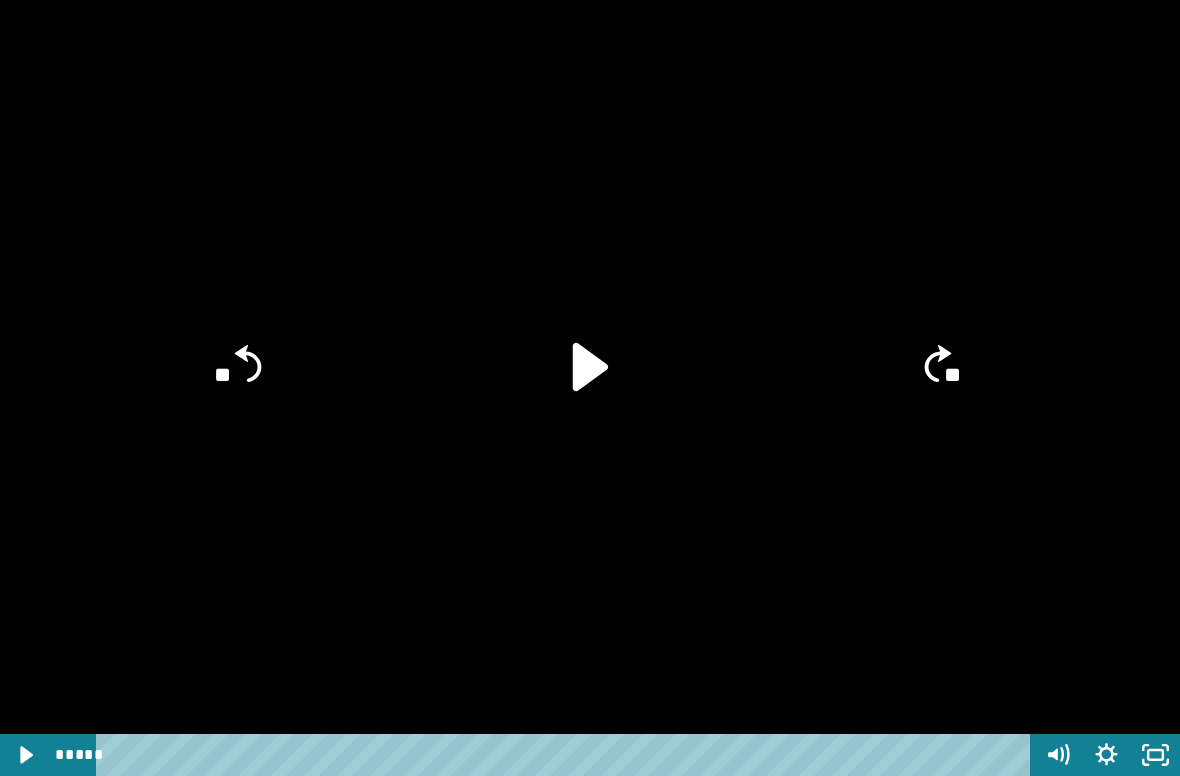click 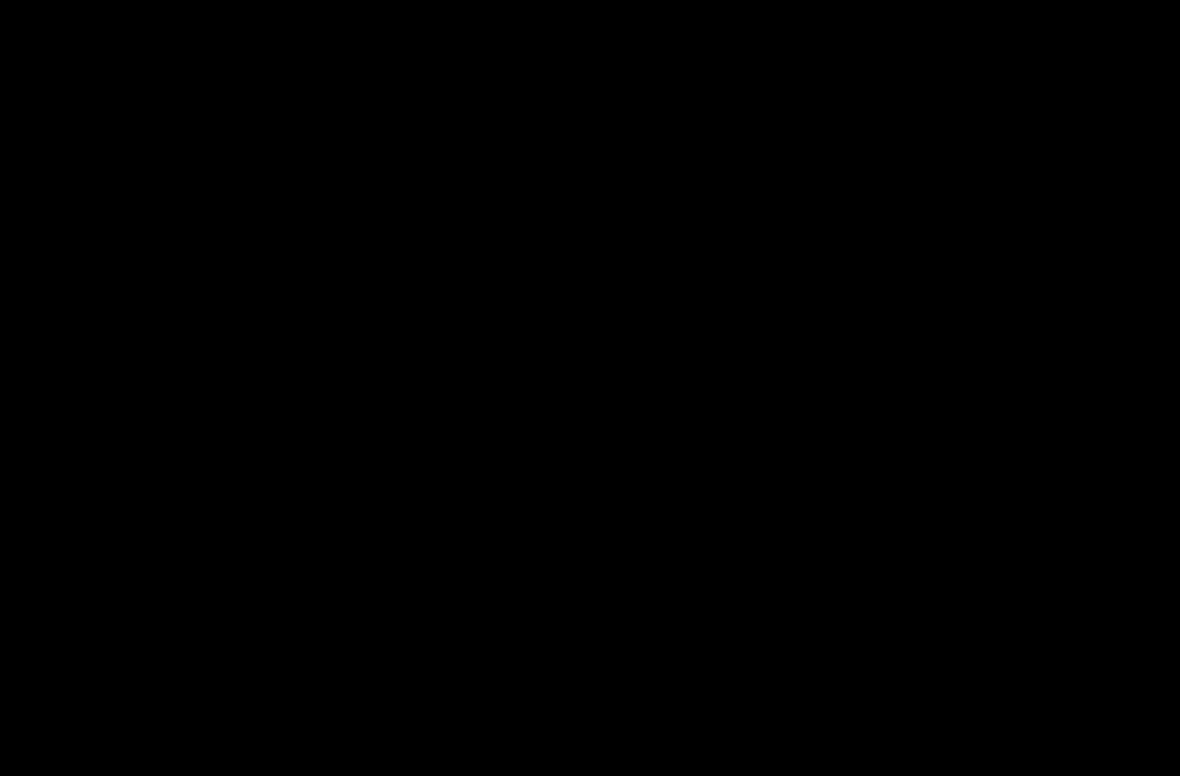 click at bounding box center [590, 388] 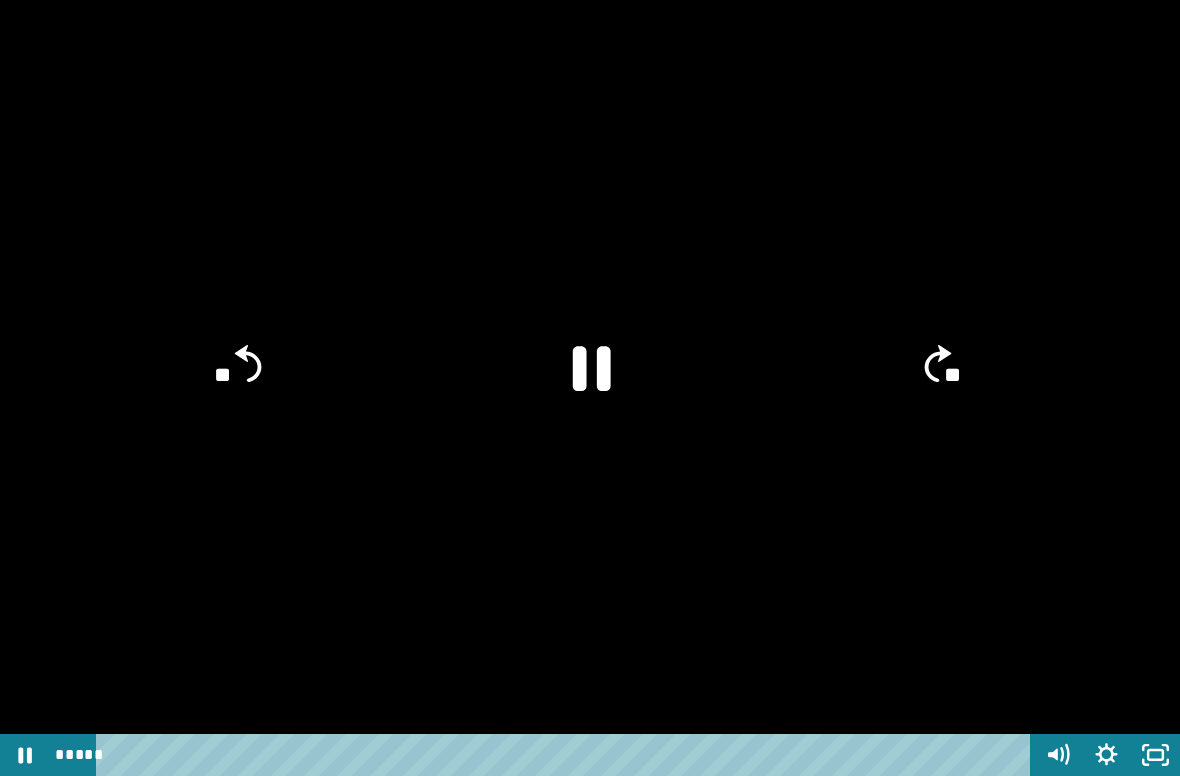 click at bounding box center [590, 388] 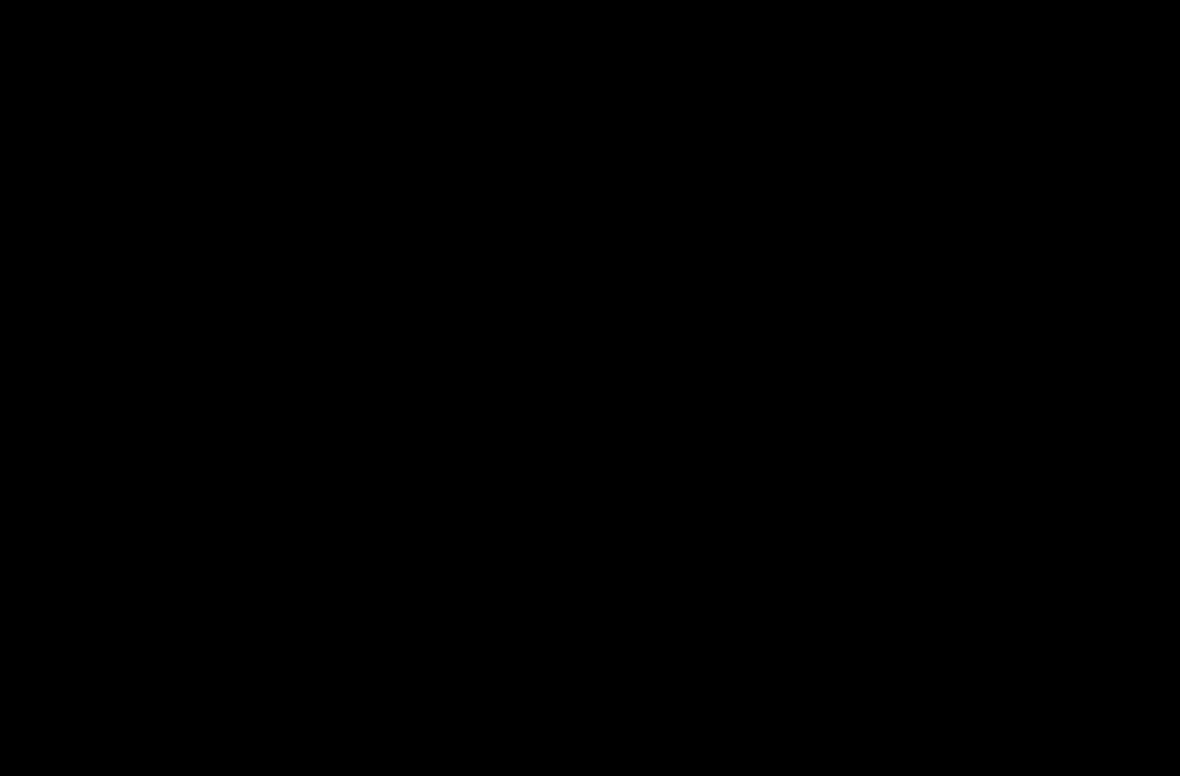 click at bounding box center [590, 388] 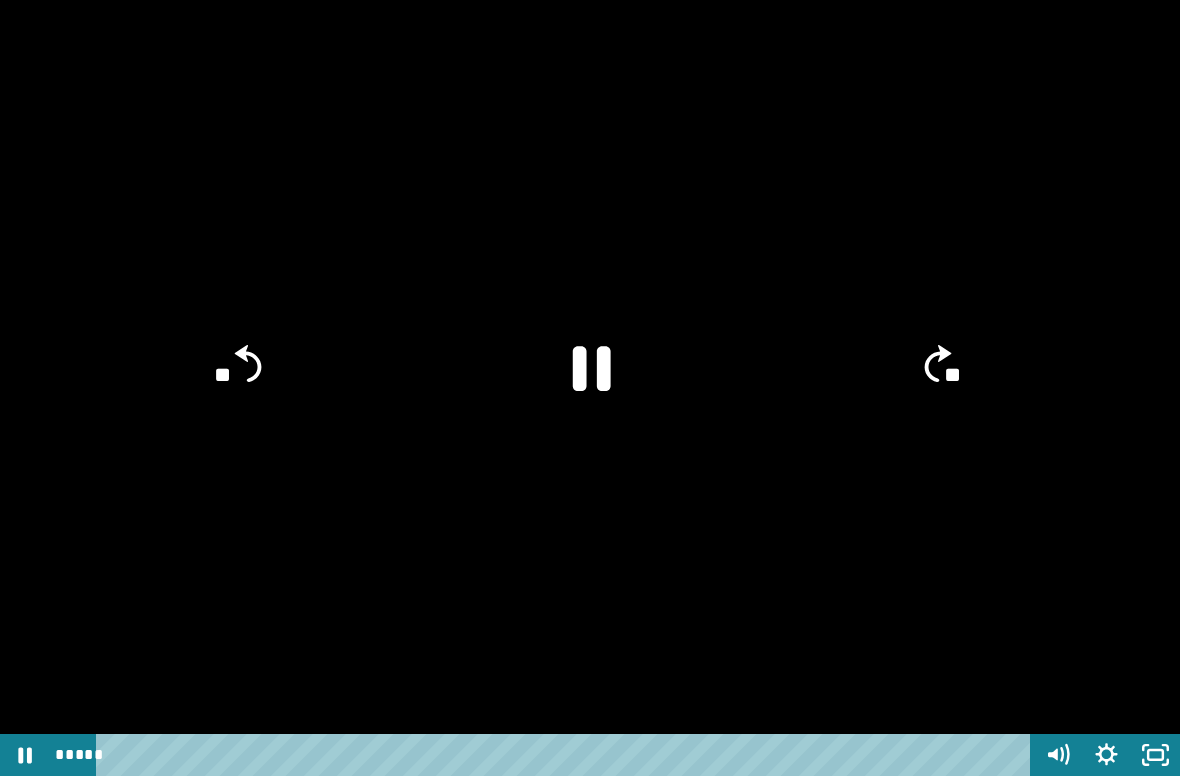 click at bounding box center (590, 388) 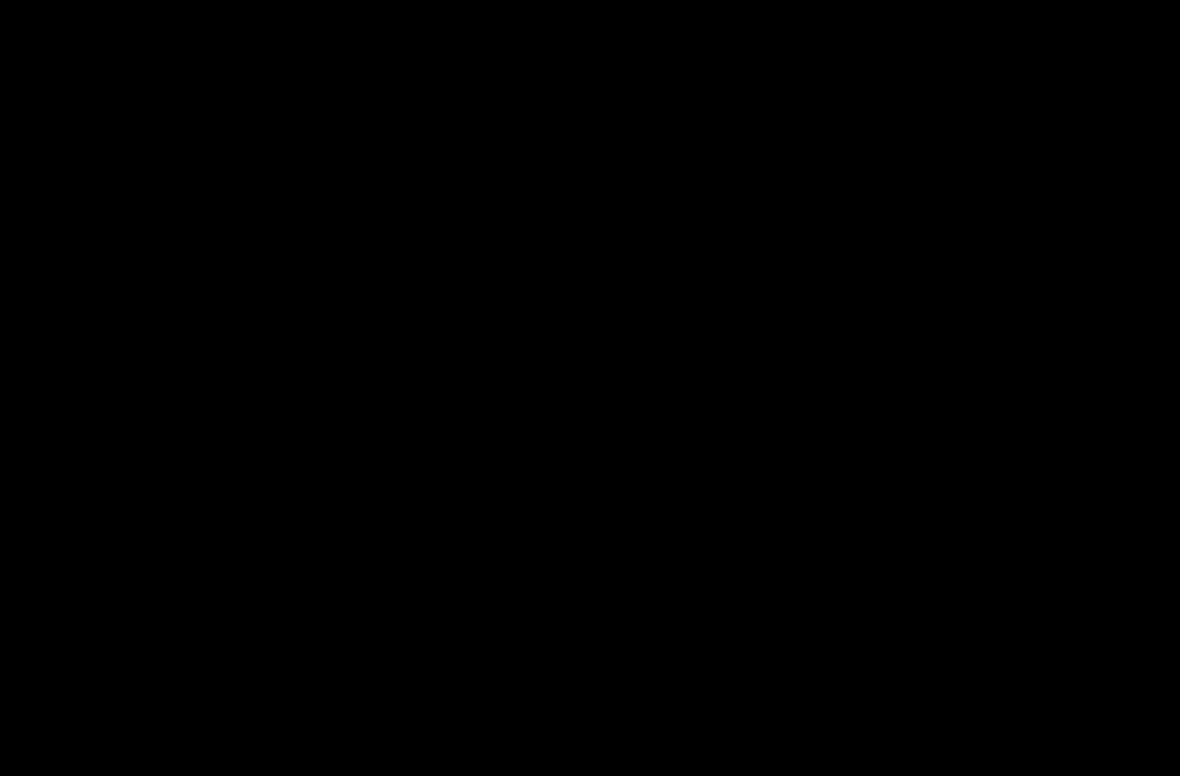 click at bounding box center [590, 388] 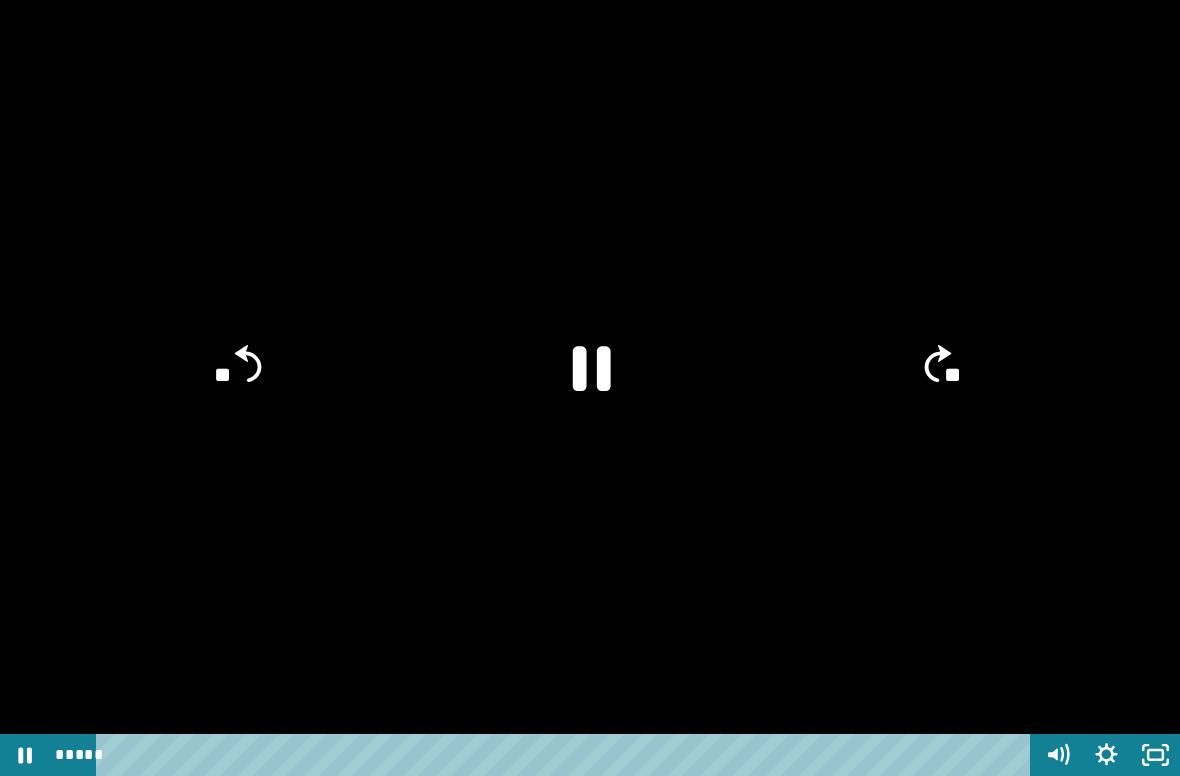 click at bounding box center (590, 388) 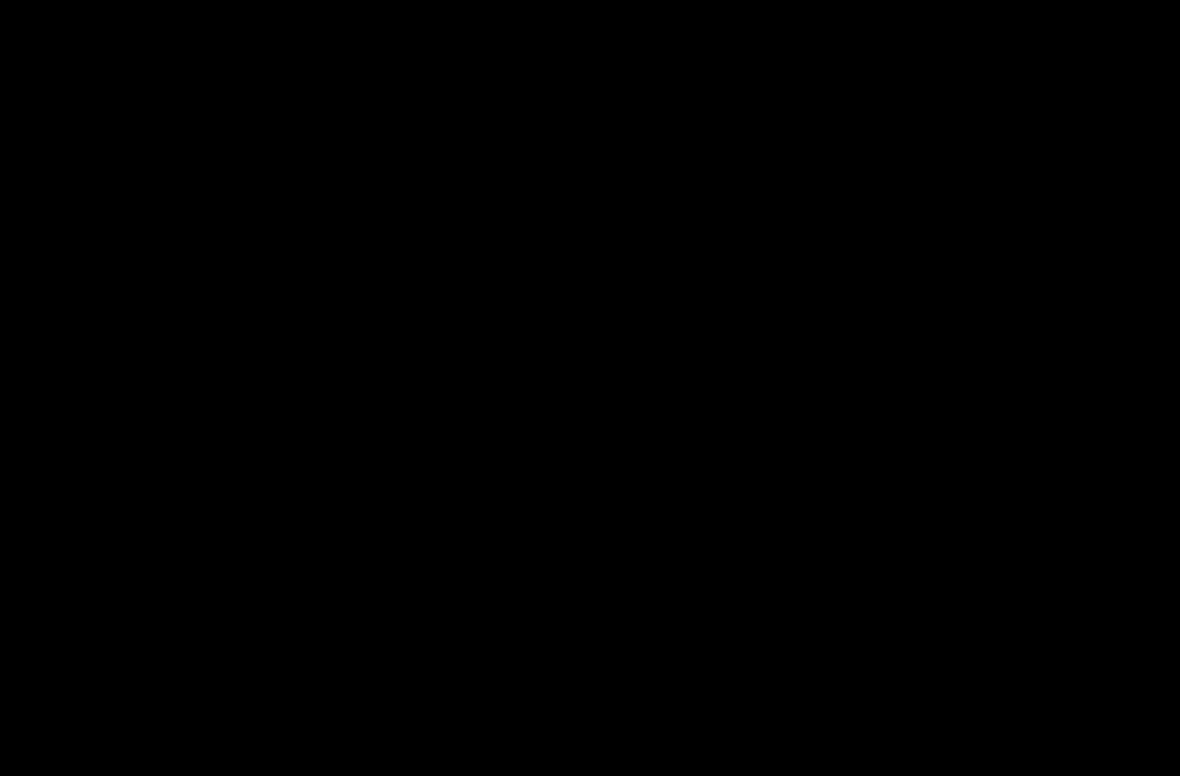 click at bounding box center [590, 388] 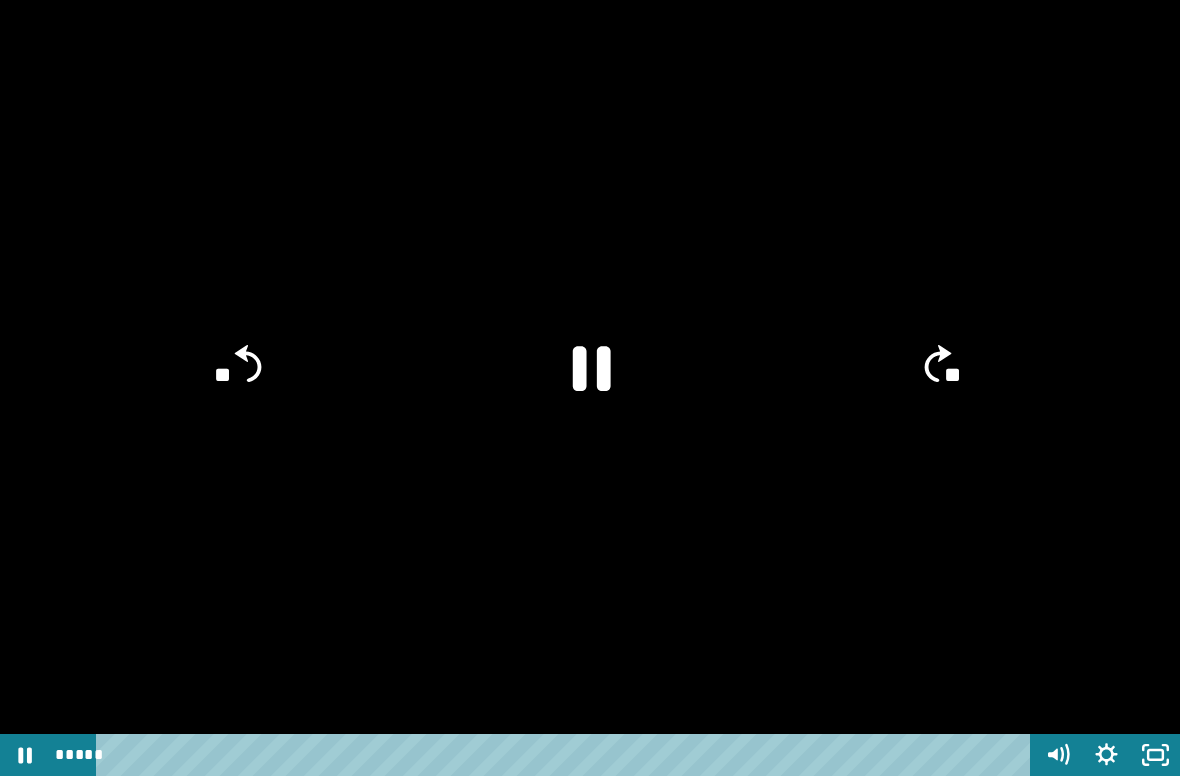 click on "**" 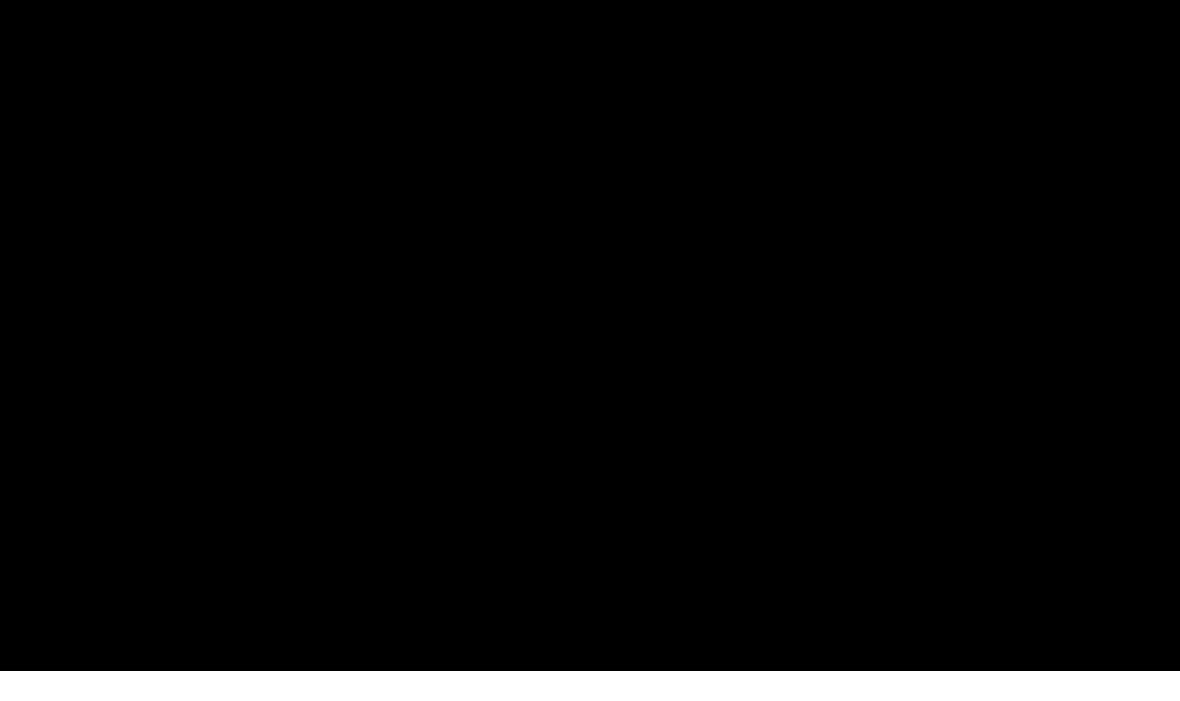 scroll, scrollTop: 2388, scrollLeft: 0, axis: vertical 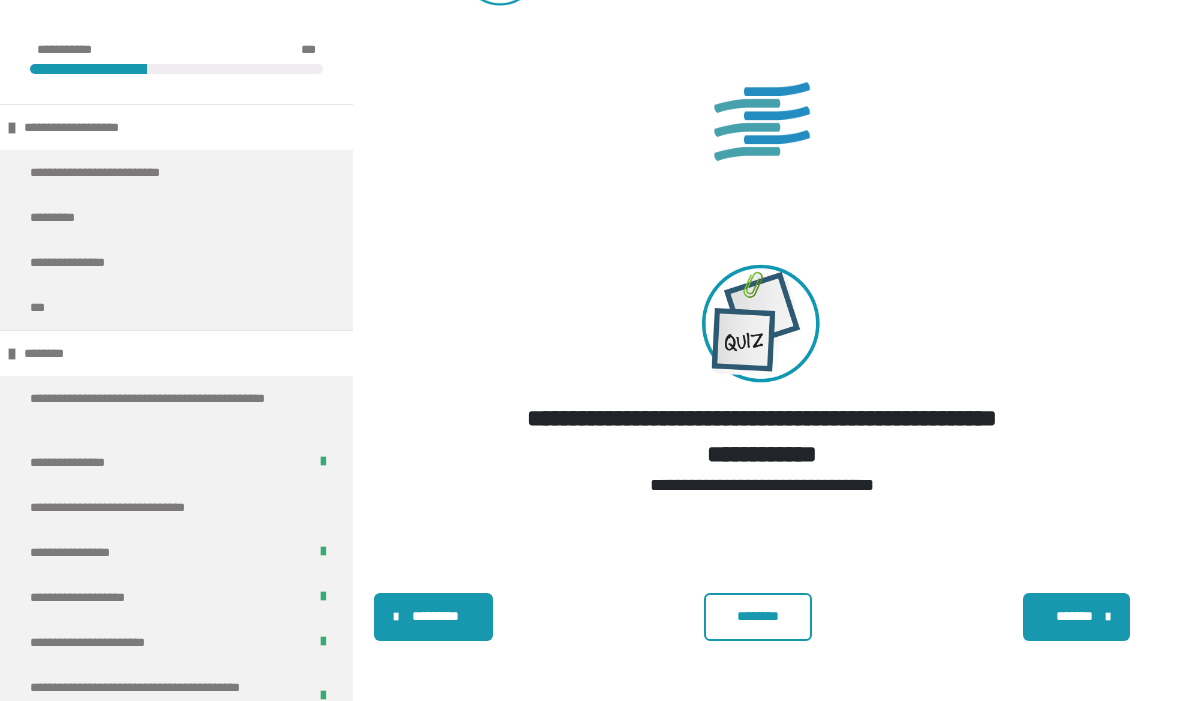 click on "********" at bounding box center [758, 617] 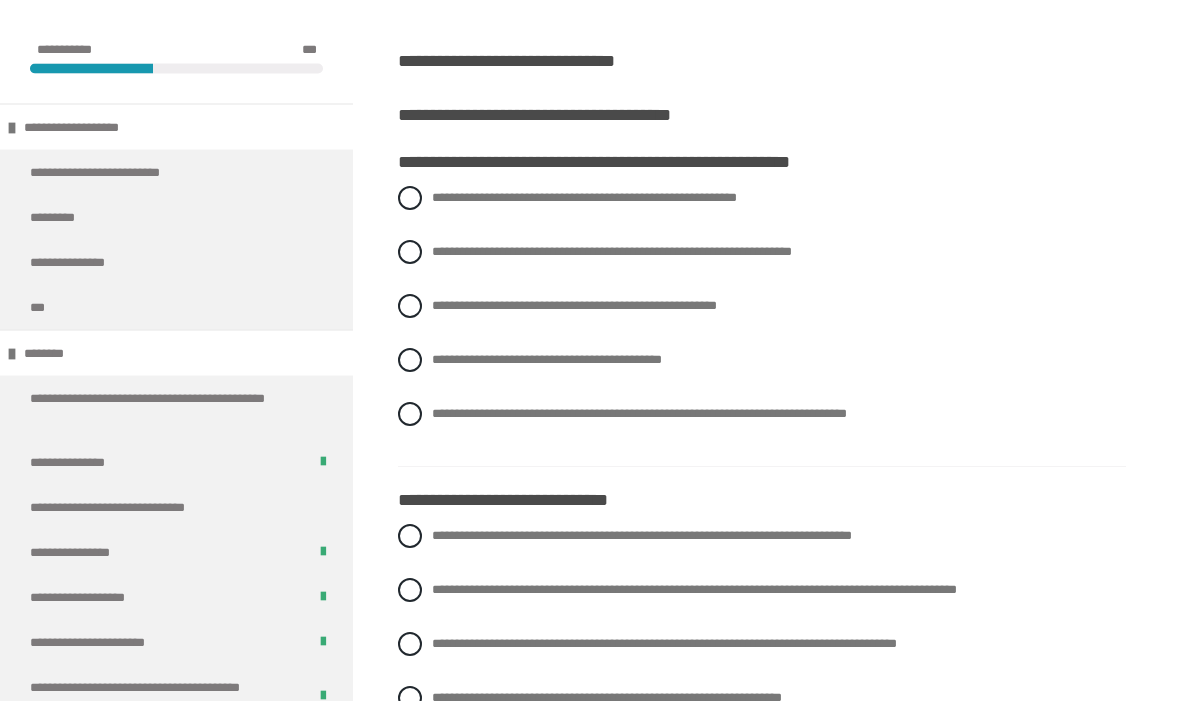 scroll, scrollTop: 454, scrollLeft: 0, axis: vertical 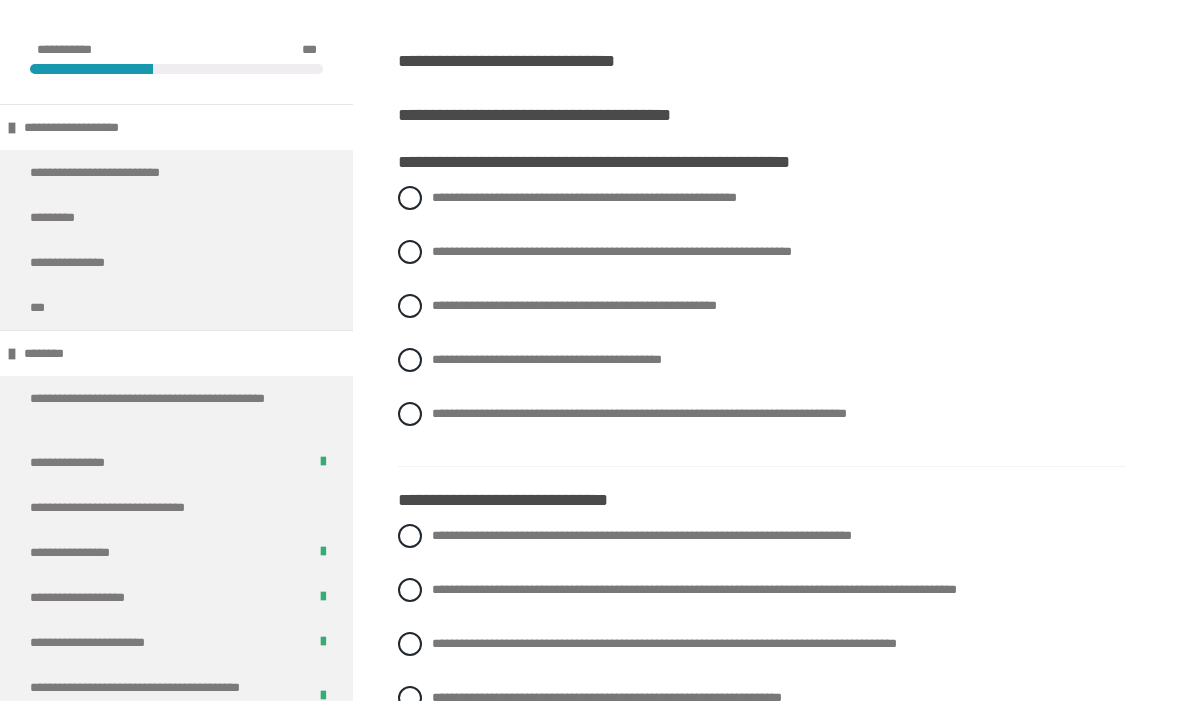 click on "**********" at bounding box center (612, 251) 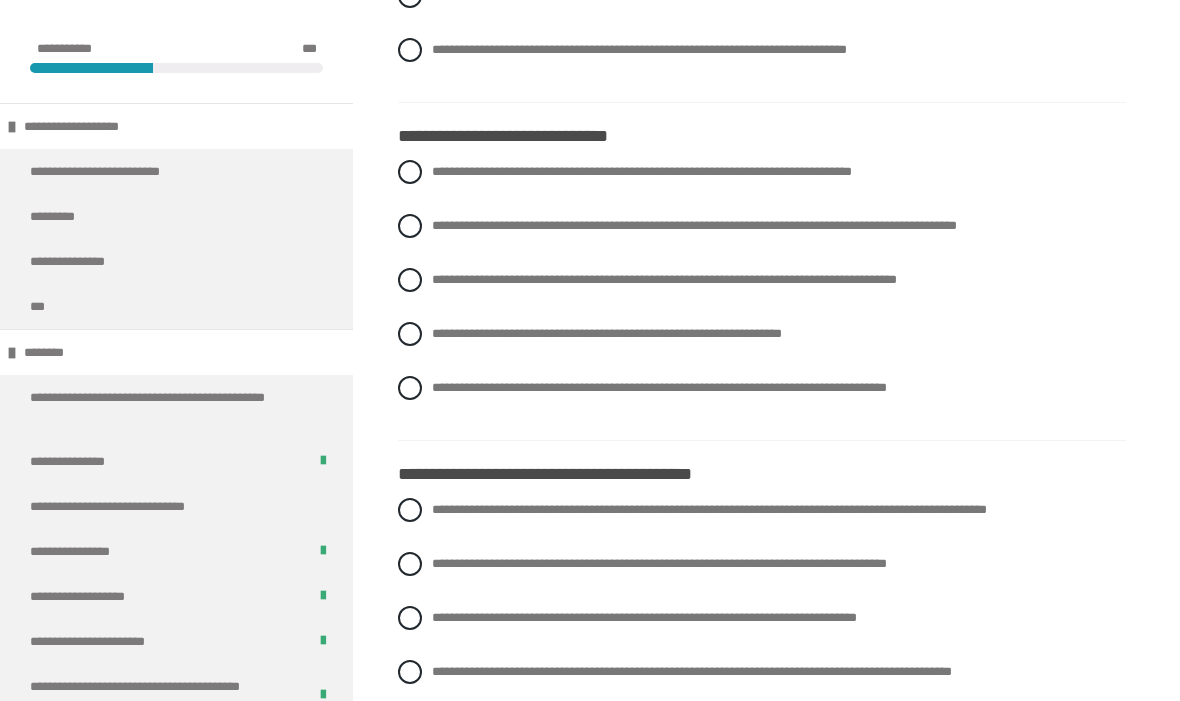 scroll, scrollTop: 818, scrollLeft: 0, axis: vertical 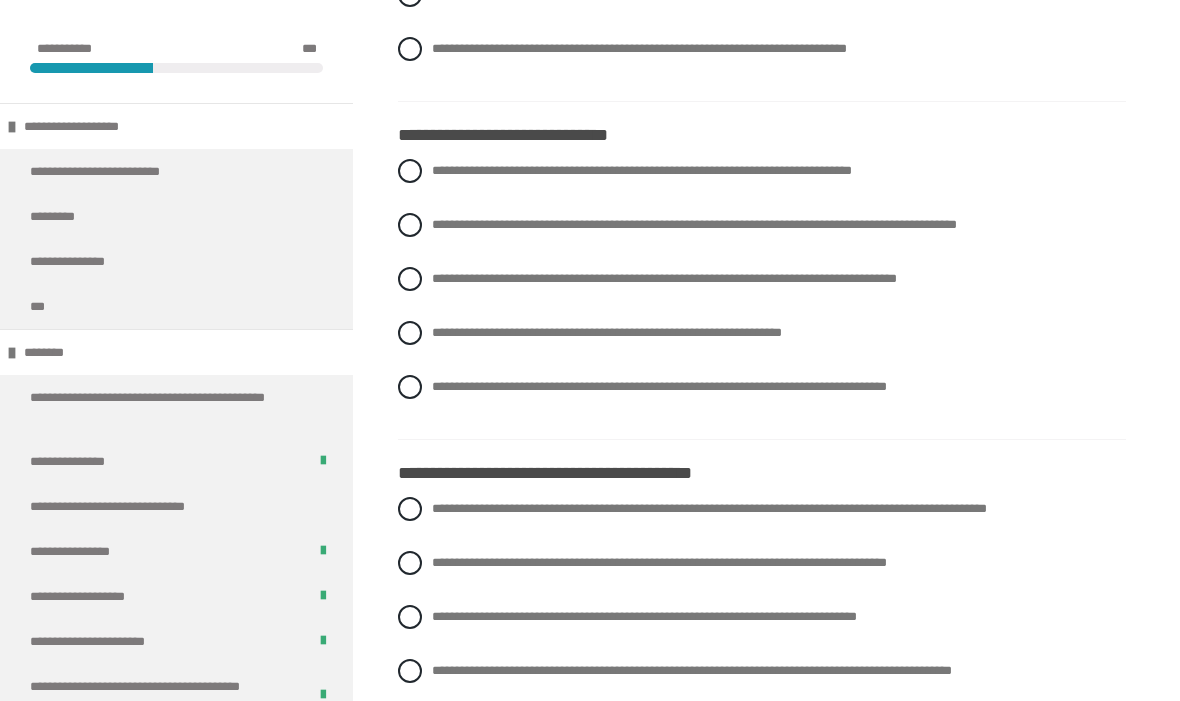 click on "**********" at bounding box center [762, 226] 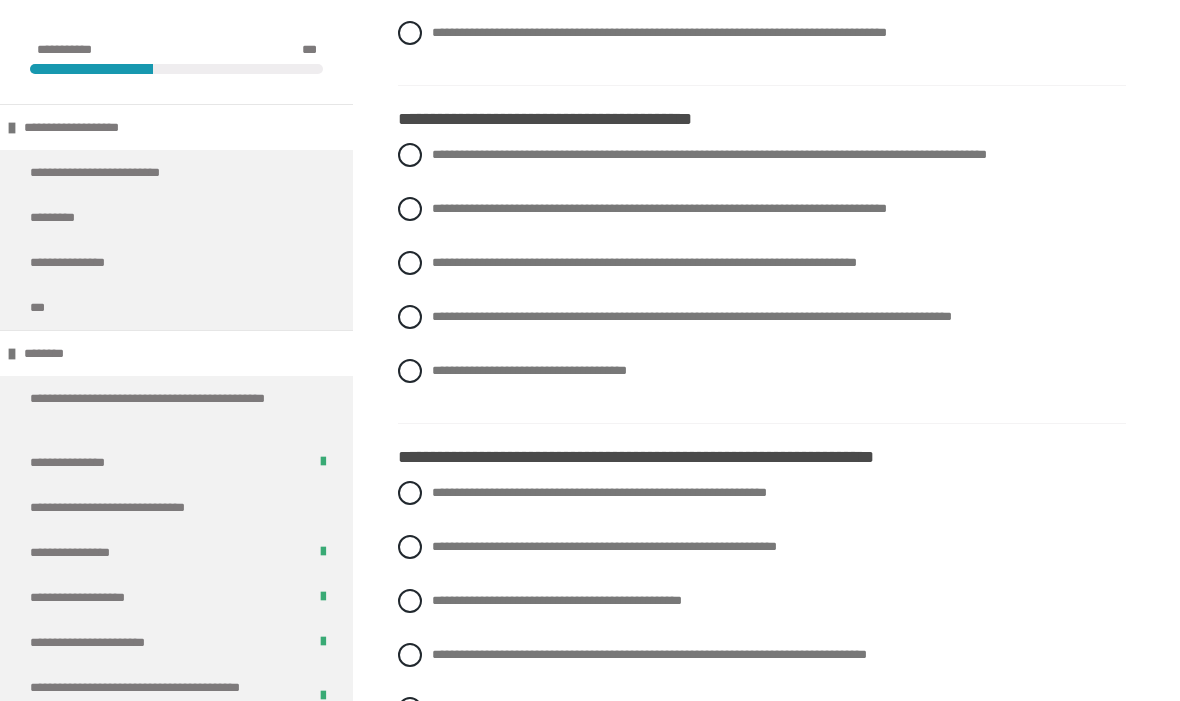 scroll, scrollTop: 1208, scrollLeft: 0, axis: vertical 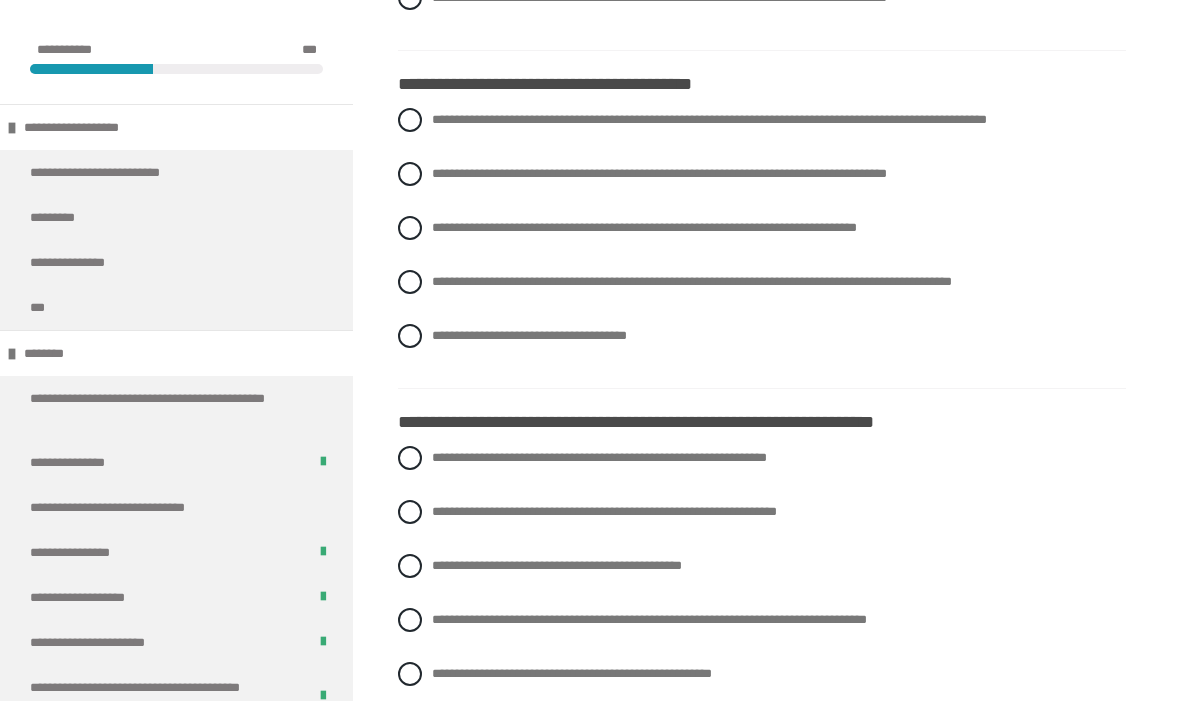 click on "**********" at bounding box center [762, 282] 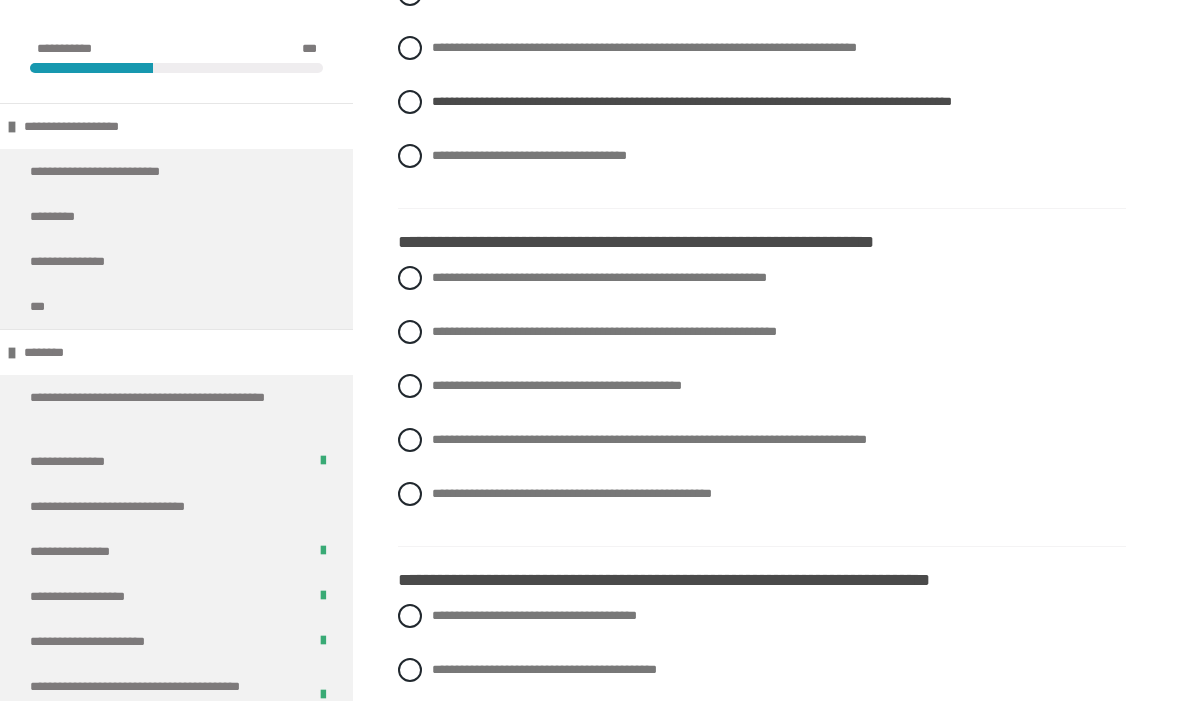 scroll, scrollTop: 1388, scrollLeft: 0, axis: vertical 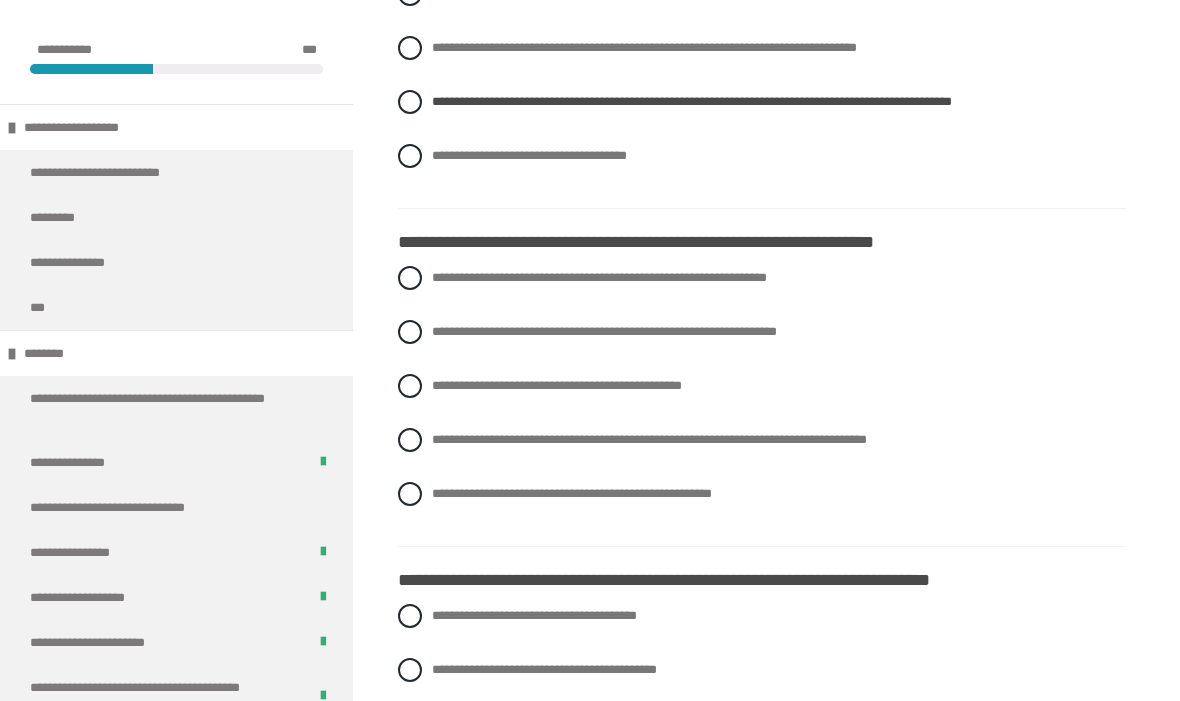 click on "**********" at bounding box center [762, 332] 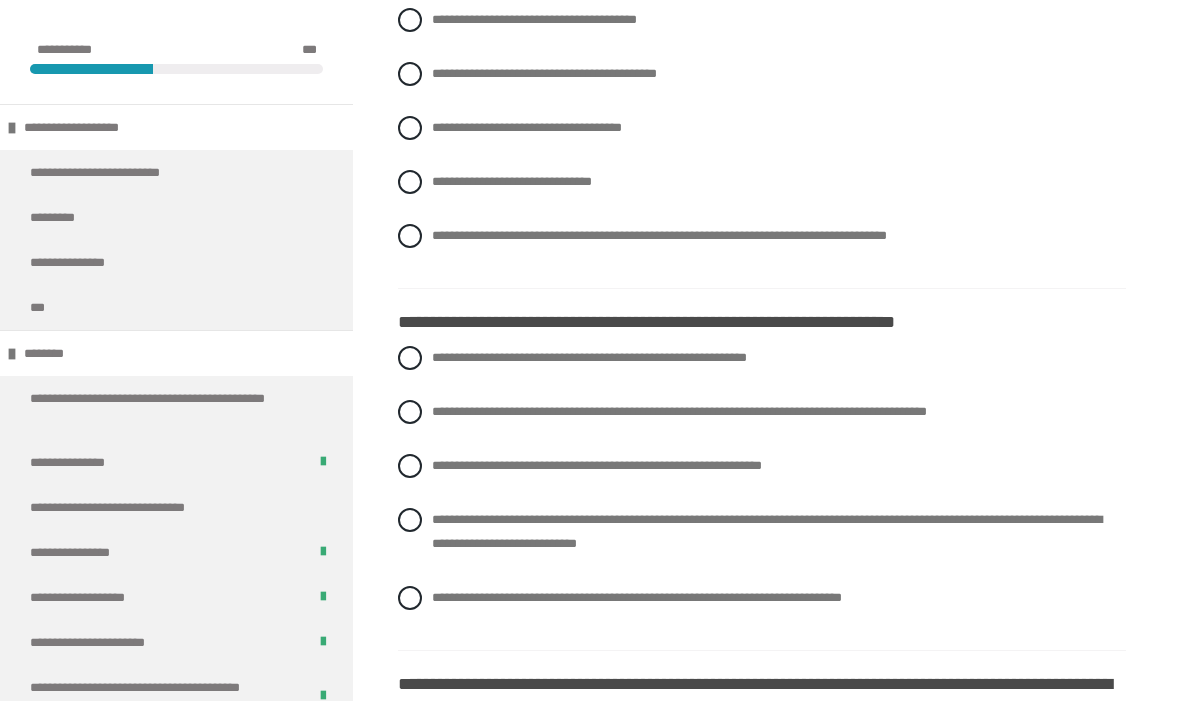 scroll, scrollTop: 1993, scrollLeft: 0, axis: vertical 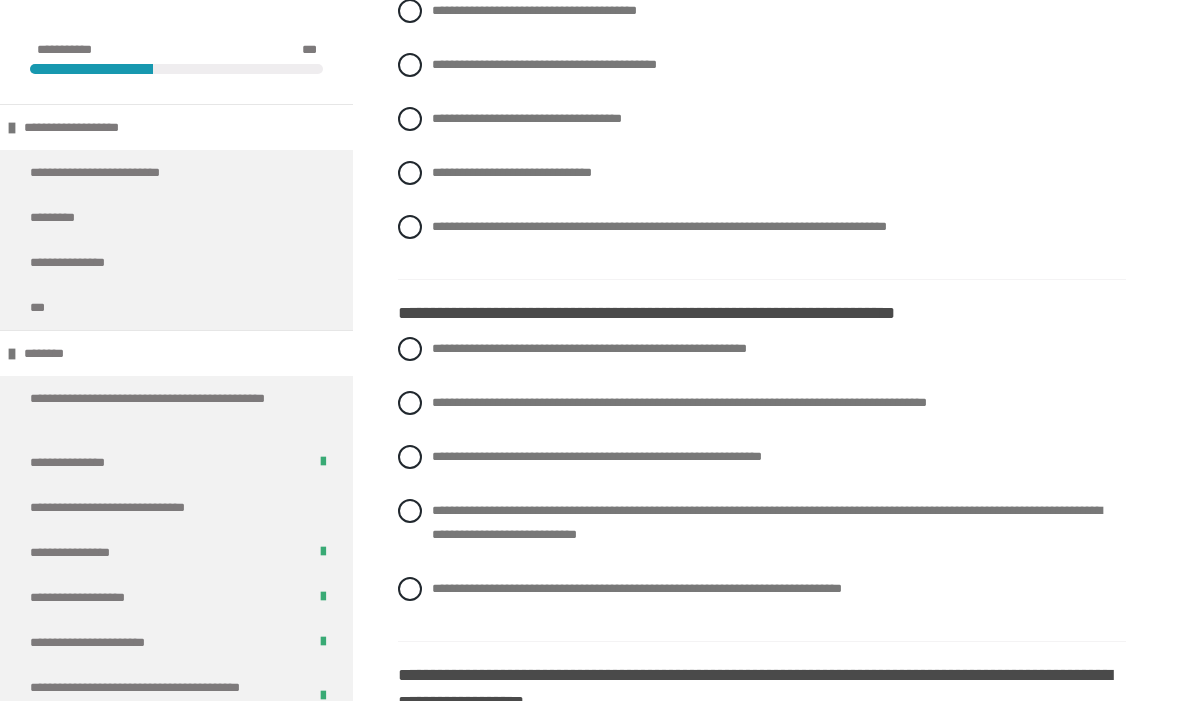 click on "**********" at bounding box center (659, 226) 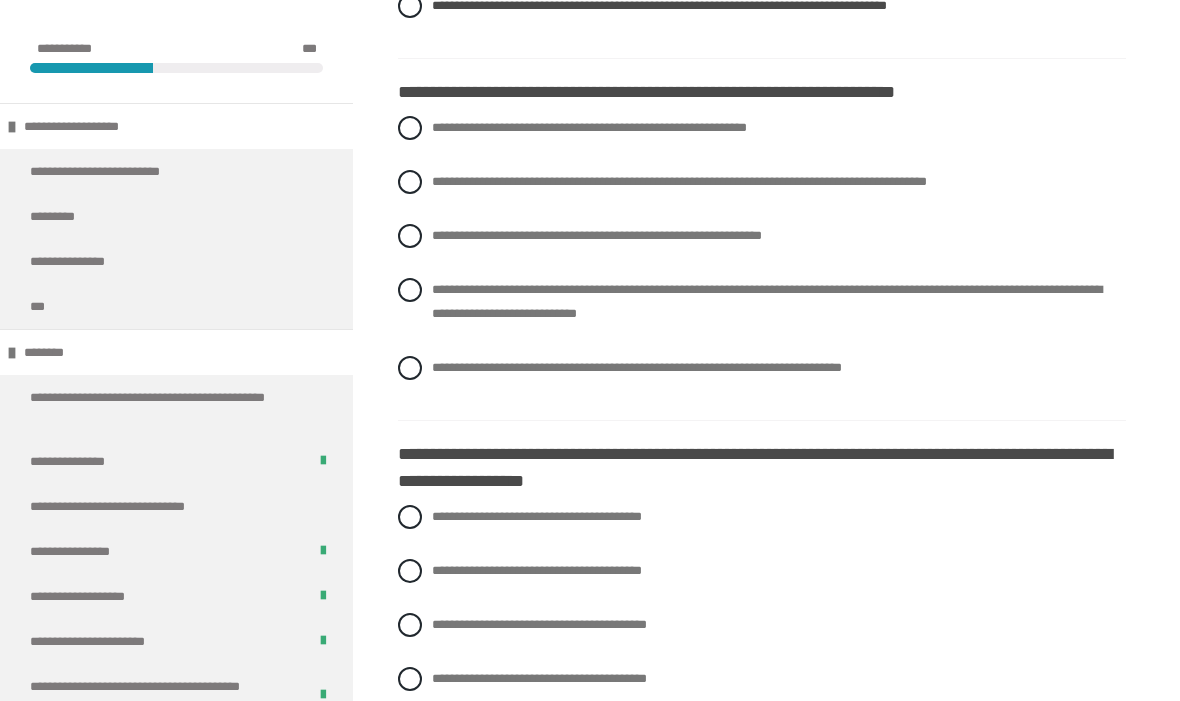 scroll, scrollTop: 2214, scrollLeft: 0, axis: vertical 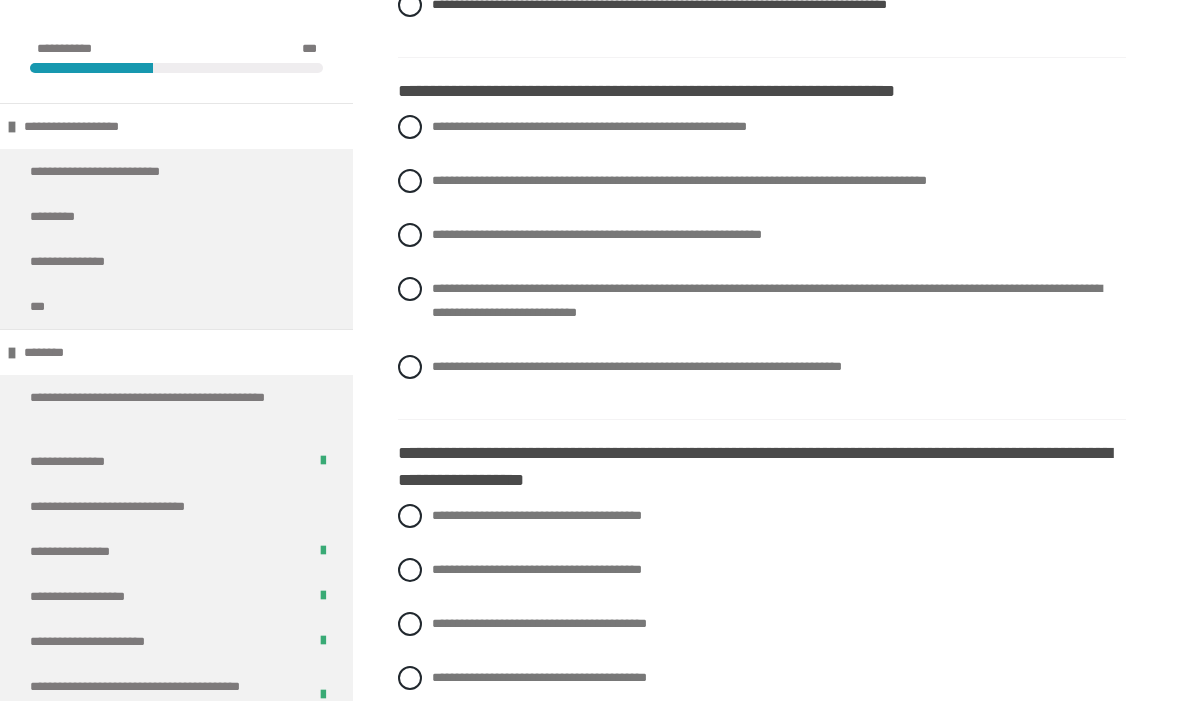 click on "**********" at bounding box center [597, 235] 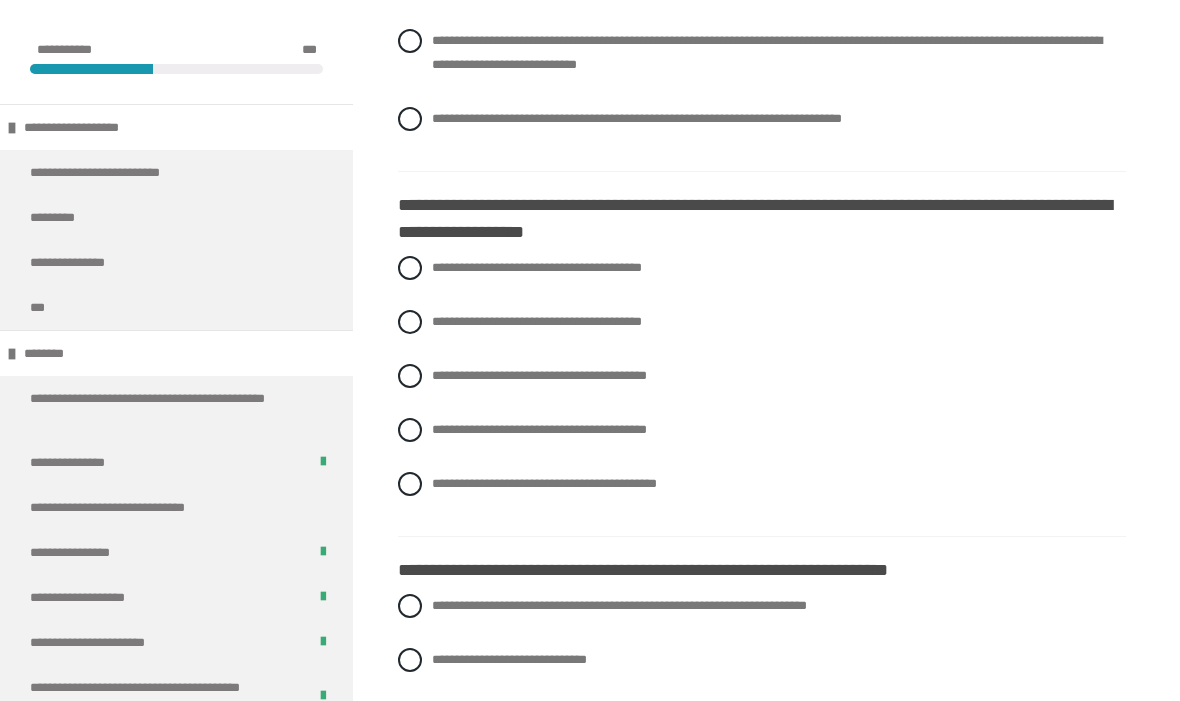 scroll, scrollTop: 2464, scrollLeft: 0, axis: vertical 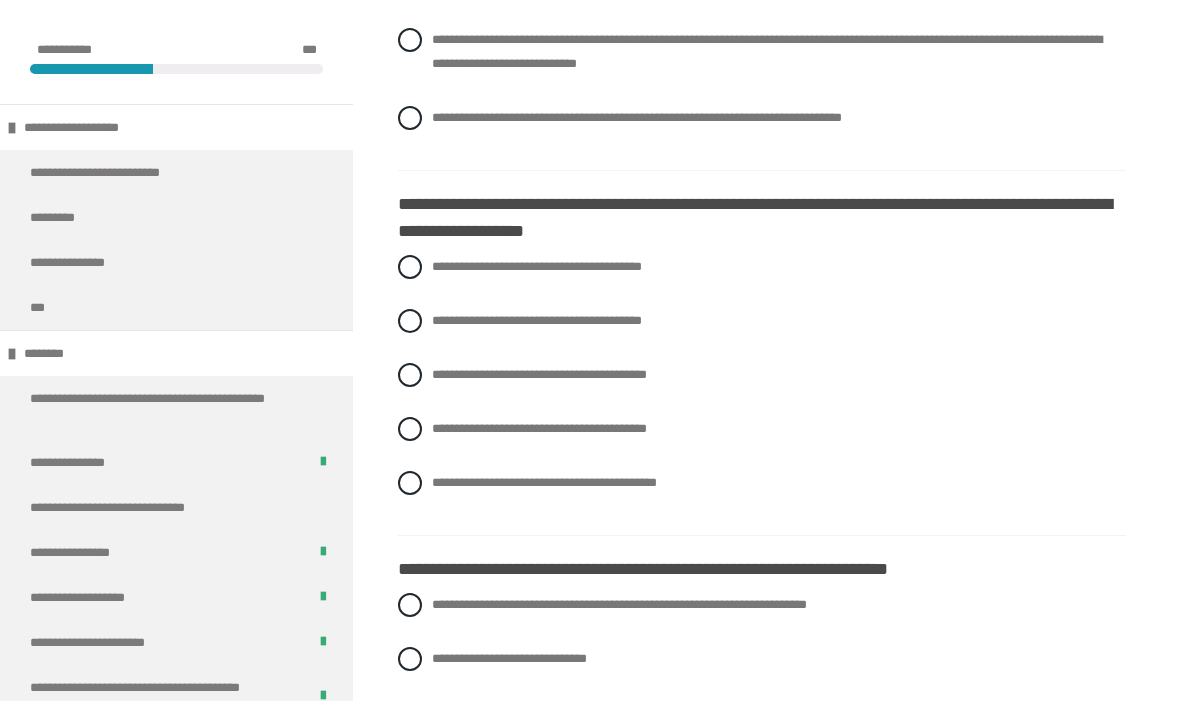 click on "**********" at bounding box center (762, 267) 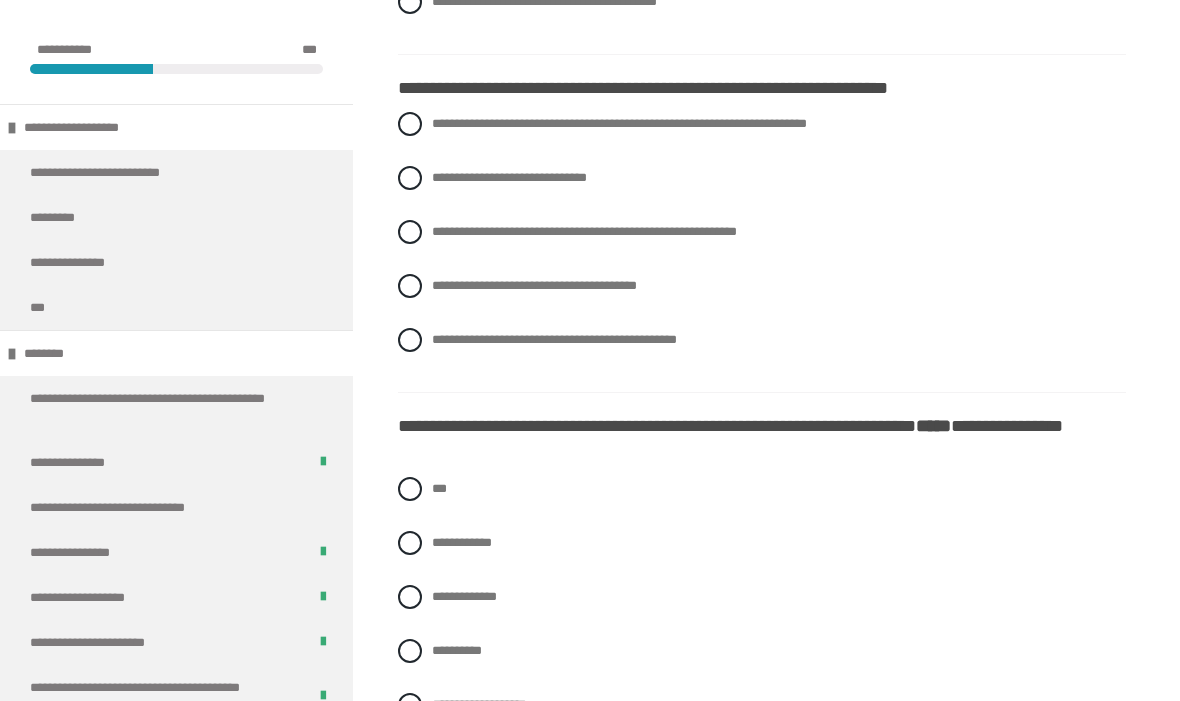 scroll, scrollTop: 2922, scrollLeft: 0, axis: vertical 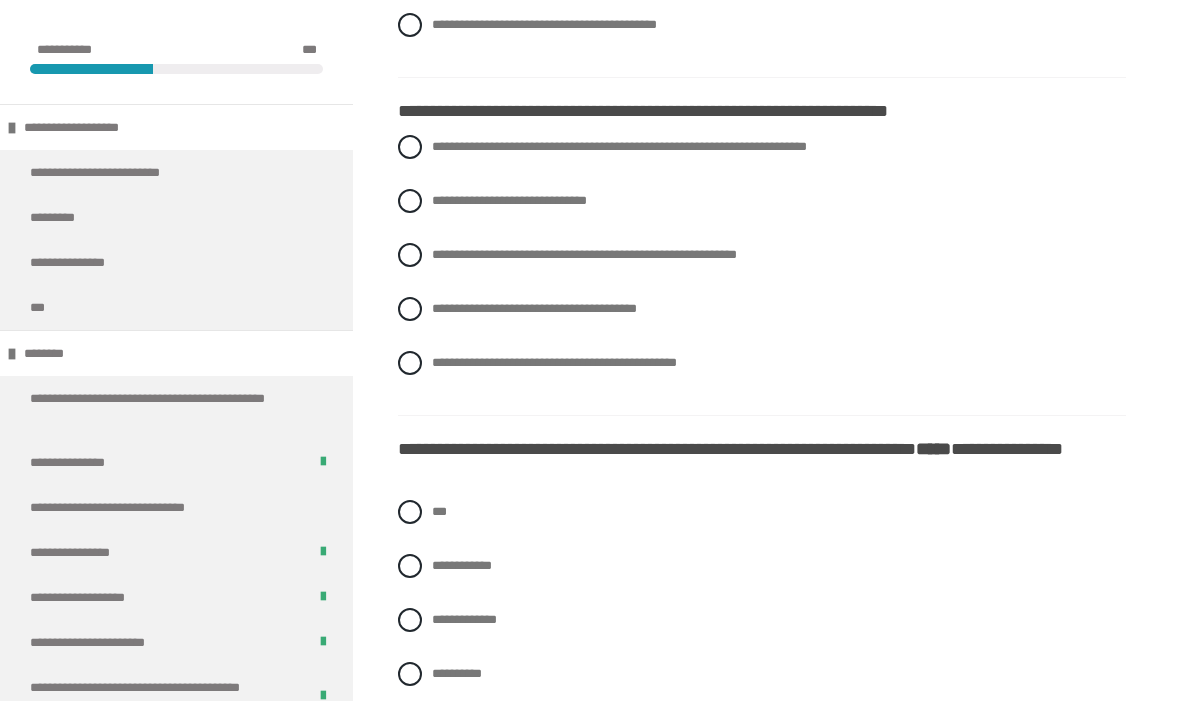 click on "**********" at bounding box center (534, 308) 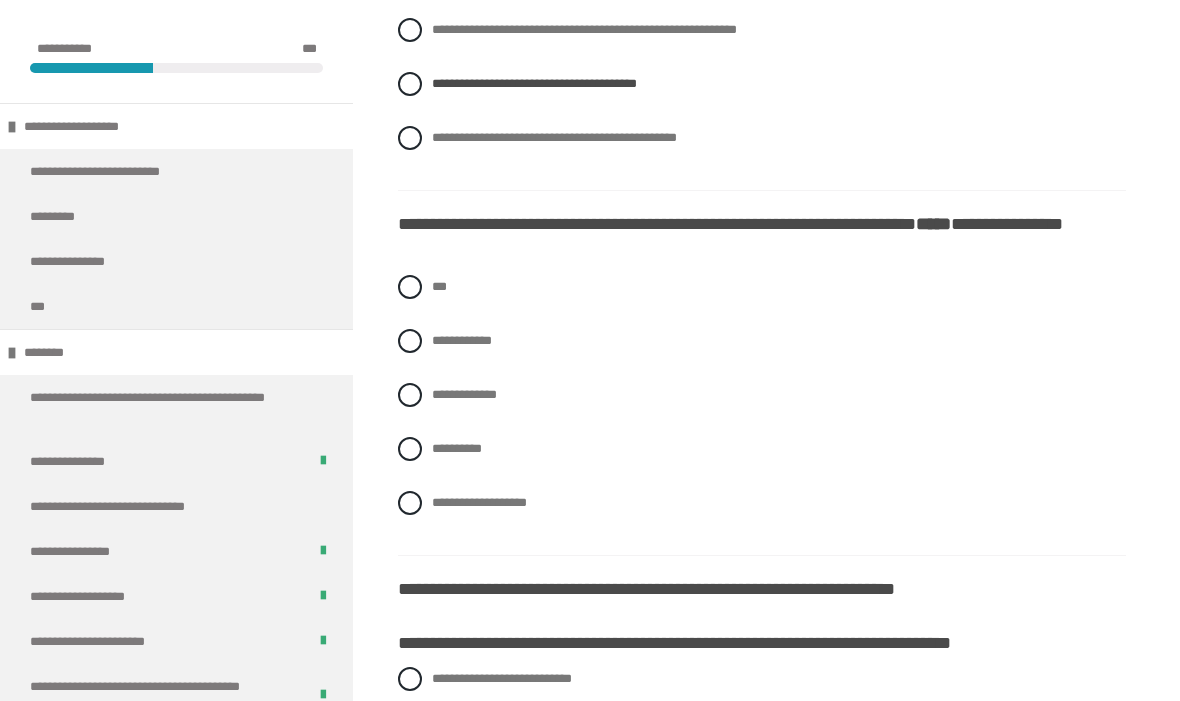 scroll, scrollTop: 3152, scrollLeft: 0, axis: vertical 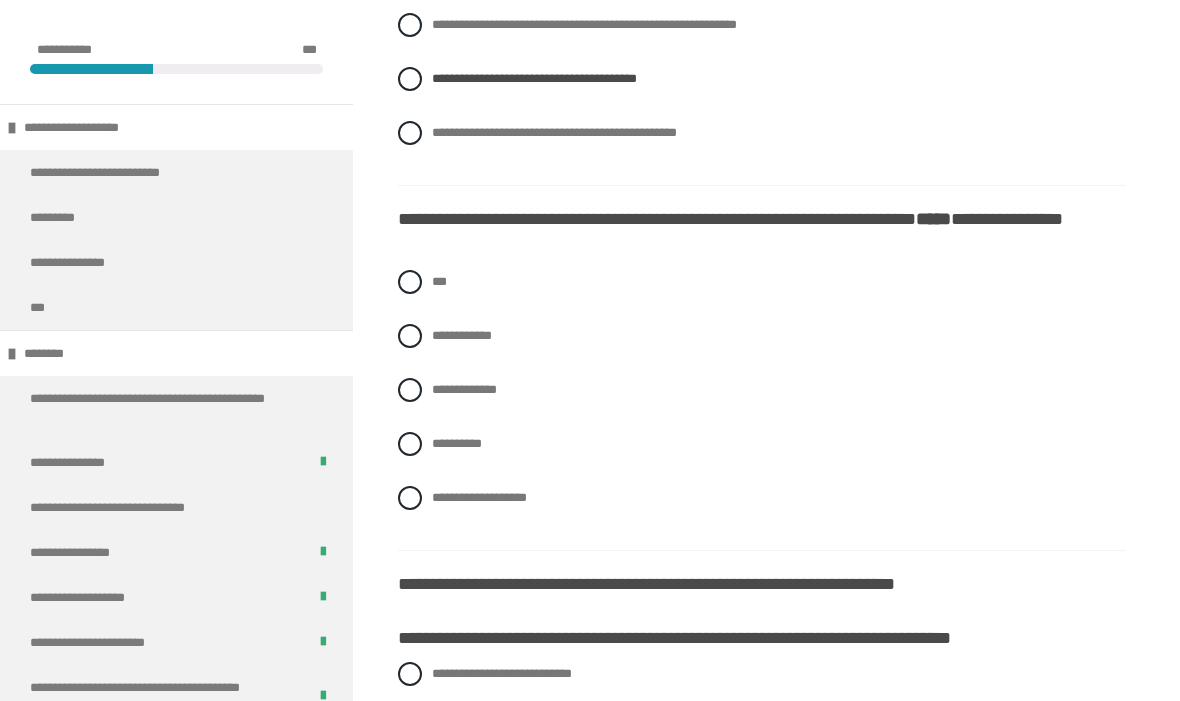 click on "**********" at bounding box center [762, 390] 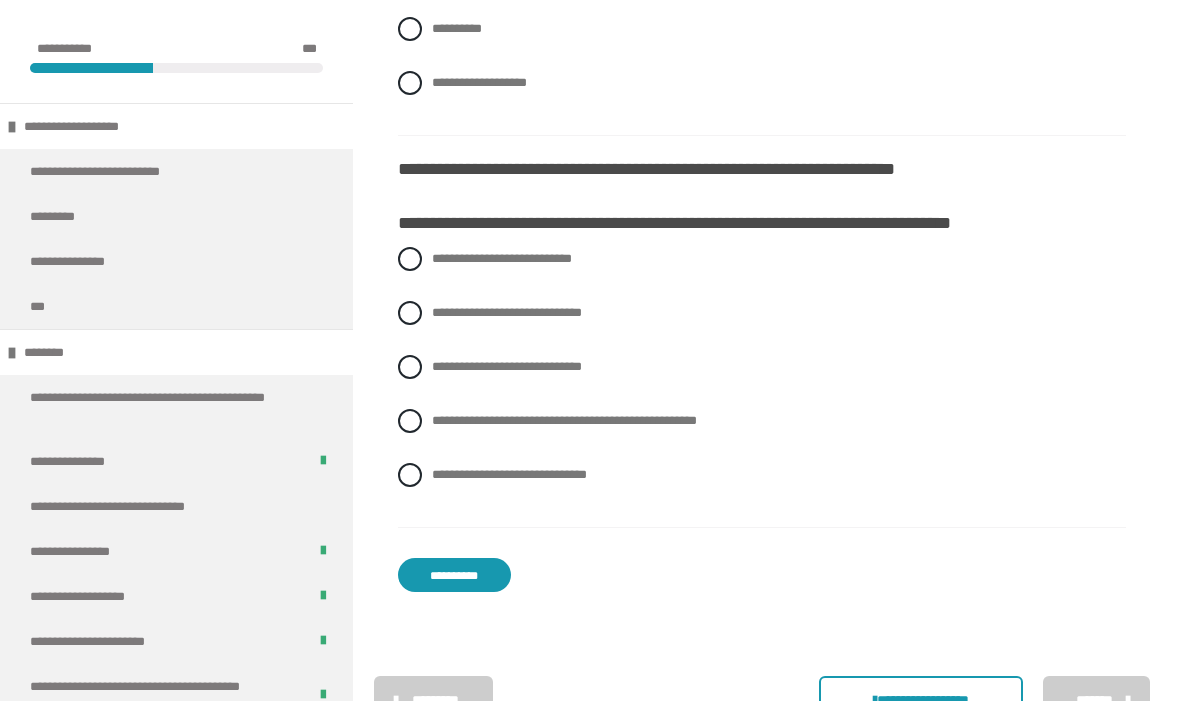 scroll, scrollTop: 3568, scrollLeft: 0, axis: vertical 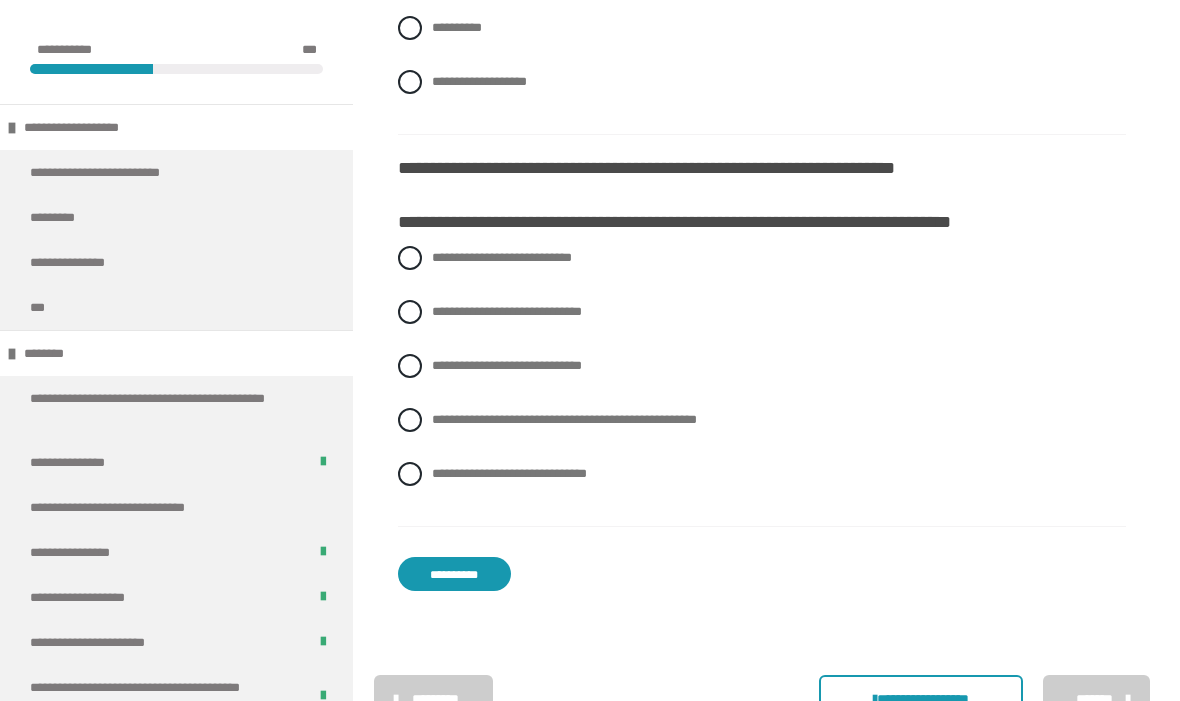 click on "**********" at bounding box center [507, 311] 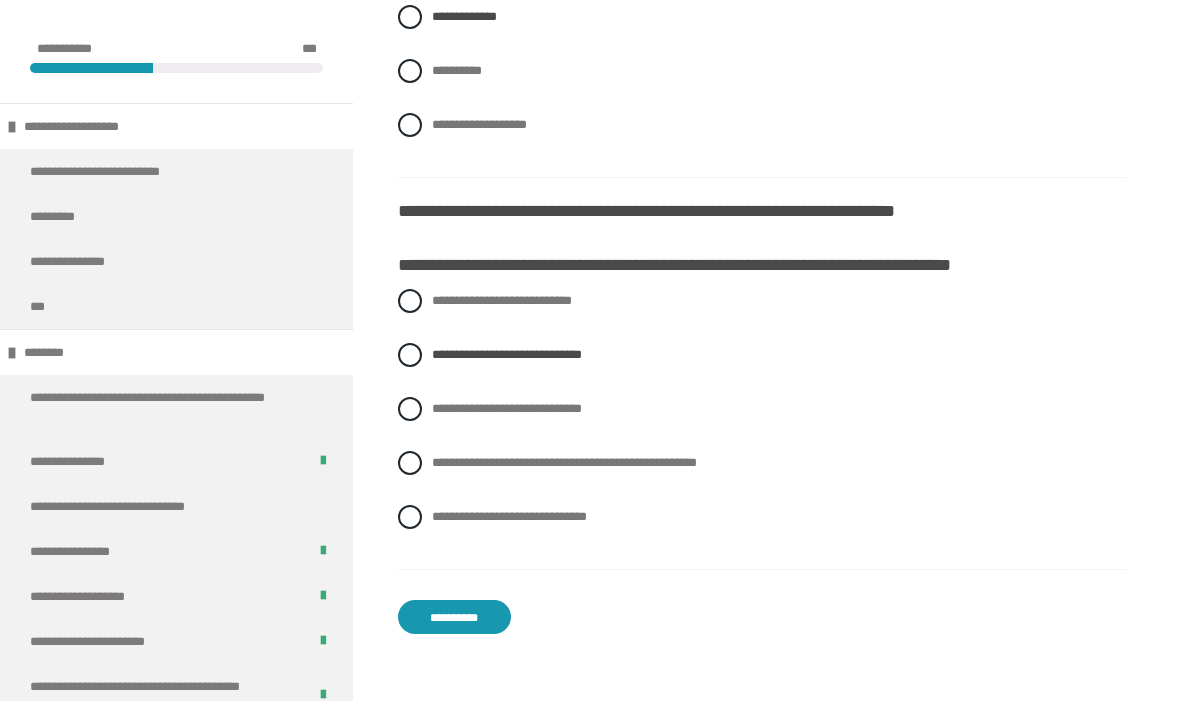 scroll, scrollTop: 3575, scrollLeft: 0, axis: vertical 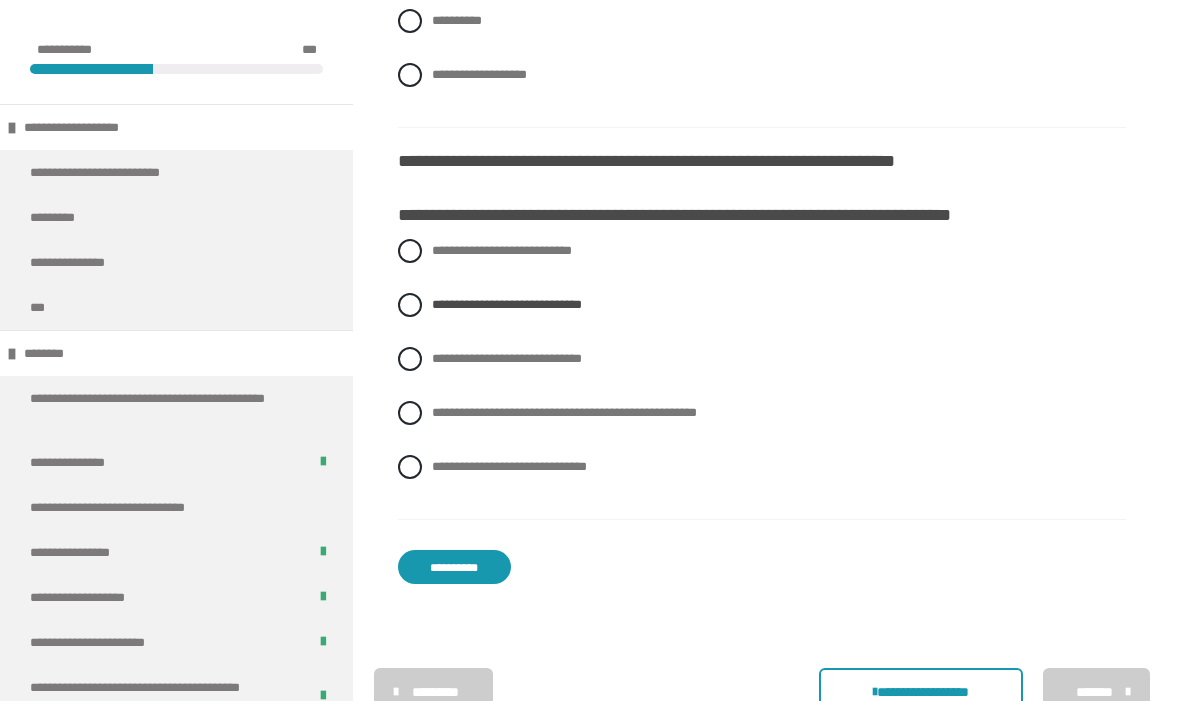 click on "**********" at bounding box center [454, 567] 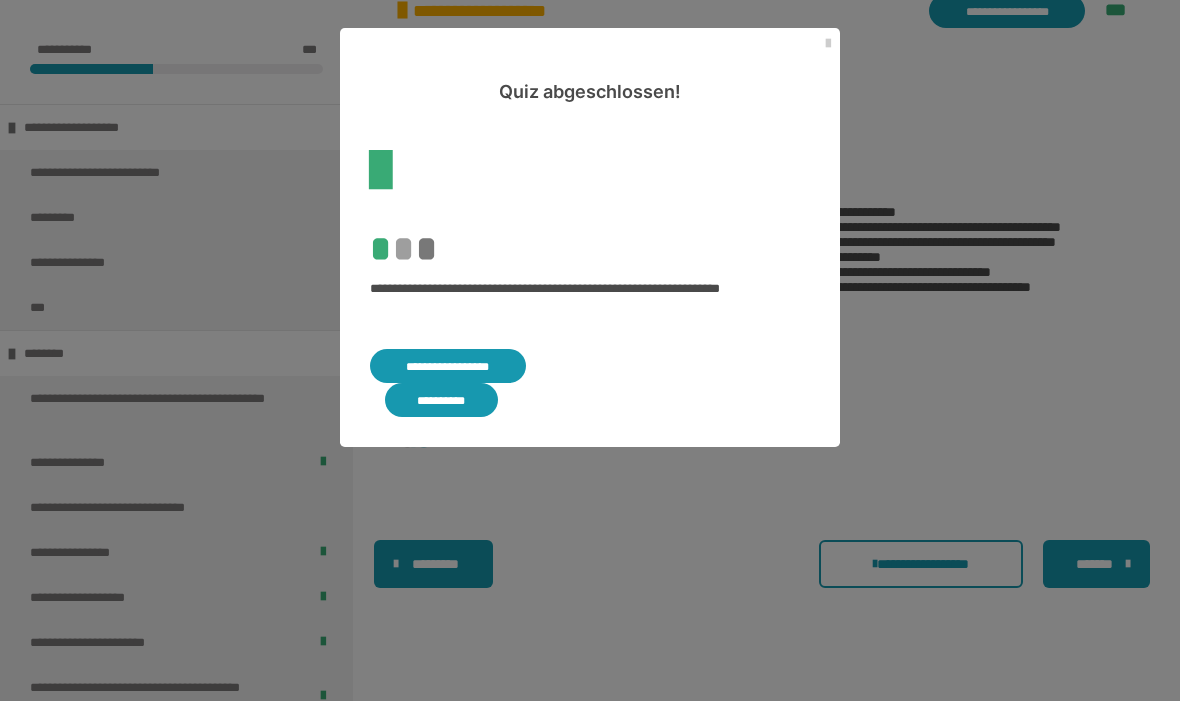 scroll, scrollTop: 508, scrollLeft: 0, axis: vertical 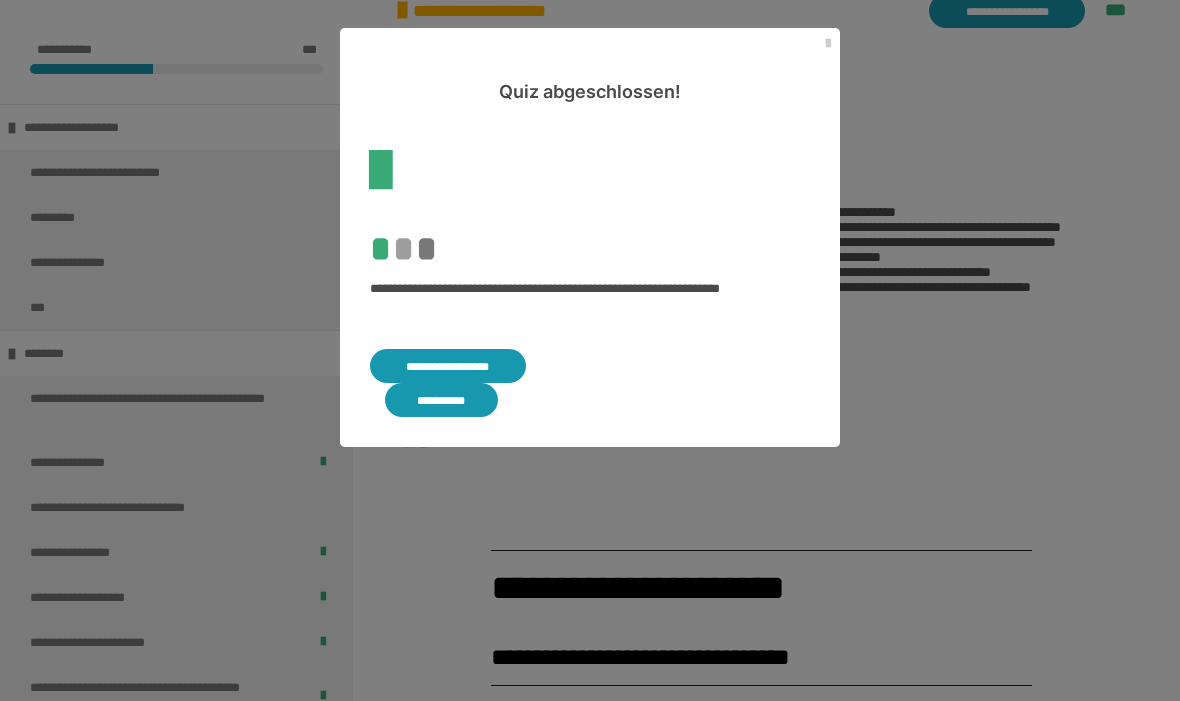 click on "**********" at bounding box center [448, 366] 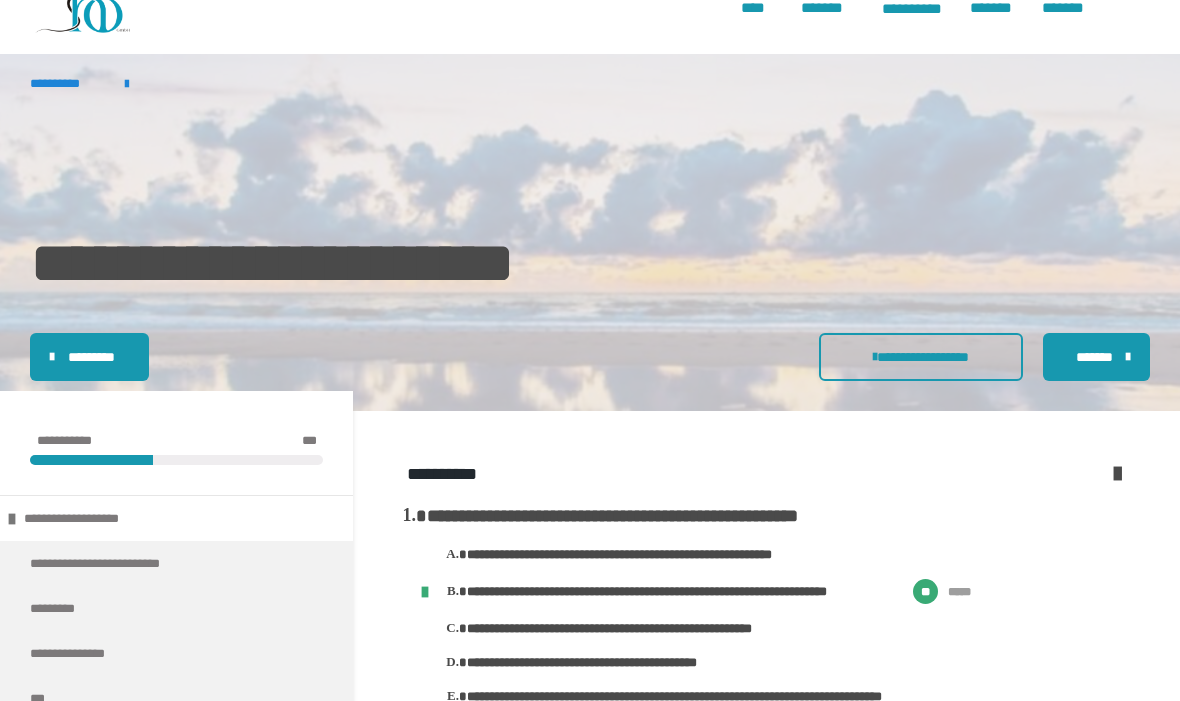 scroll, scrollTop: 45, scrollLeft: 0, axis: vertical 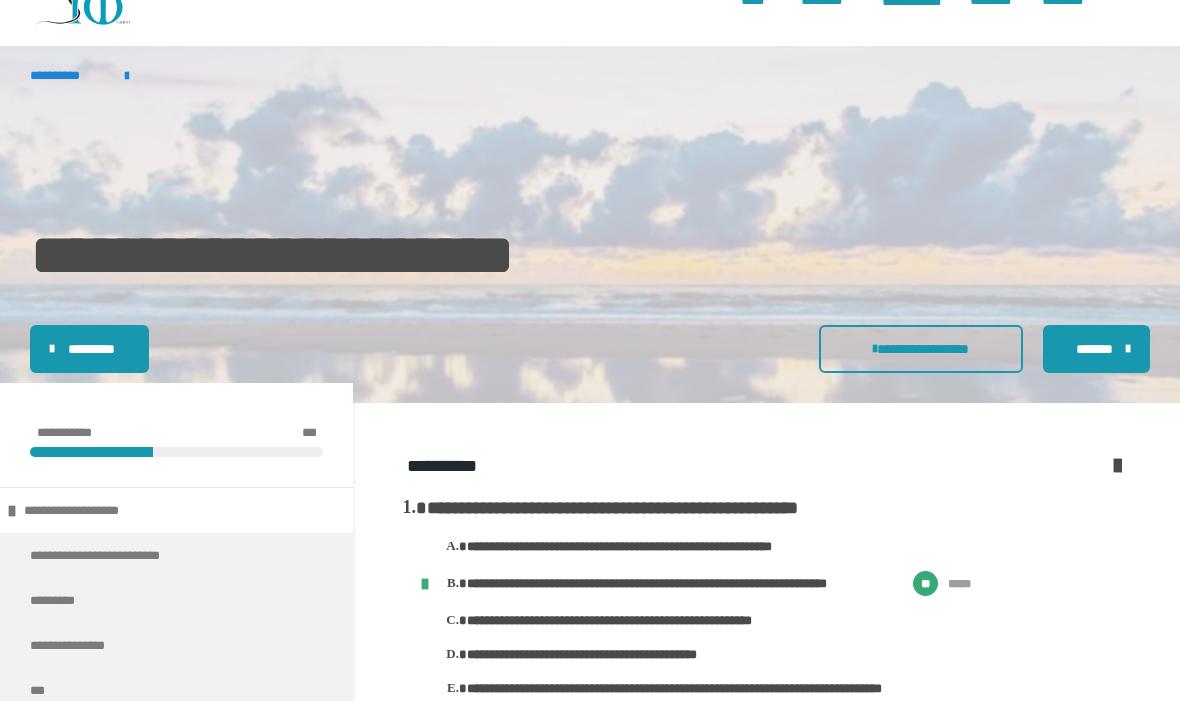 click at bounding box center (1117, 465) 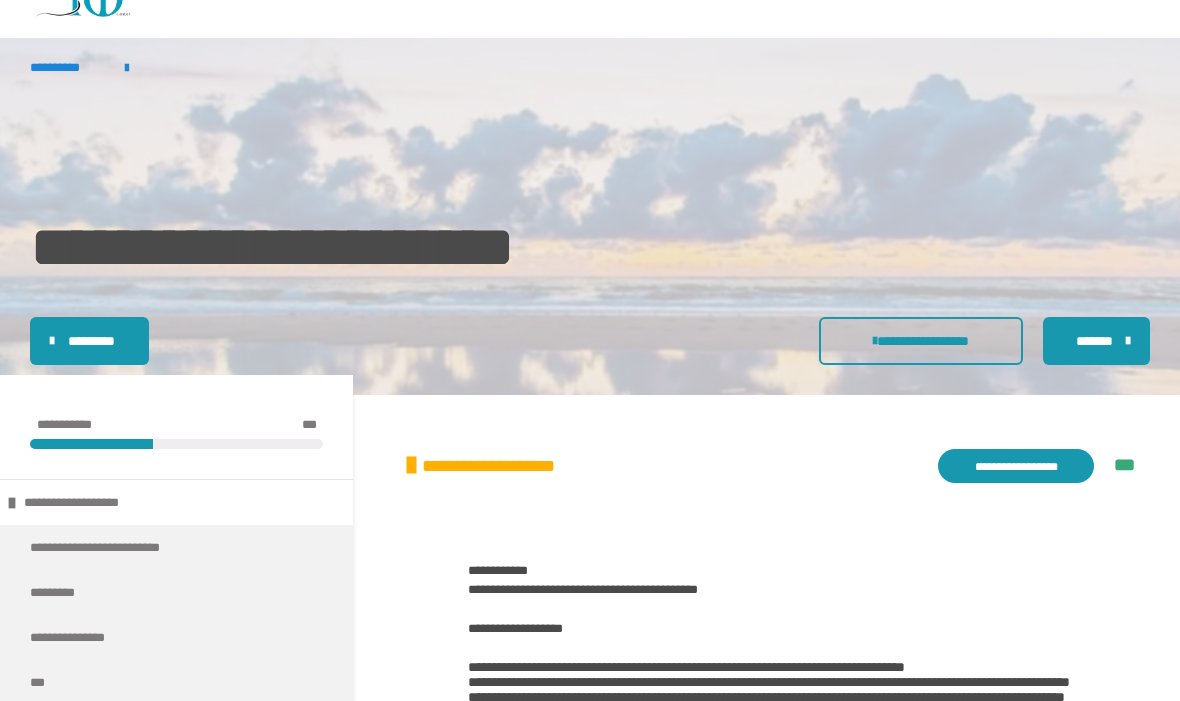 scroll, scrollTop: 94, scrollLeft: 0, axis: vertical 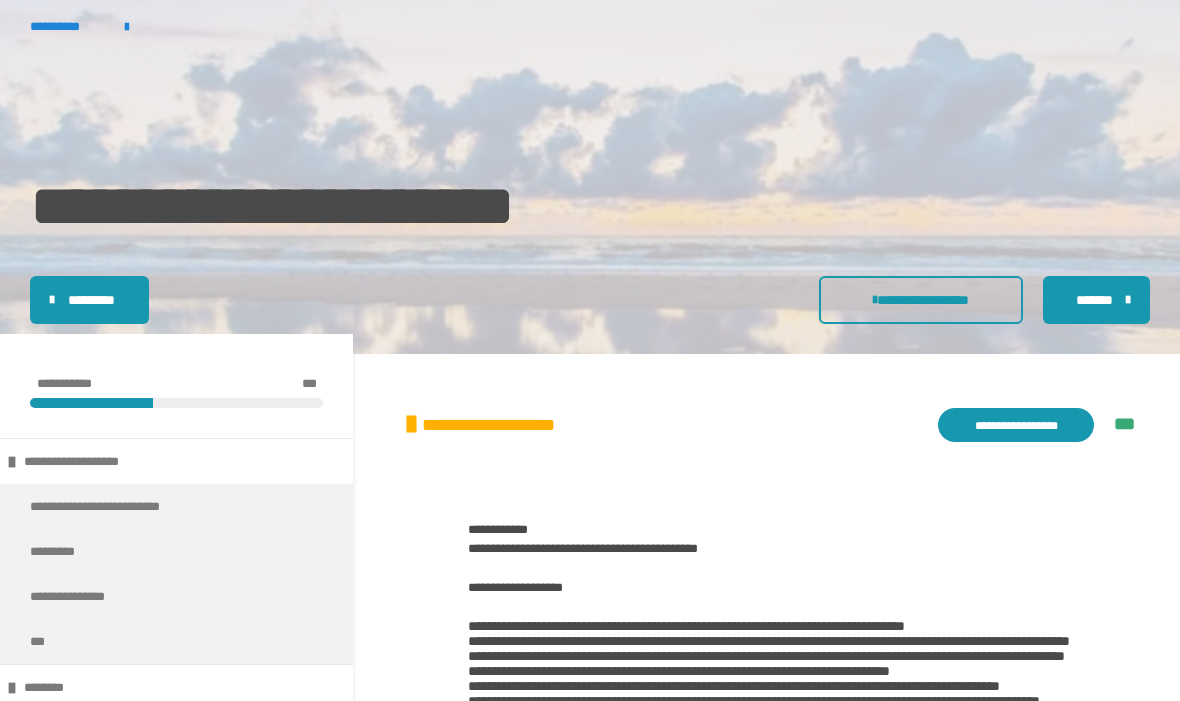click on "**********" at bounding box center [1016, 425] 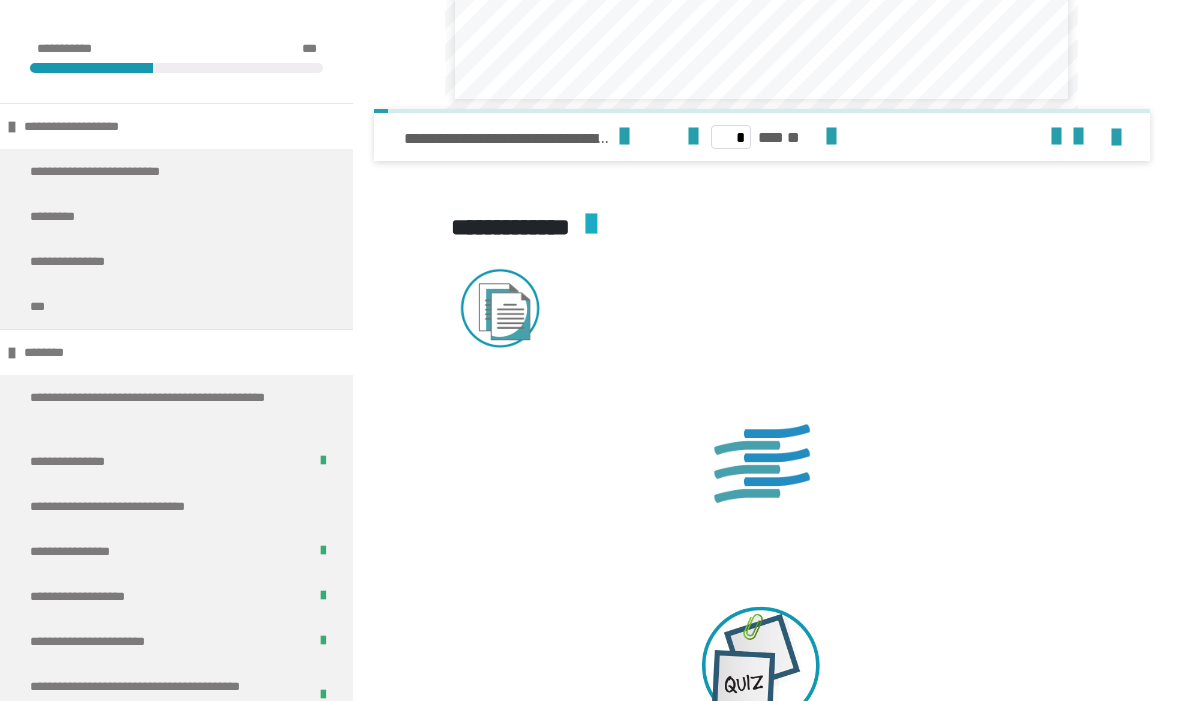 scroll, scrollTop: 5008, scrollLeft: 0, axis: vertical 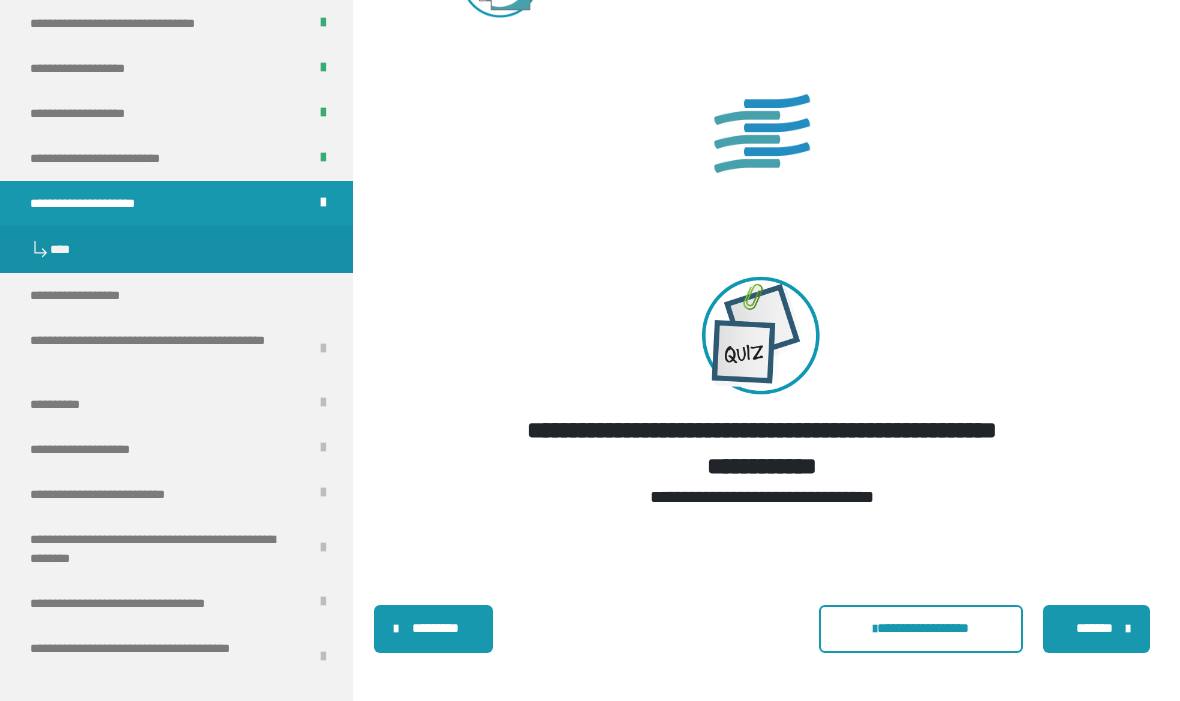 click on "**********" at bounding box center (176, 295) 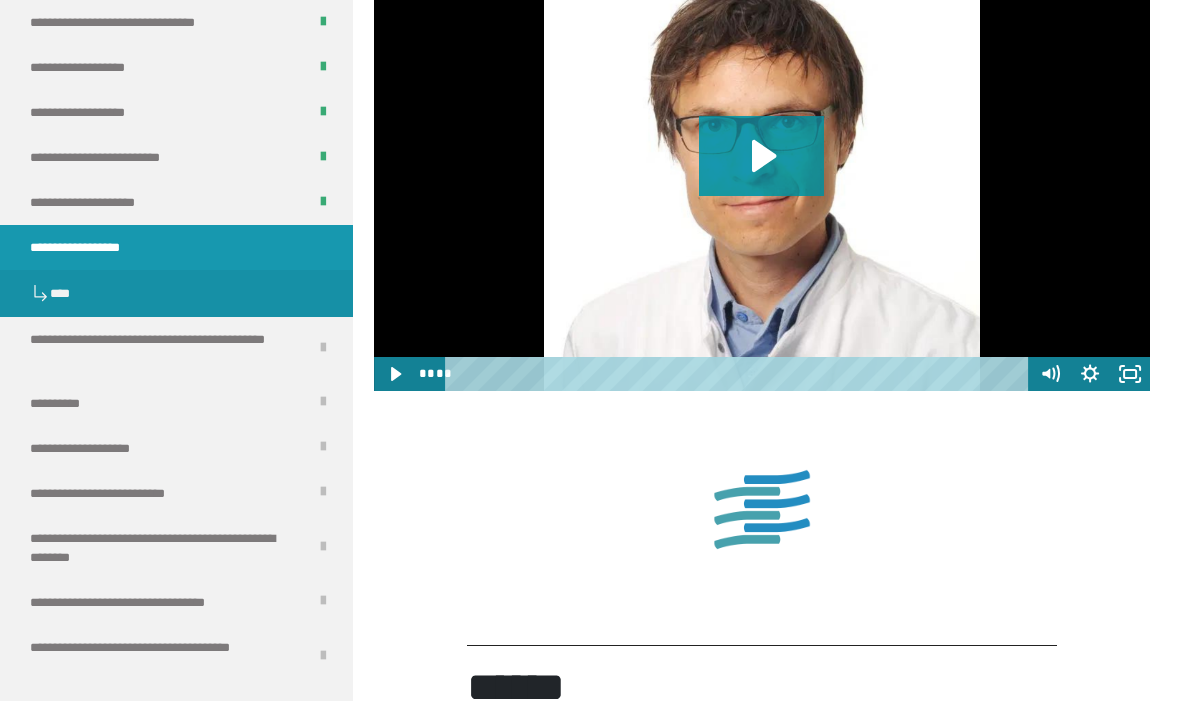 scroll, scrollTop: 2234, scrollLeft: 0, axis: vertical 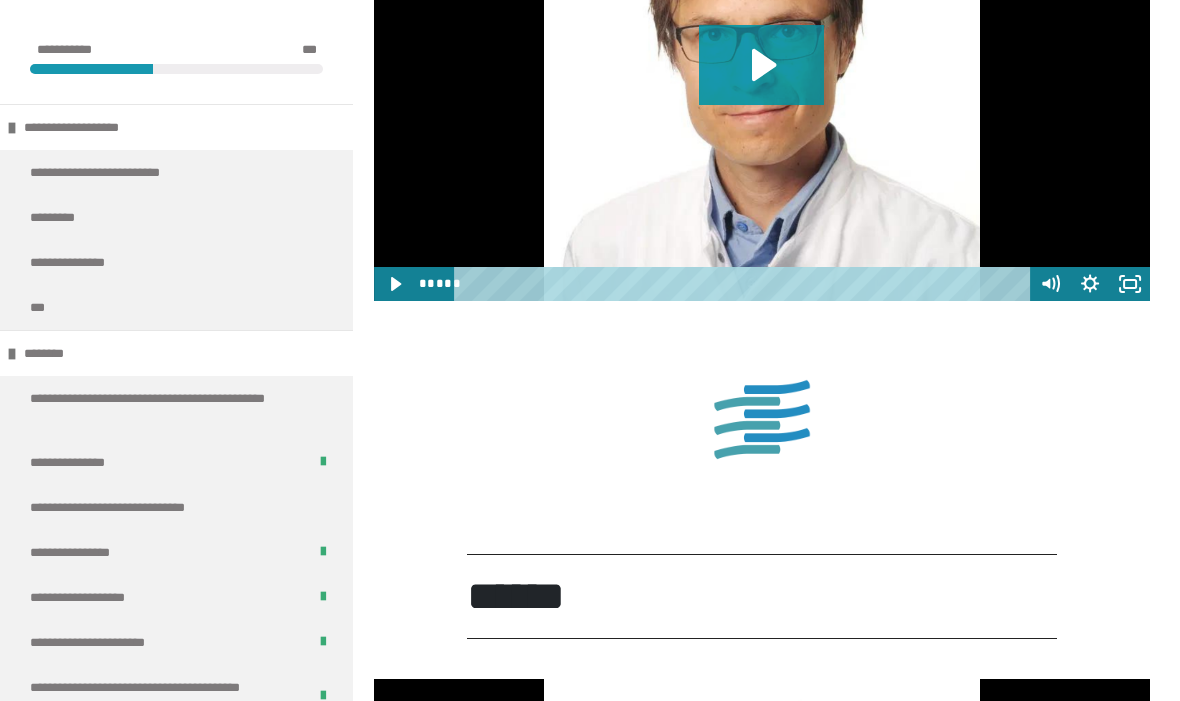 click 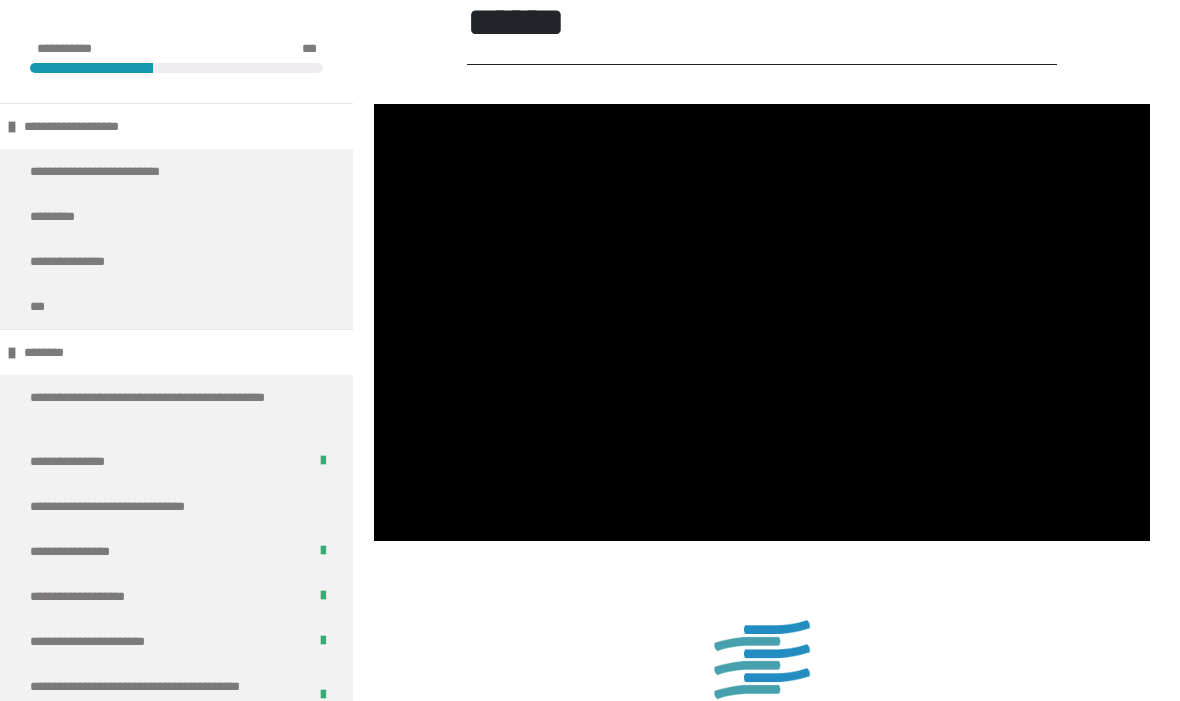 scroll, scrollTop: 1255, scrollLeft: 0, axis: vertical 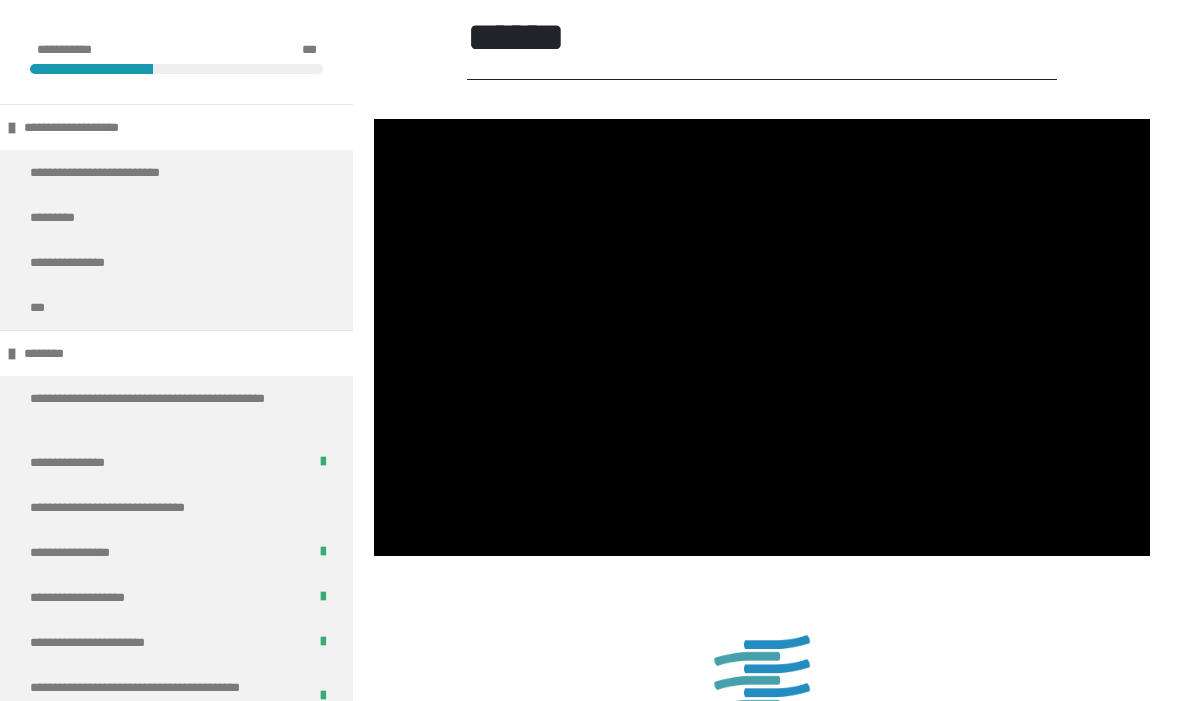 click at bounding box center [762, 337] 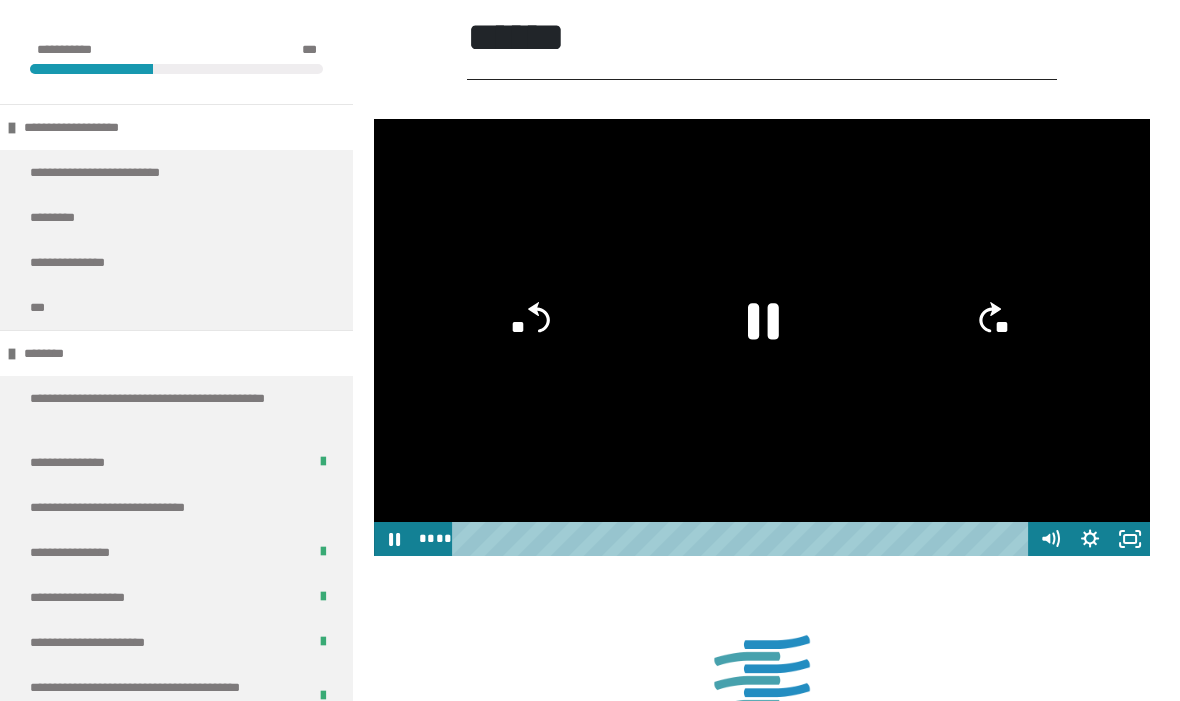 click 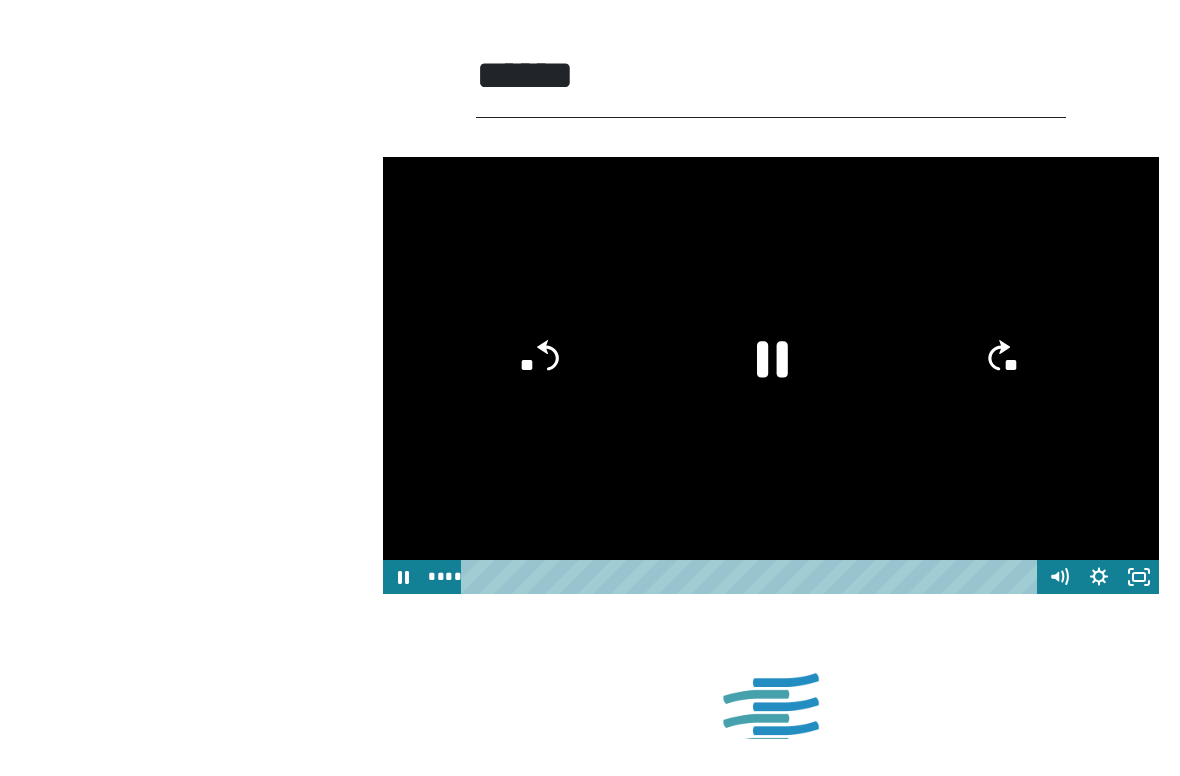 scroll, scrollTop: 0, scrollLeft: 0, axis: both 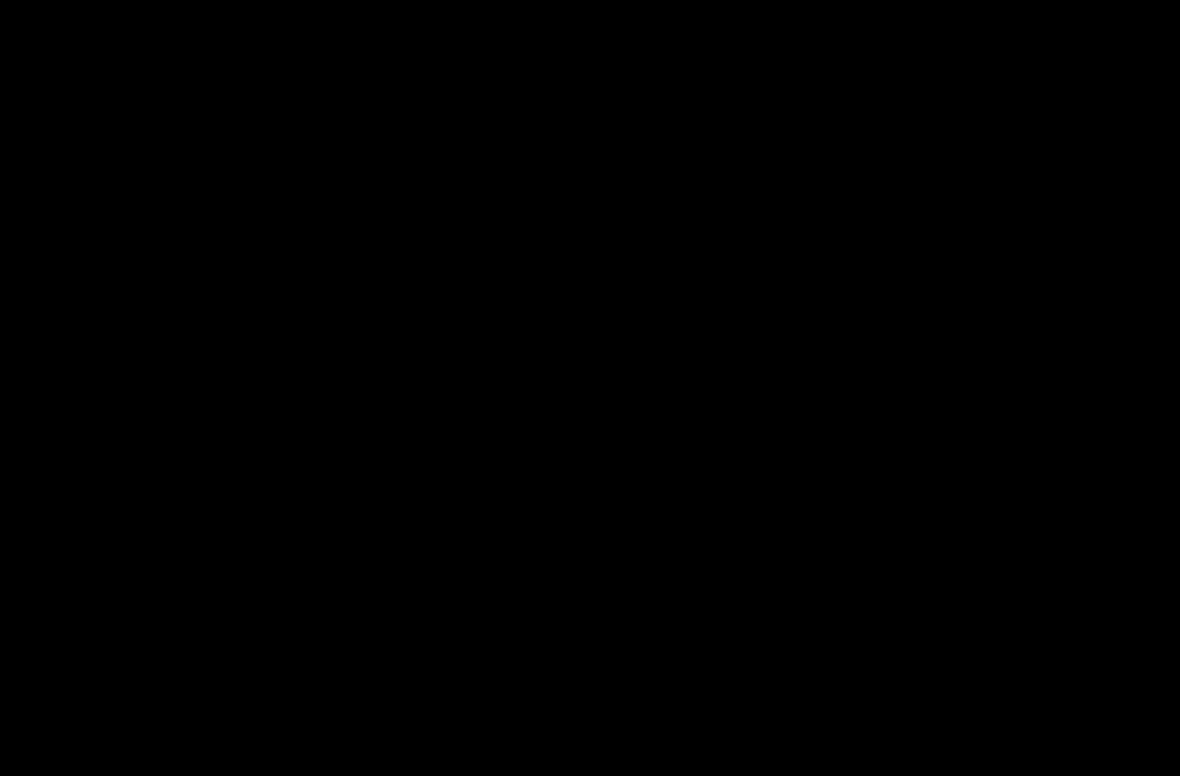 click at bounding box center (590, 388) 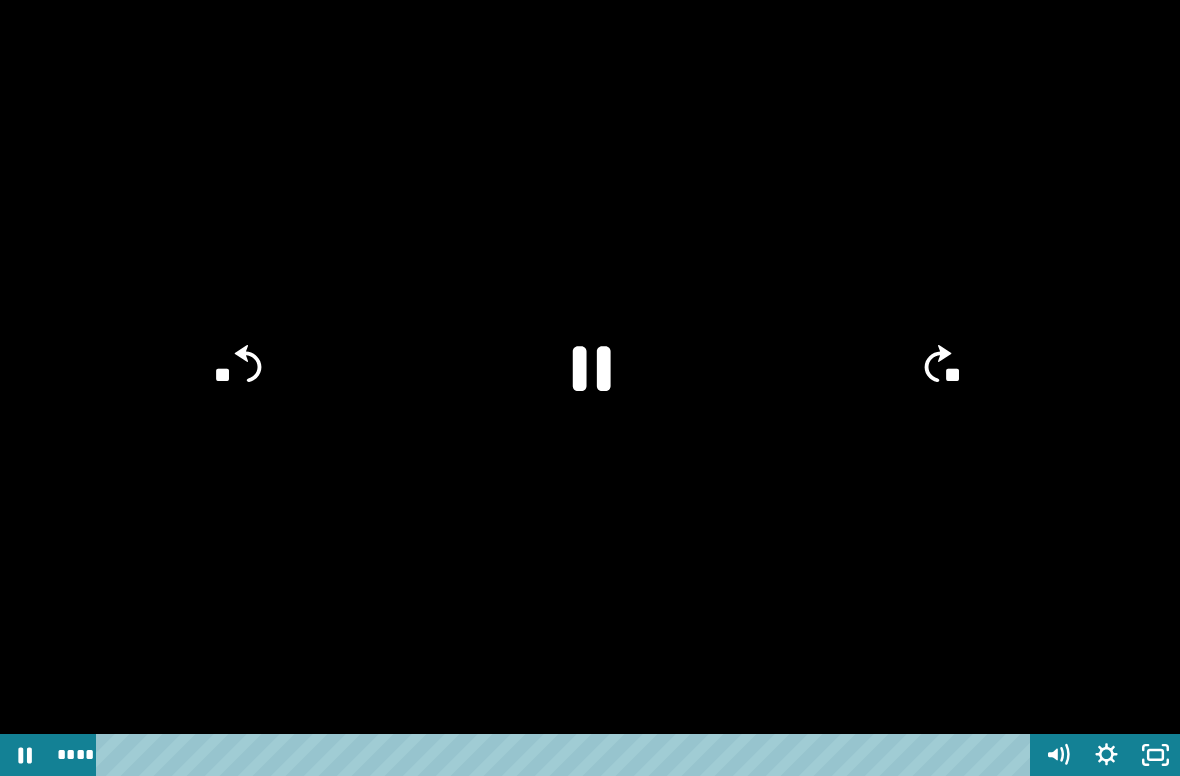 click 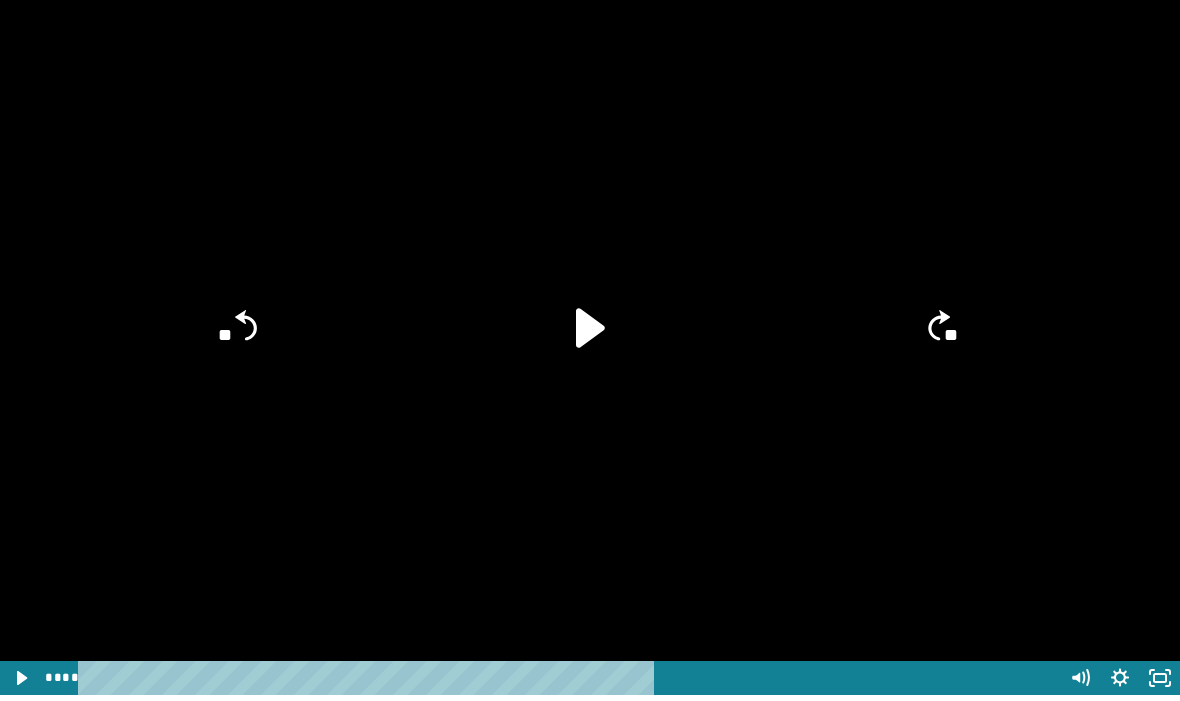 scroll, scrollTop: 4972, scrollLeft: 0, axis: vertical 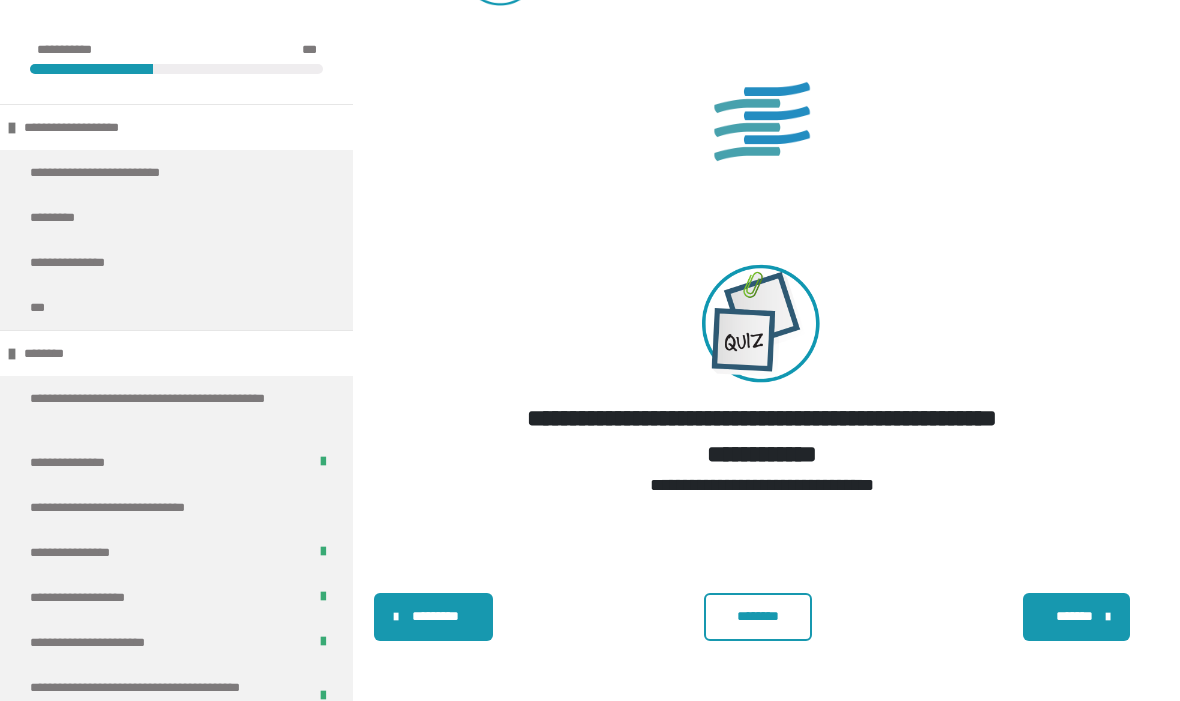 click on "********" at bounding box center [758, 616] 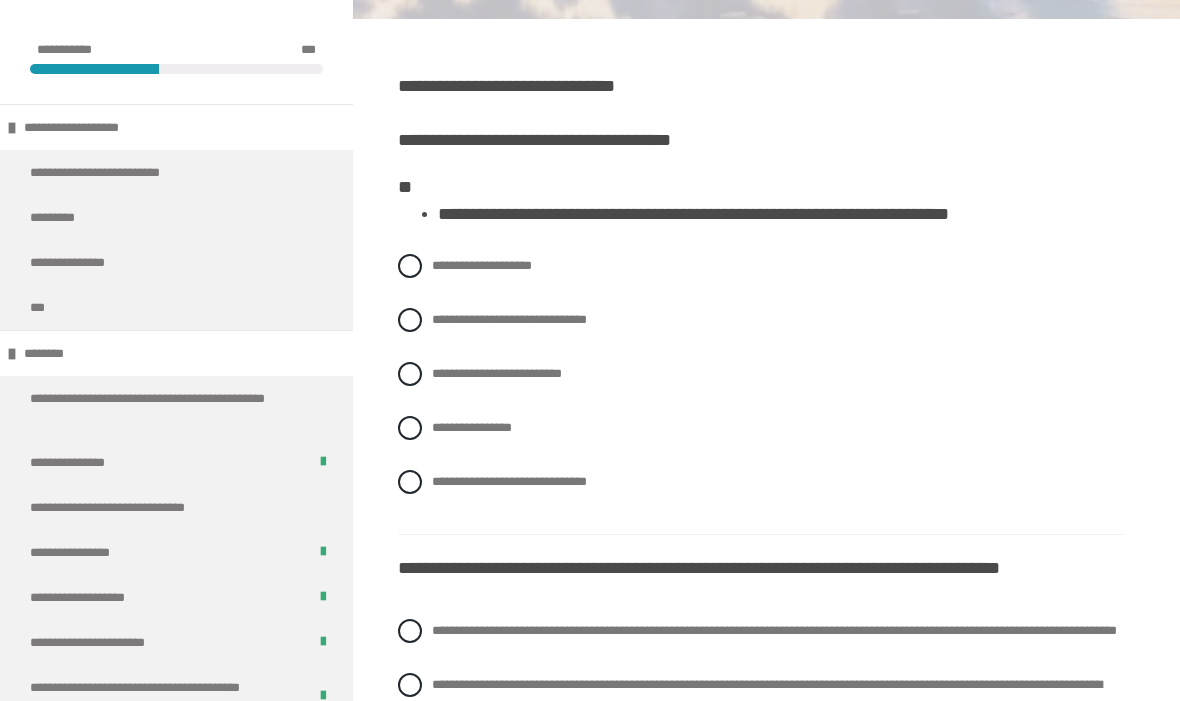 scroll, scrollTop: 428, scrollLeft: 0, axis: vertical 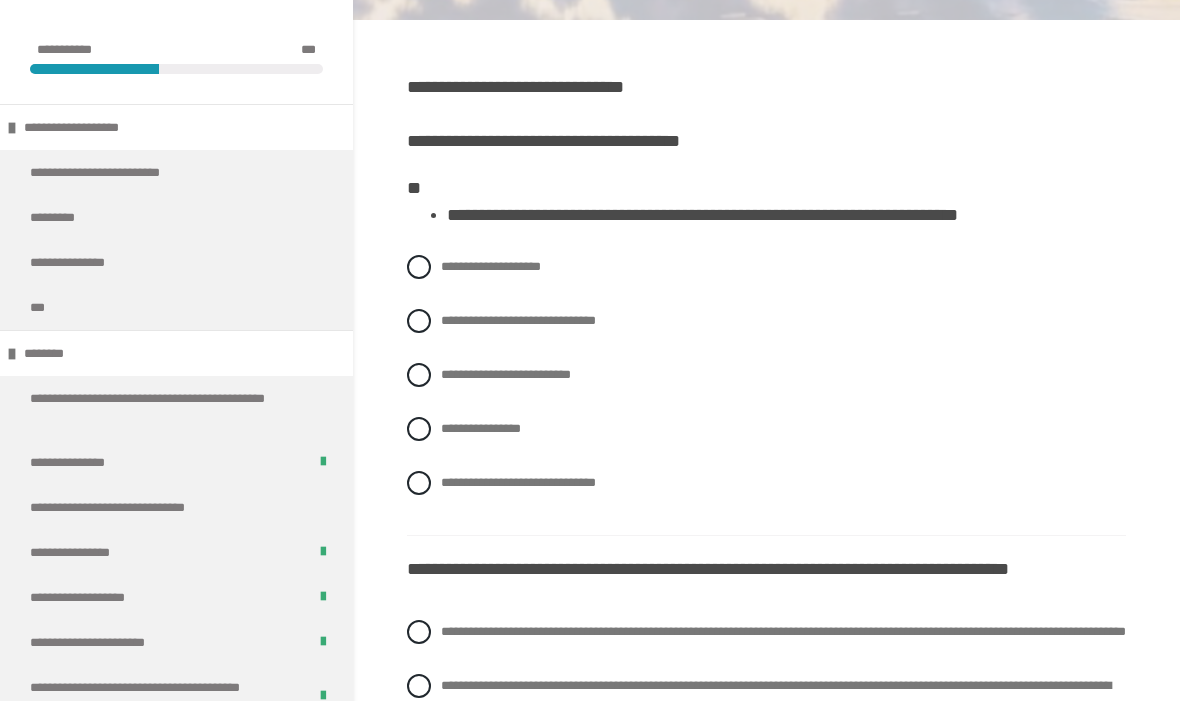 click on "**********" at bounding box center [518, 320] 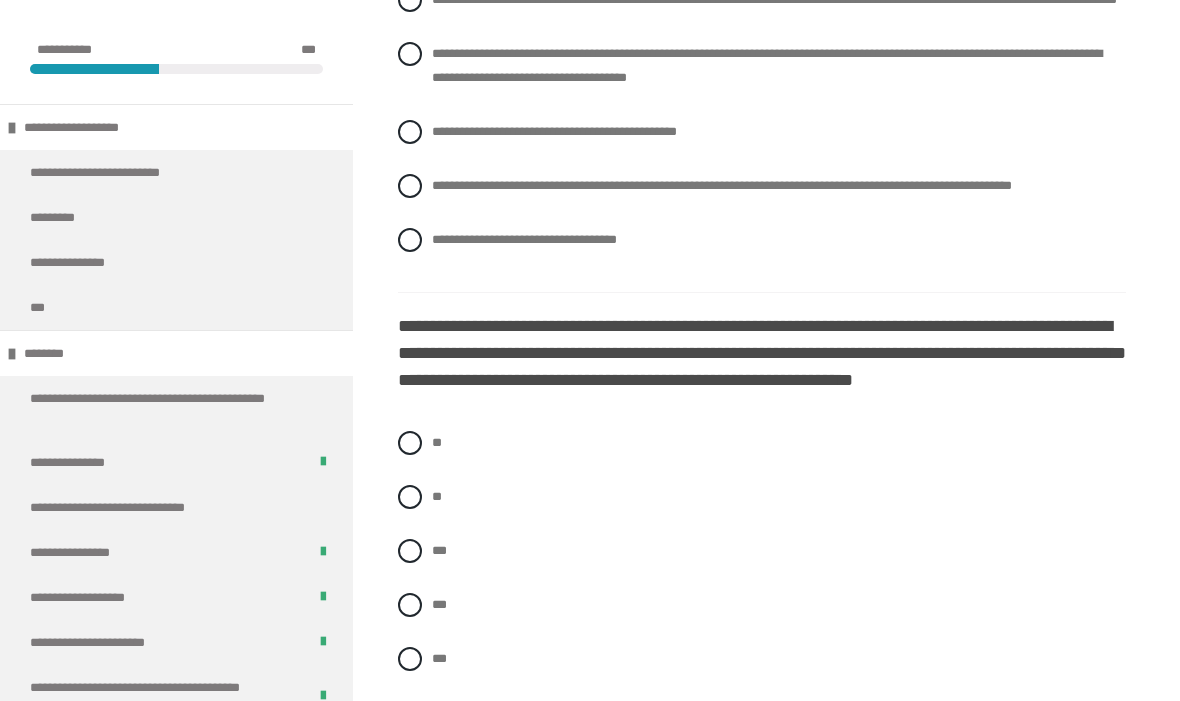 scroll, scrollTop: 1034, scrollLeft: 0, axis: vertical 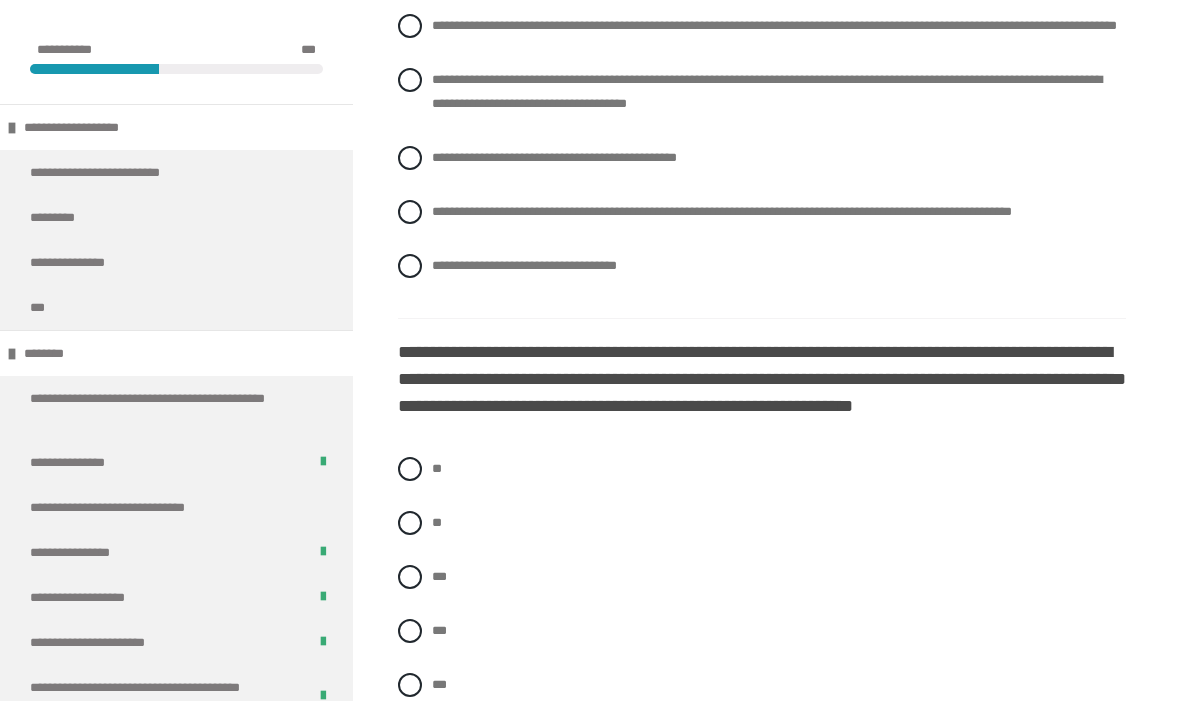 click on "**********" at bounding box center [767, 91] 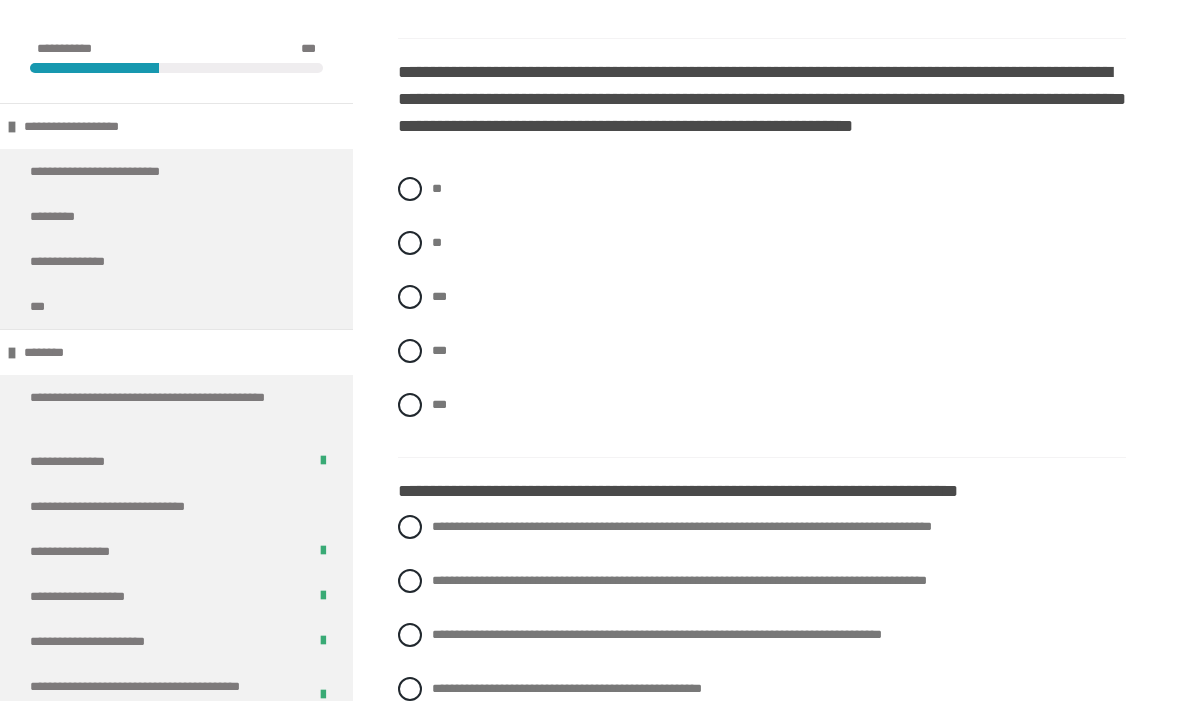 scroll, scrollTop: 1315, scrollLeft: 0, axis: vertical 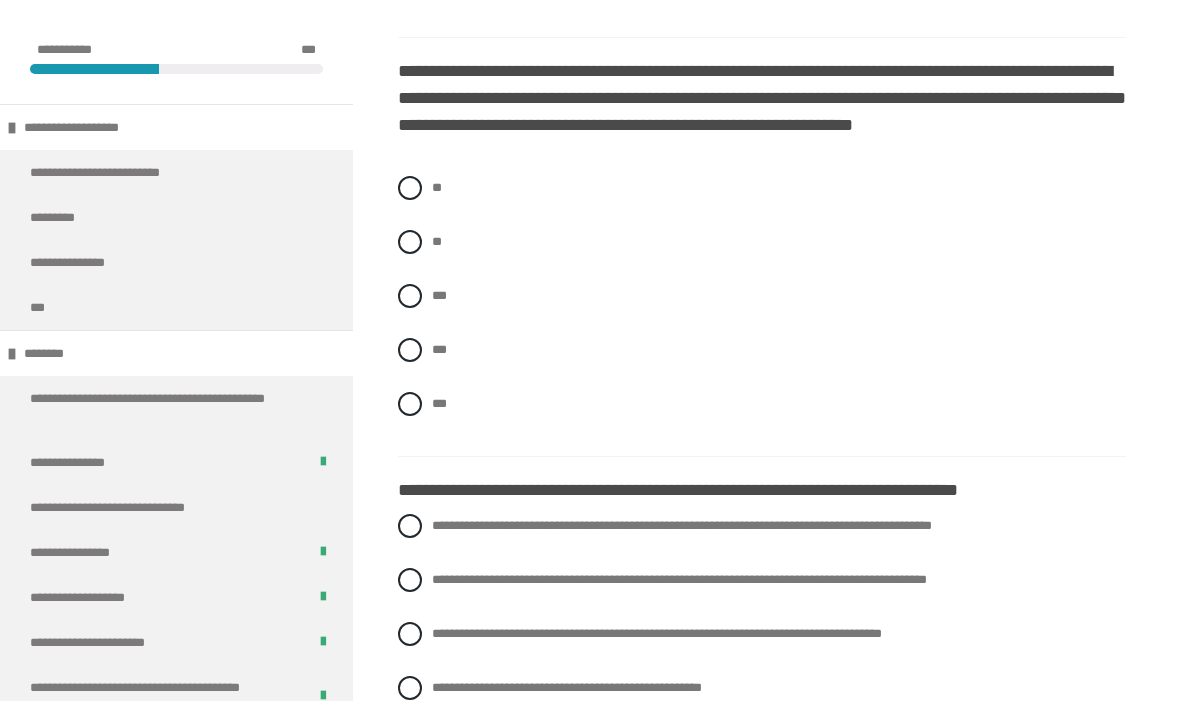 click on "***" at bounding box center [762, 296] 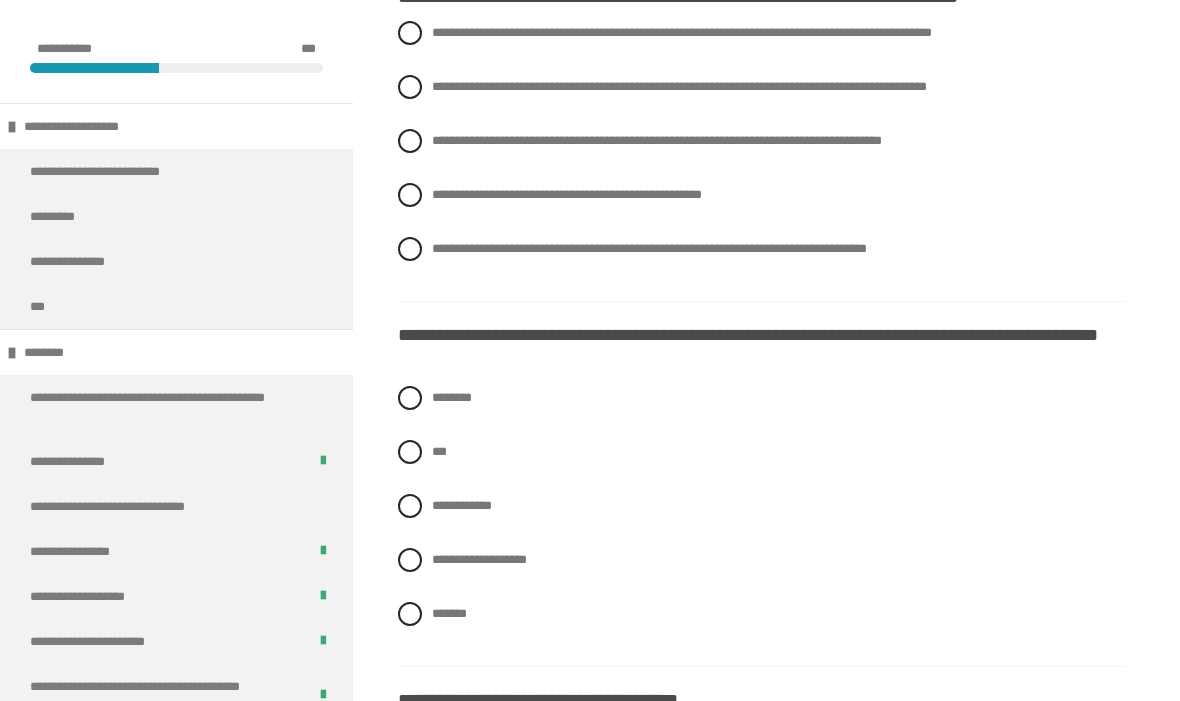 scroll, scrollTop: 1809, scrollLeft: 0, axis: vertical 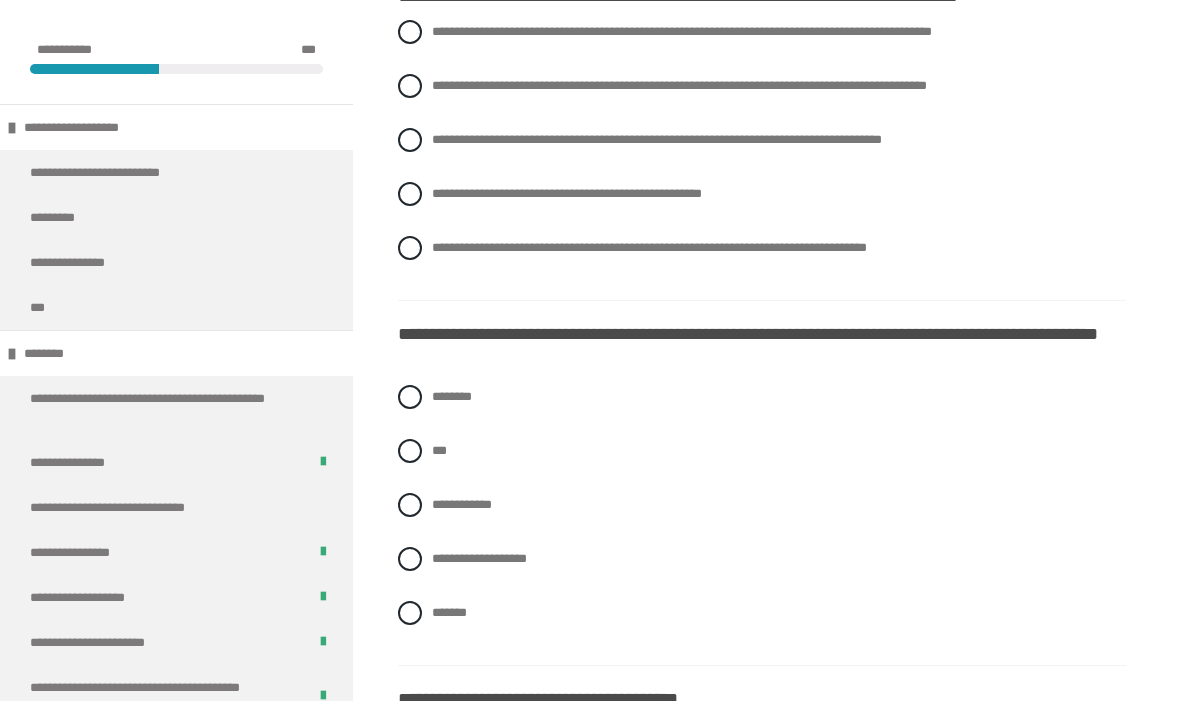 click on "**********" at bounding box center [682, 31] 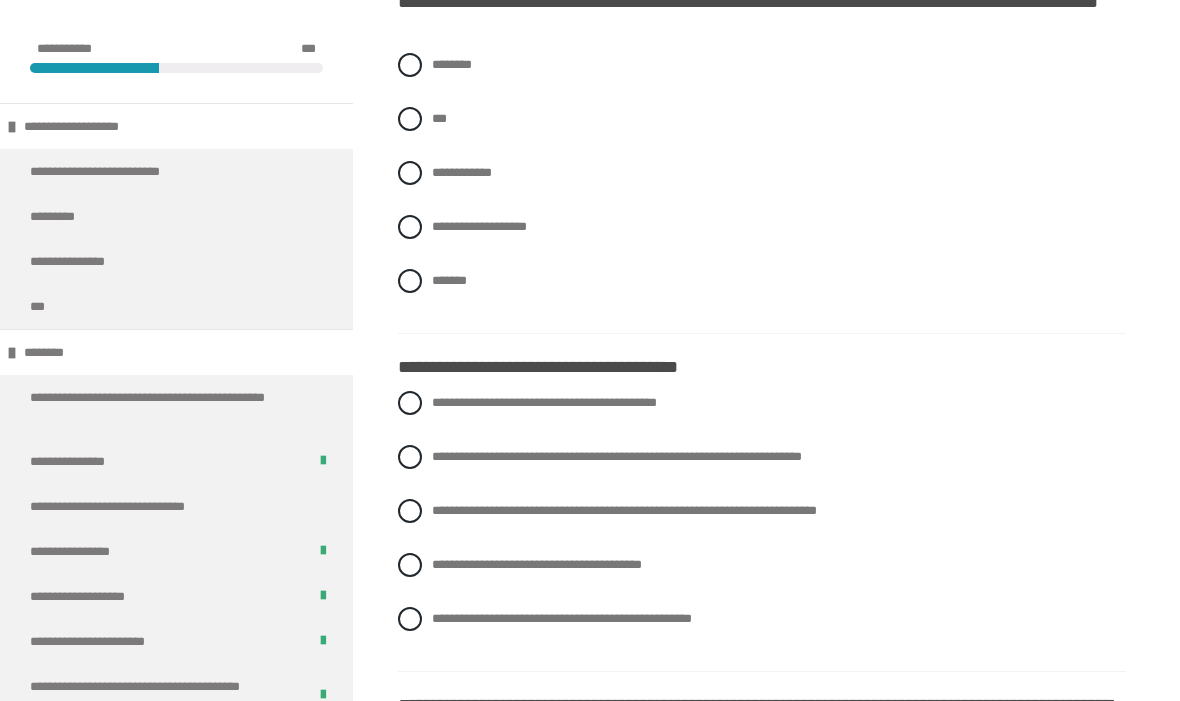 scroll, scrollTop: 2141, scrollLeft: 0, axis: vertical 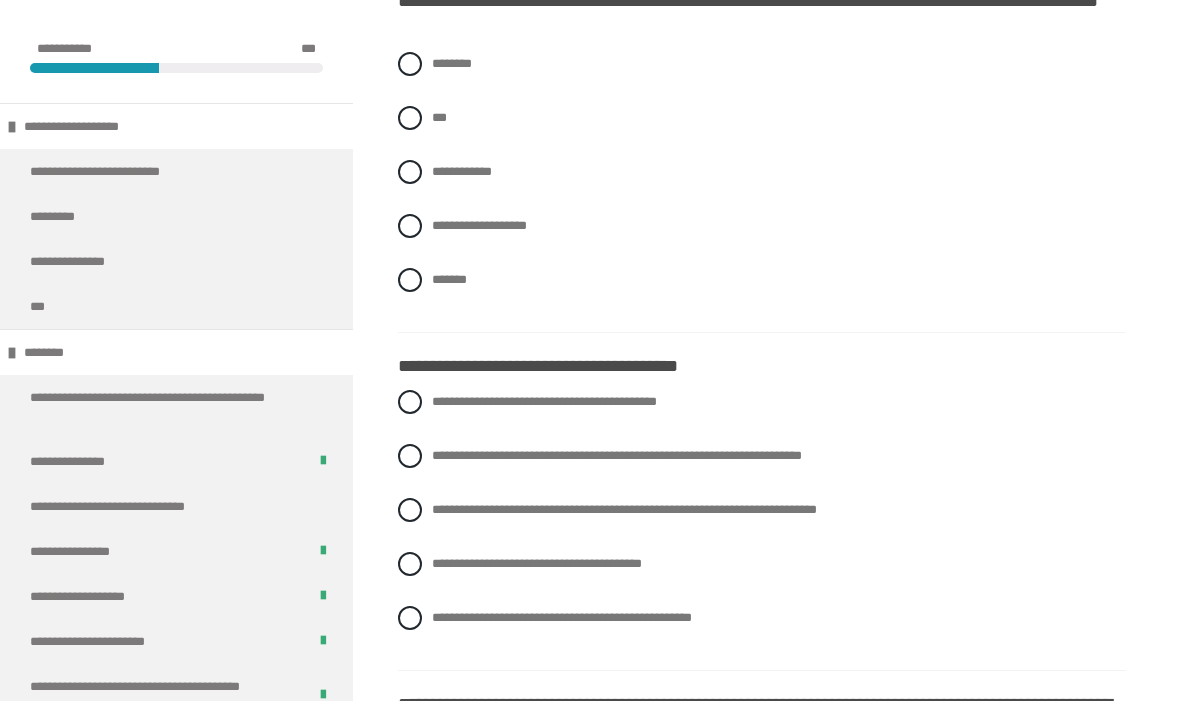 click on "********" at bounding box center [762, 65] 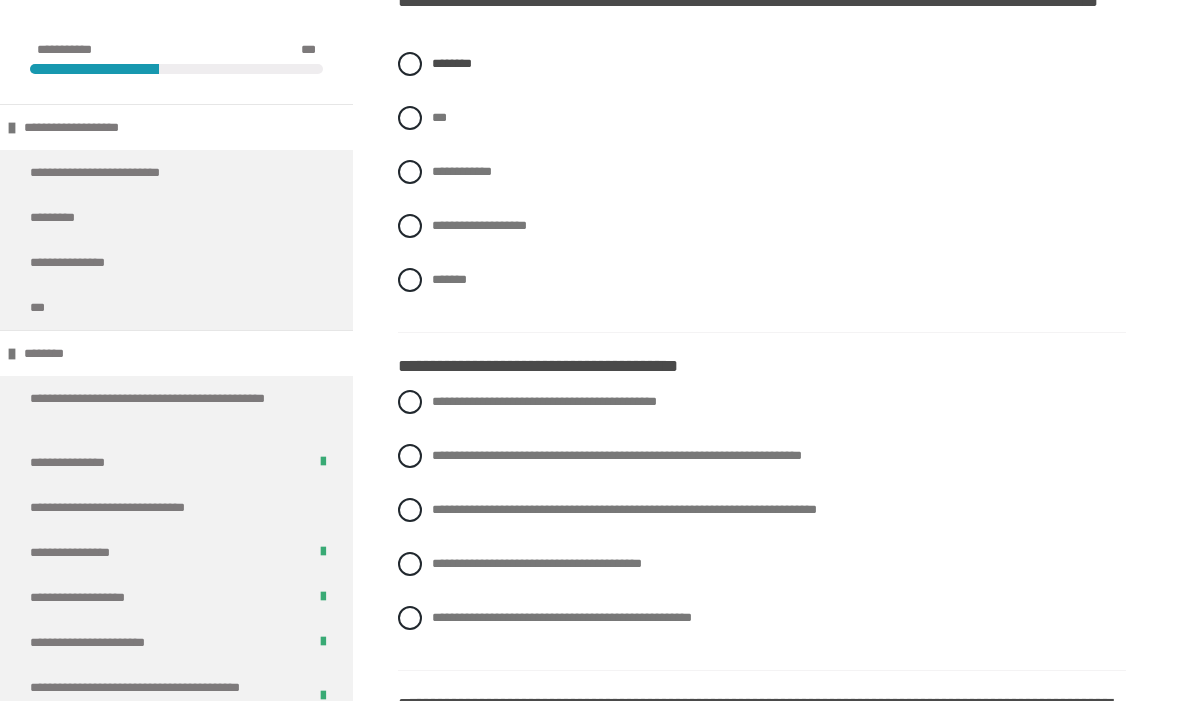 click on "**********" at bounding box center (762, 187) 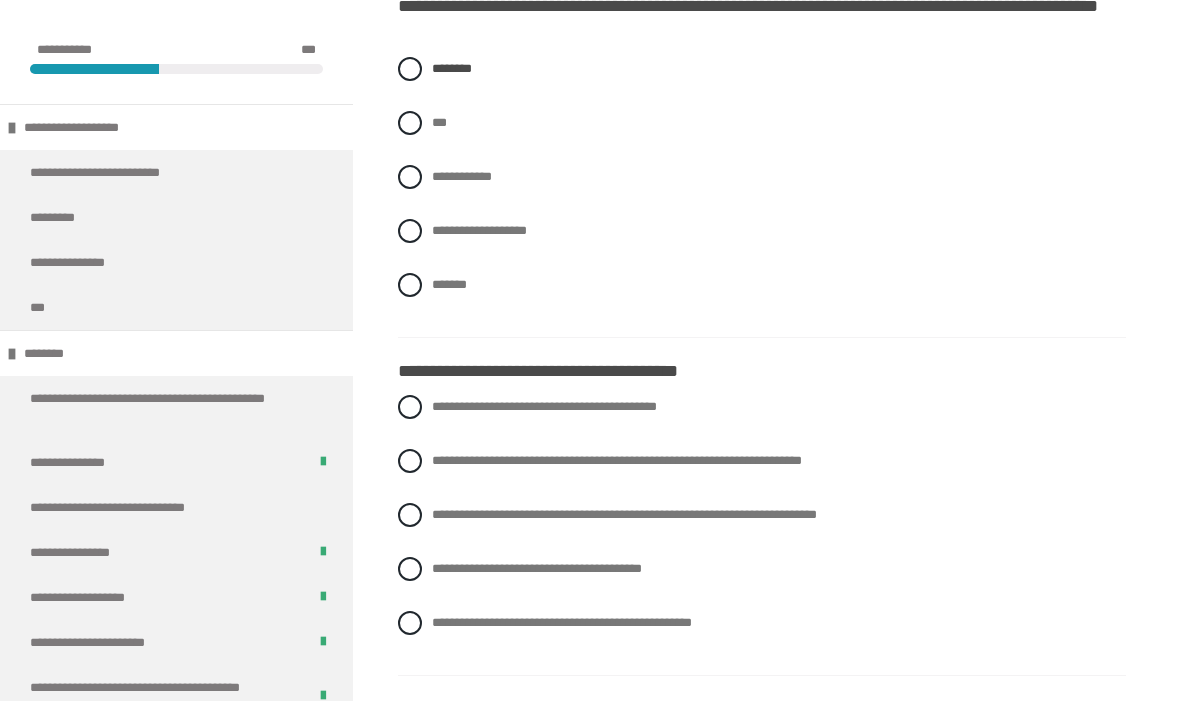 scroll, scrollTop: 2136, scrollLeft: 0, axis: vertical 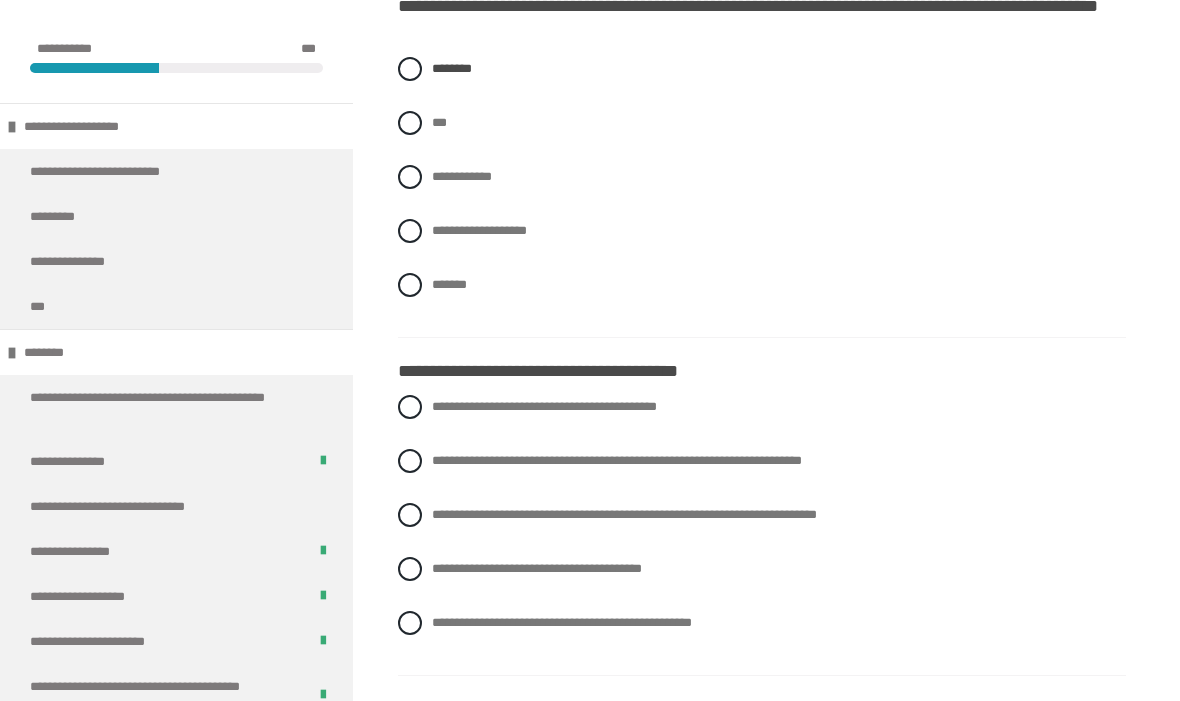 click on "**********" at bounding box center [762, 178] 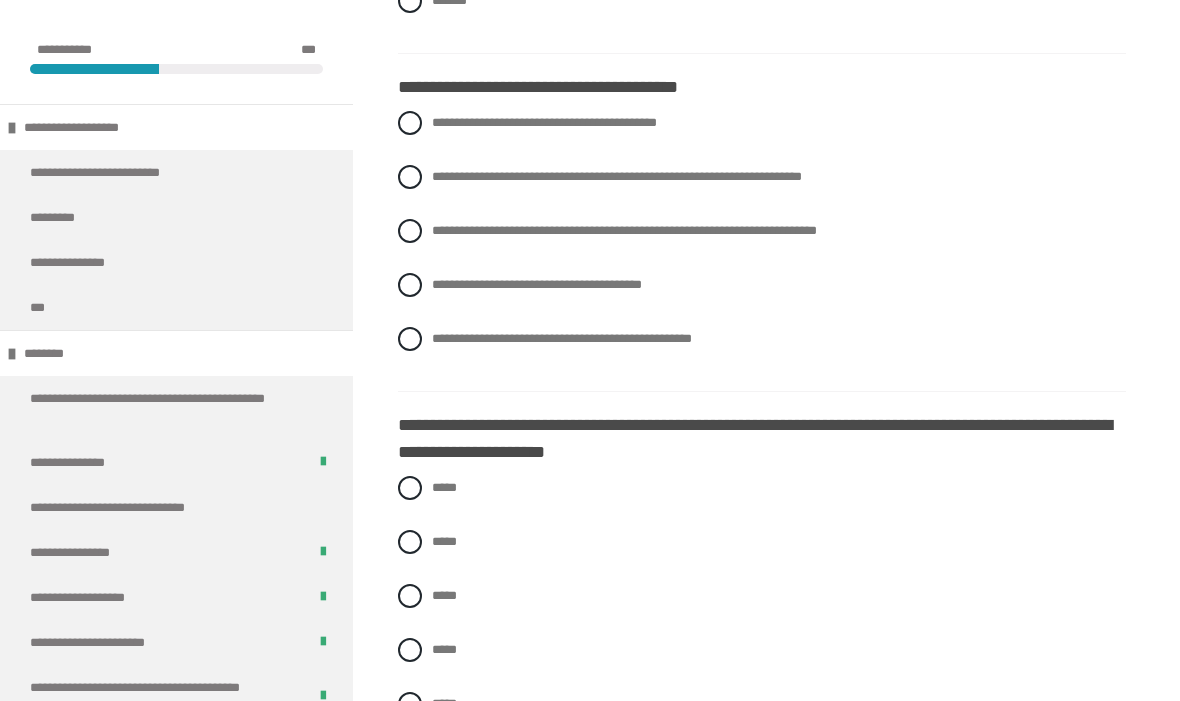 scroll, scrollTop: 2411, scrollLeft: 0, axis: vertical 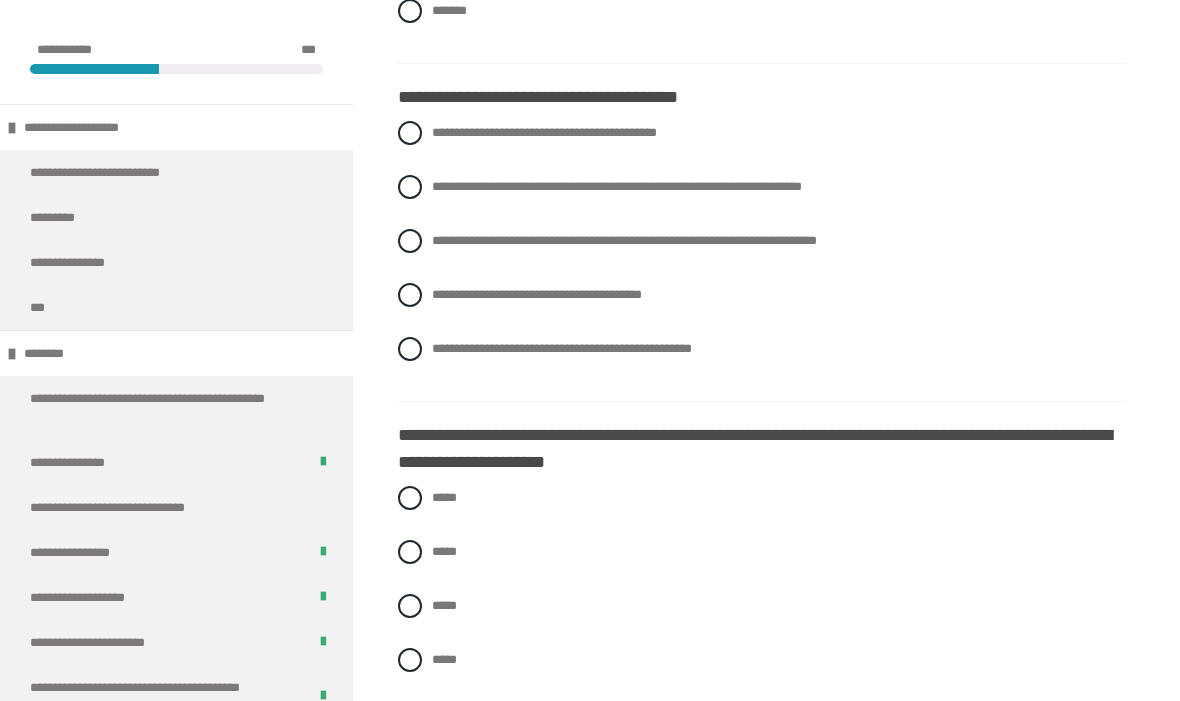 click on "**********" at bounding box center [762, 133] 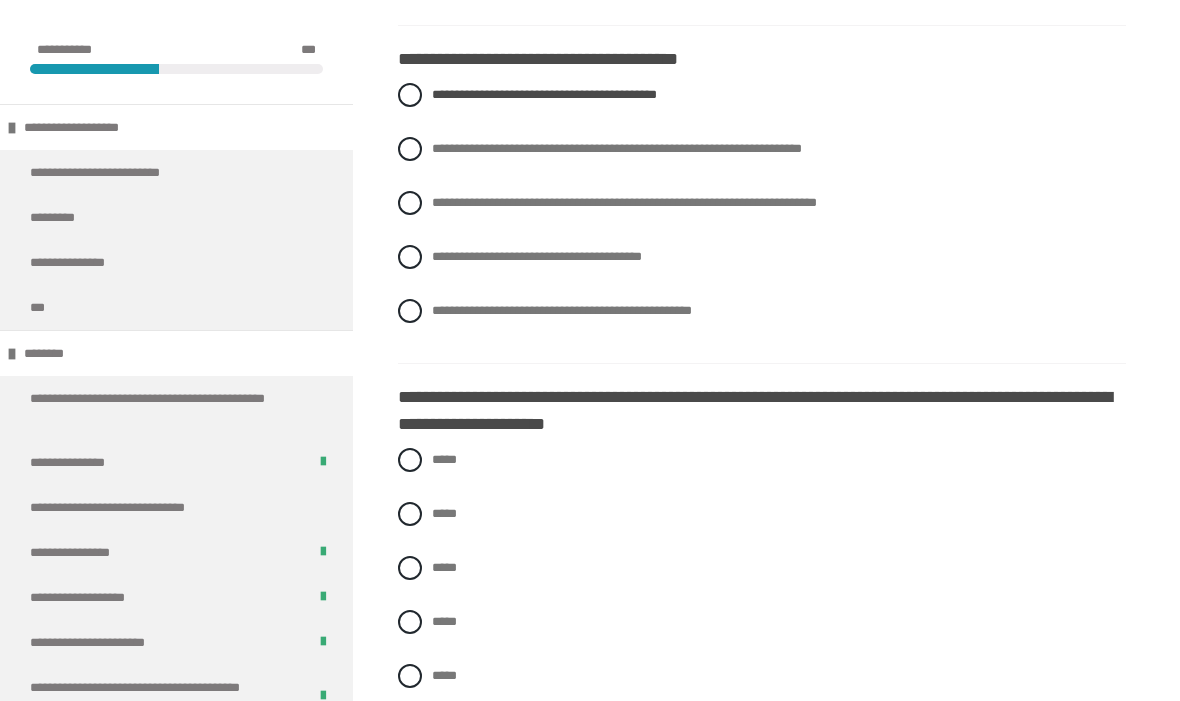 scroll, scrollTop: 2449, scrollLeft: 0, axis: vertical 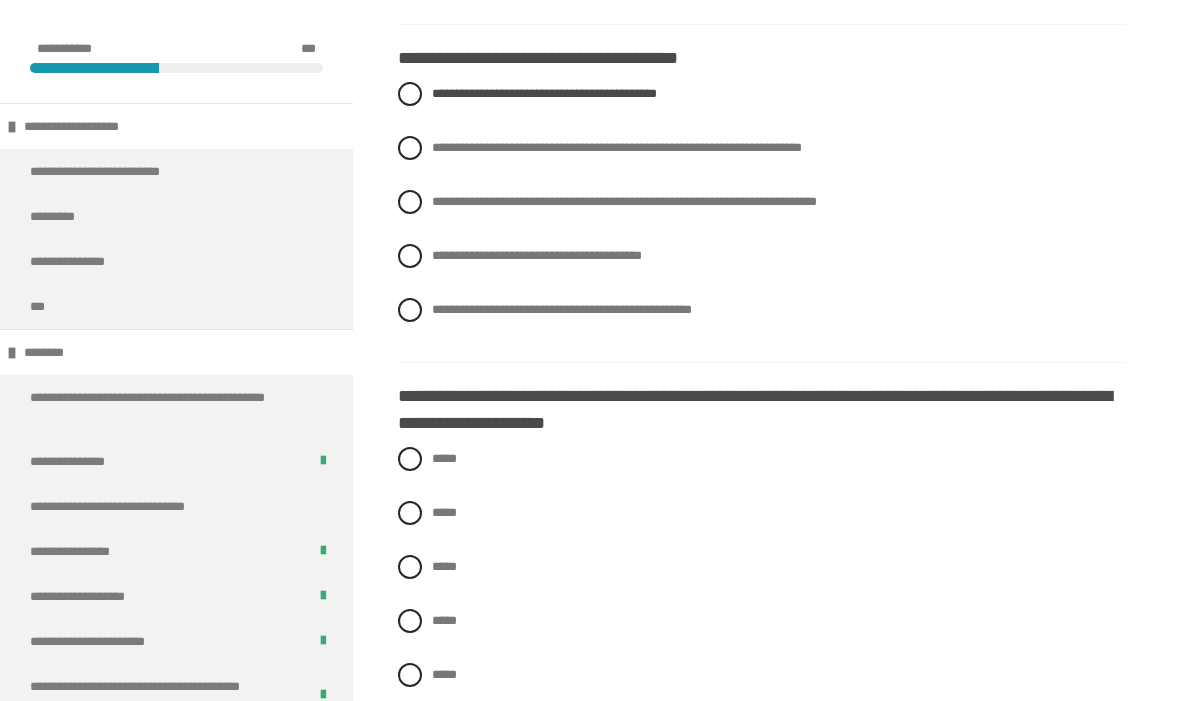 click on "**********" at bounding box center (762, 149) 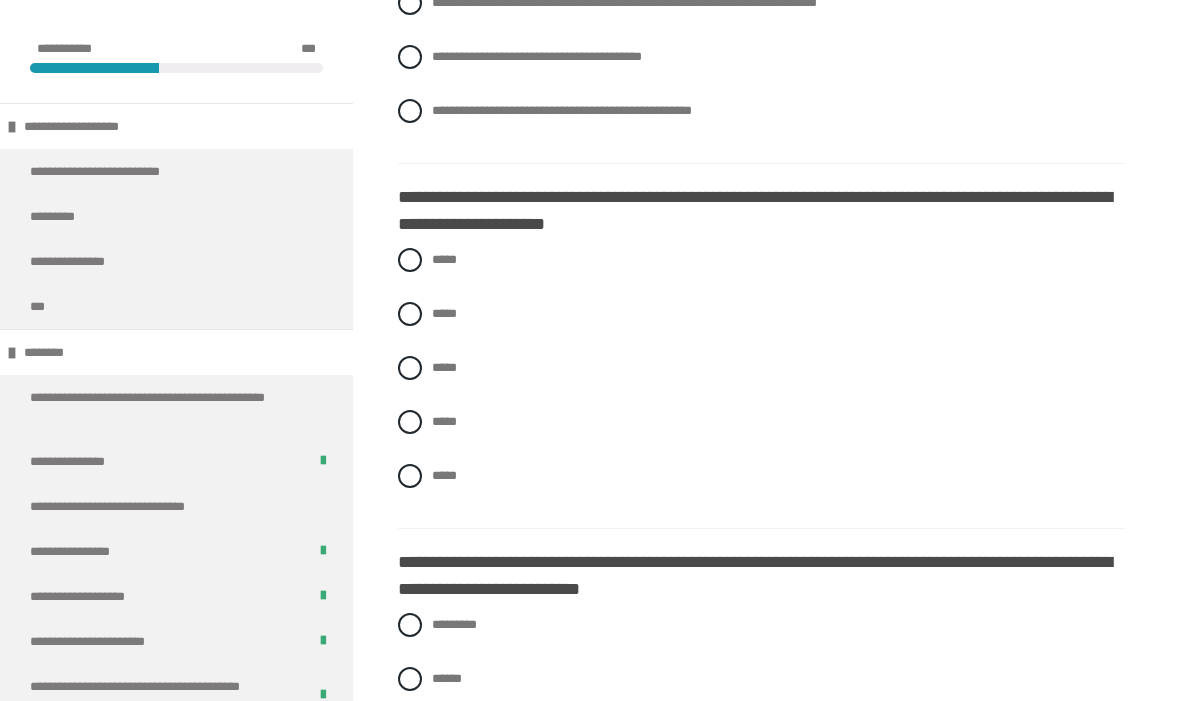 scroll, scrollTop: 2656, scrollLeft: 0, axis: vertical 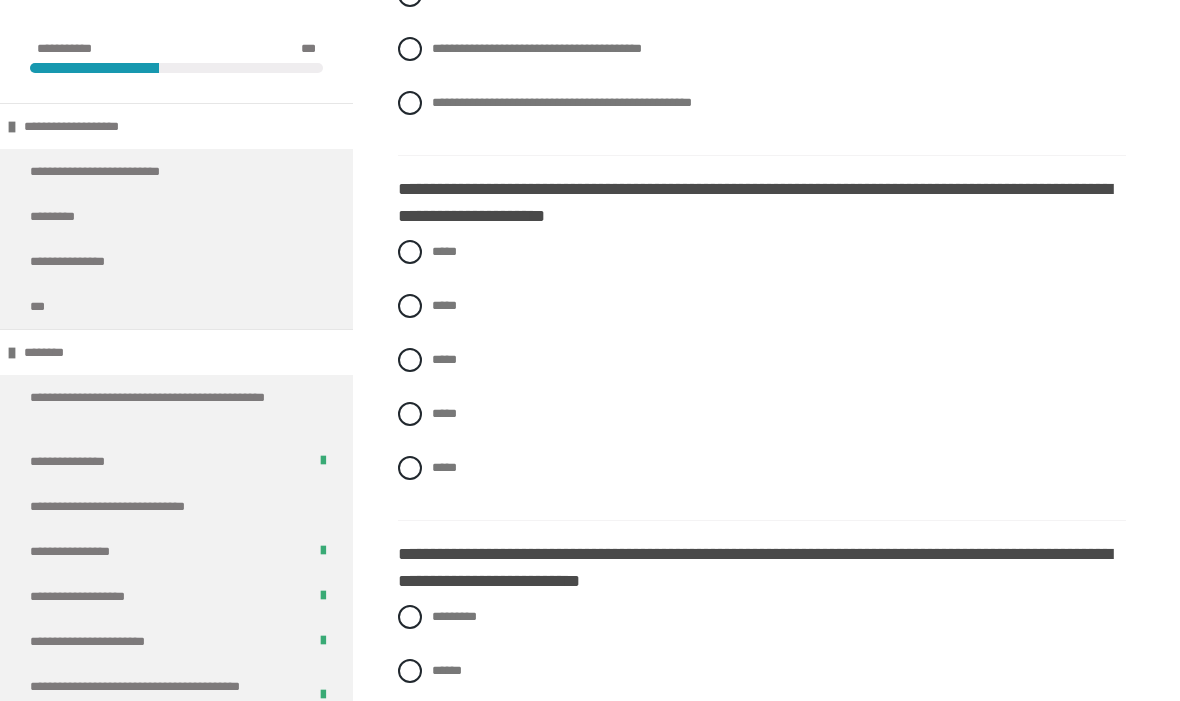 click on "*****" at bounding box center (762, 307) 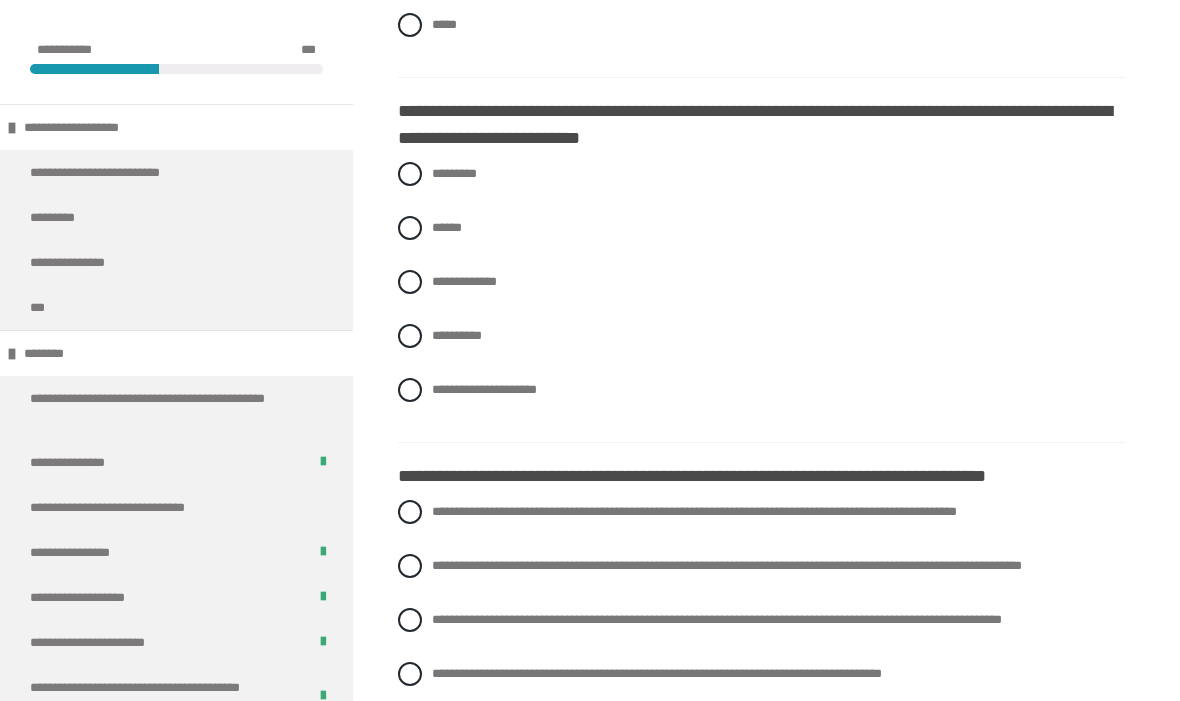 scroll, scrollTop: 3099, scrollLeft: 0, axis: vertical 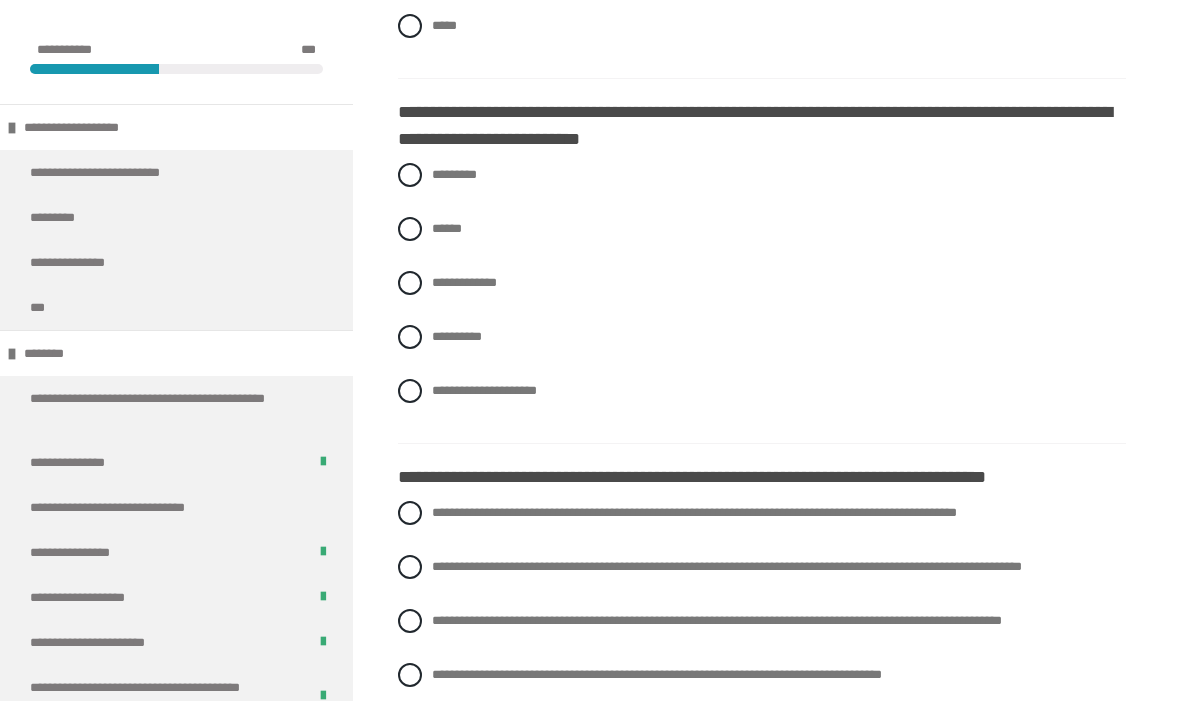 click on "**********" at bounding box center [762, 337] 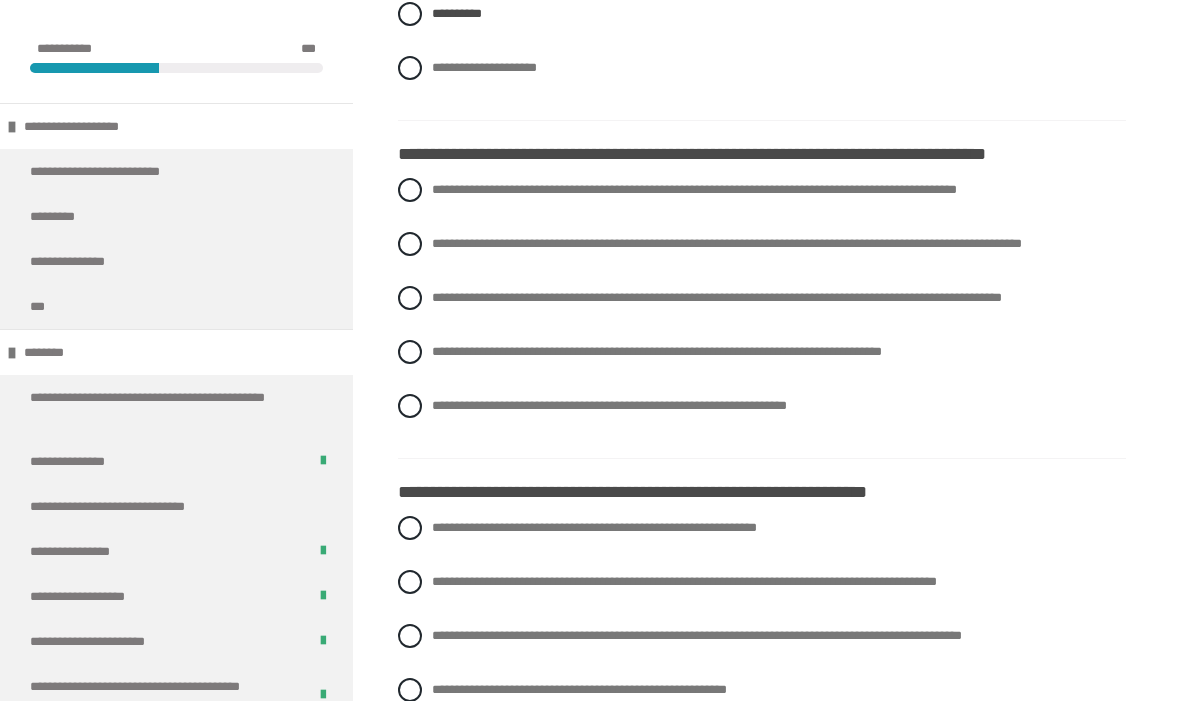 scroll, scrollTop: 3422, scrollLeft: 0, axis: vertical 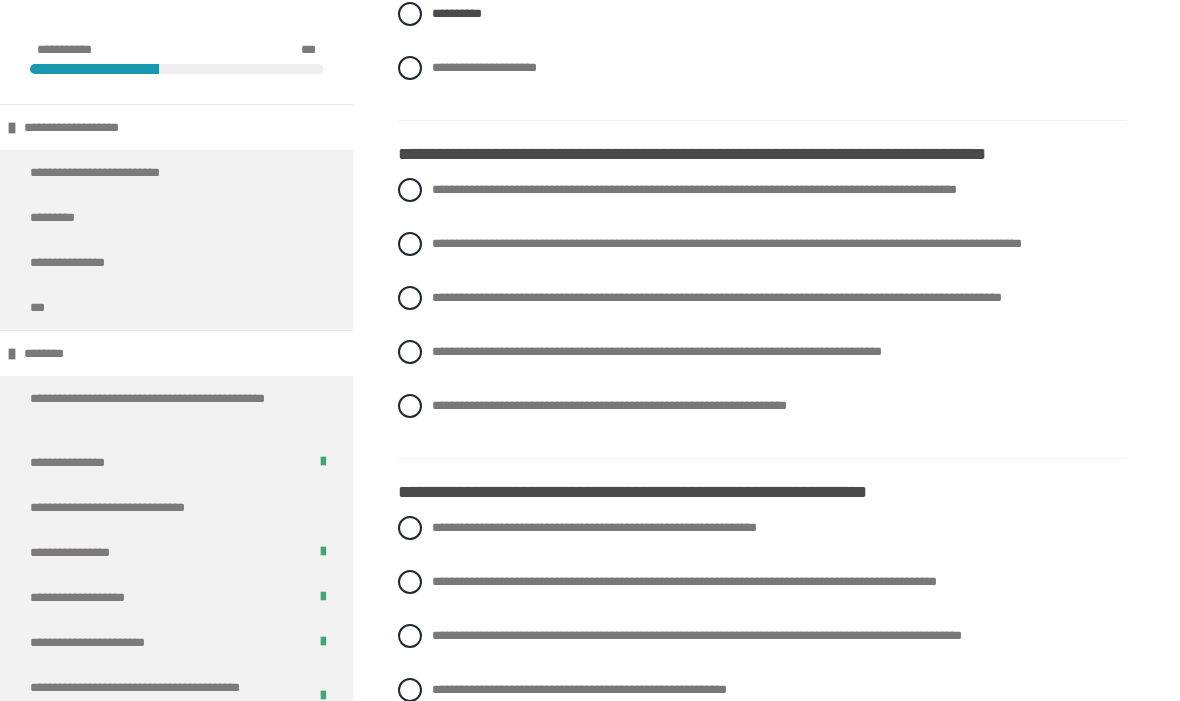 click on "**********" at bounding box center [717, 297] 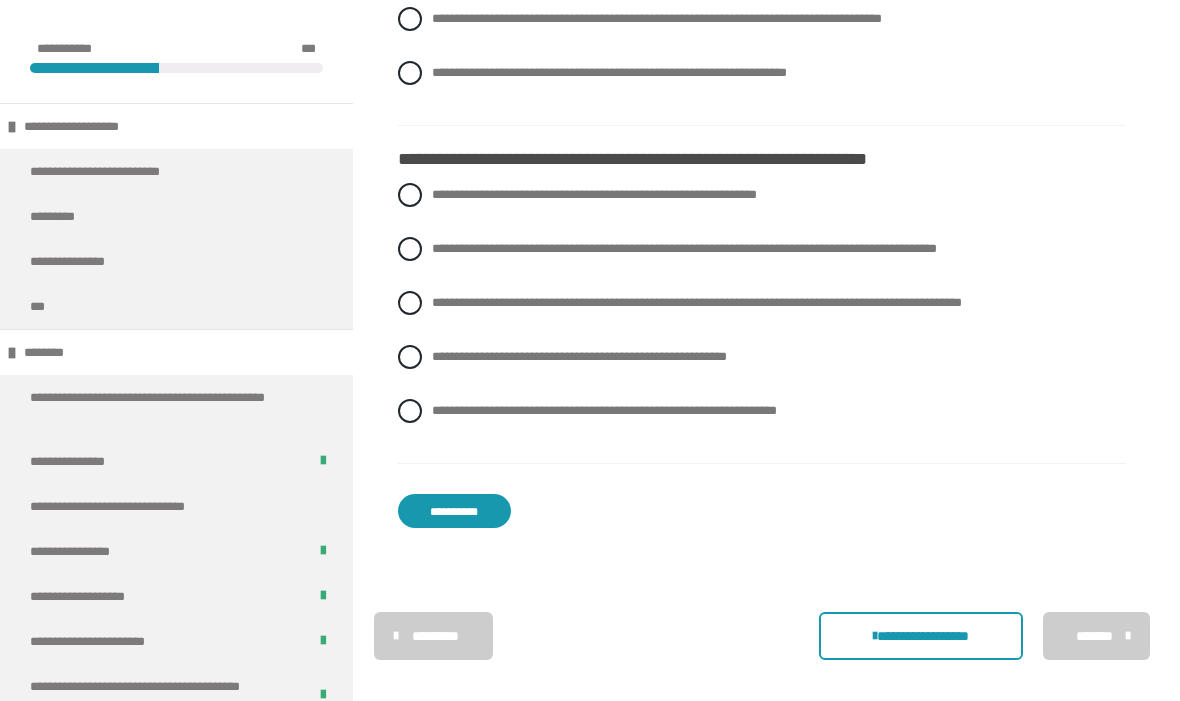 scroll, scrollTop: 3760, scrollLeft: 0, axis: vertical 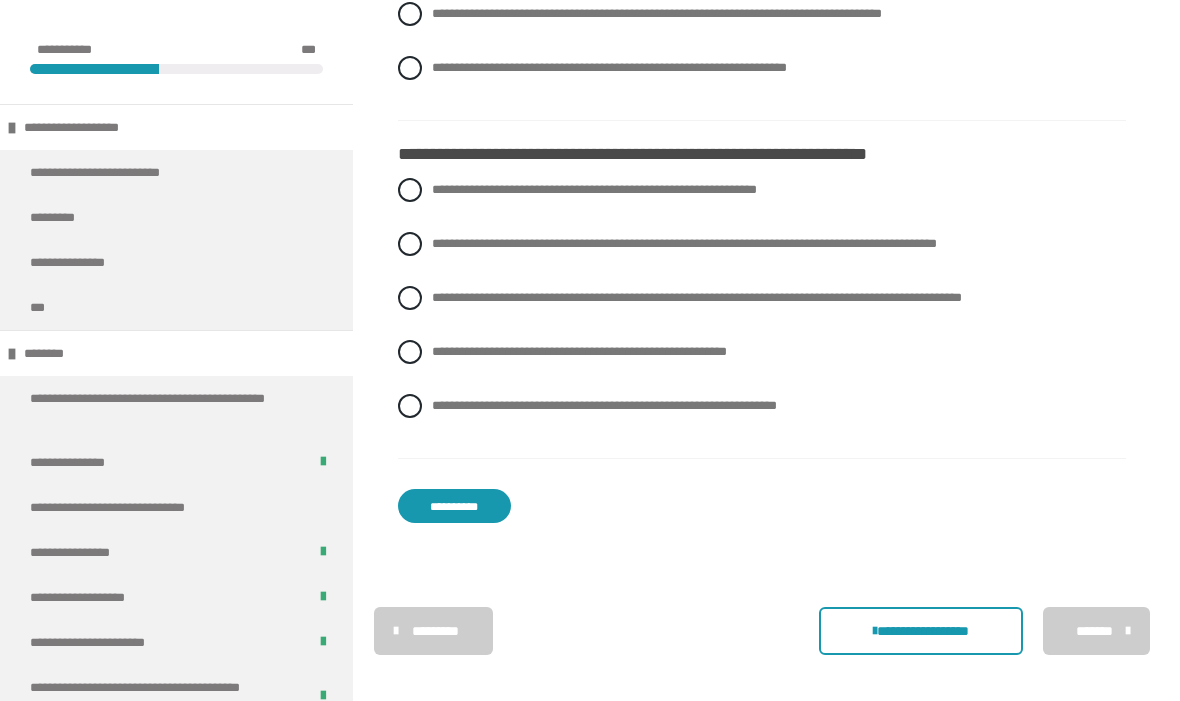 click on "**********" at bounding box center (594, 189) 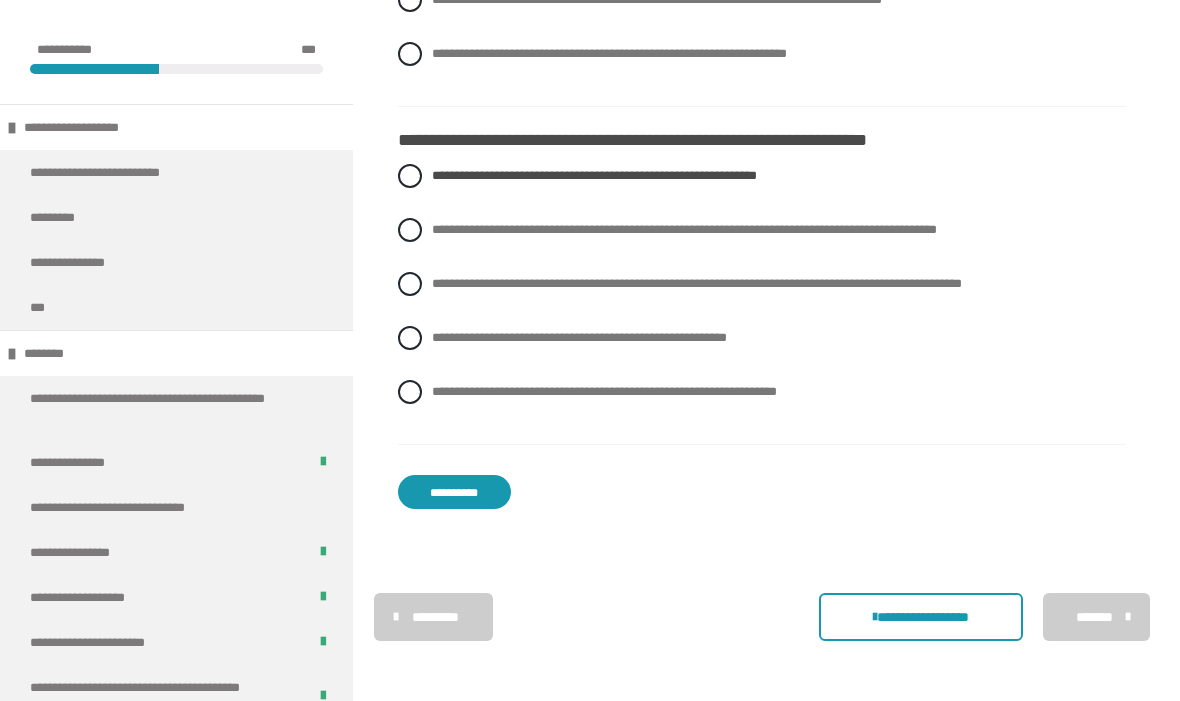 scroll, scrollTop: 3795, scrollLeft: 0, axis: vertical 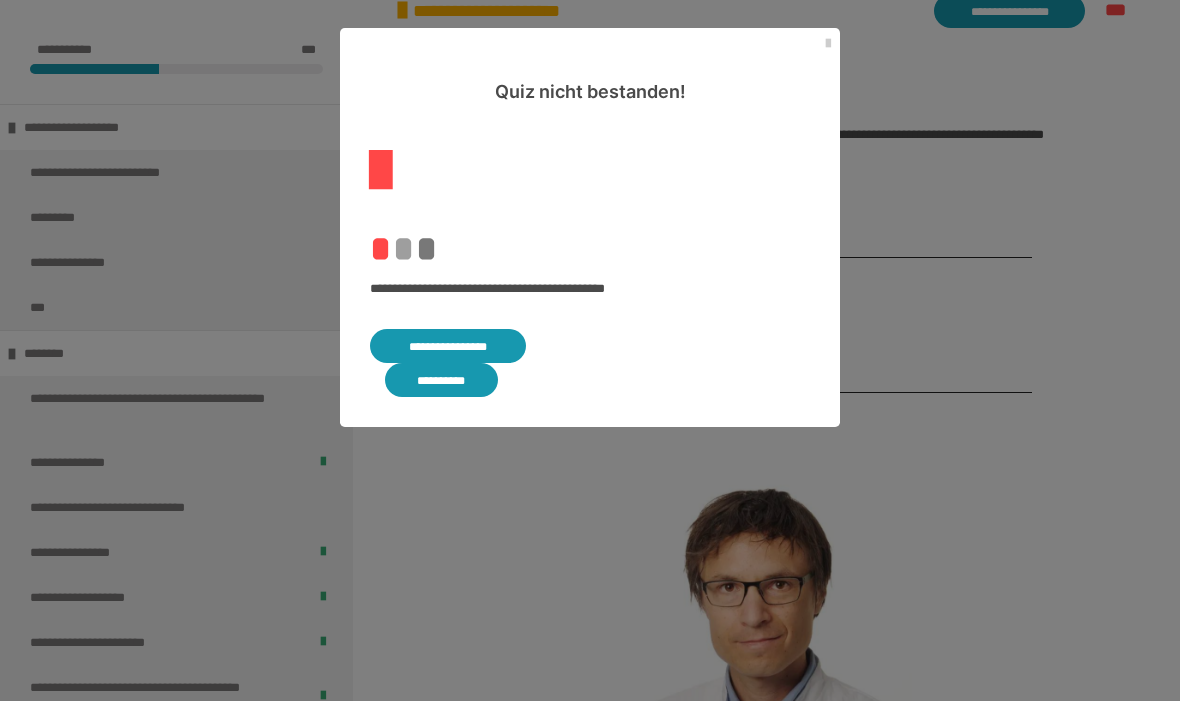 click at bounding box center (828, 44) 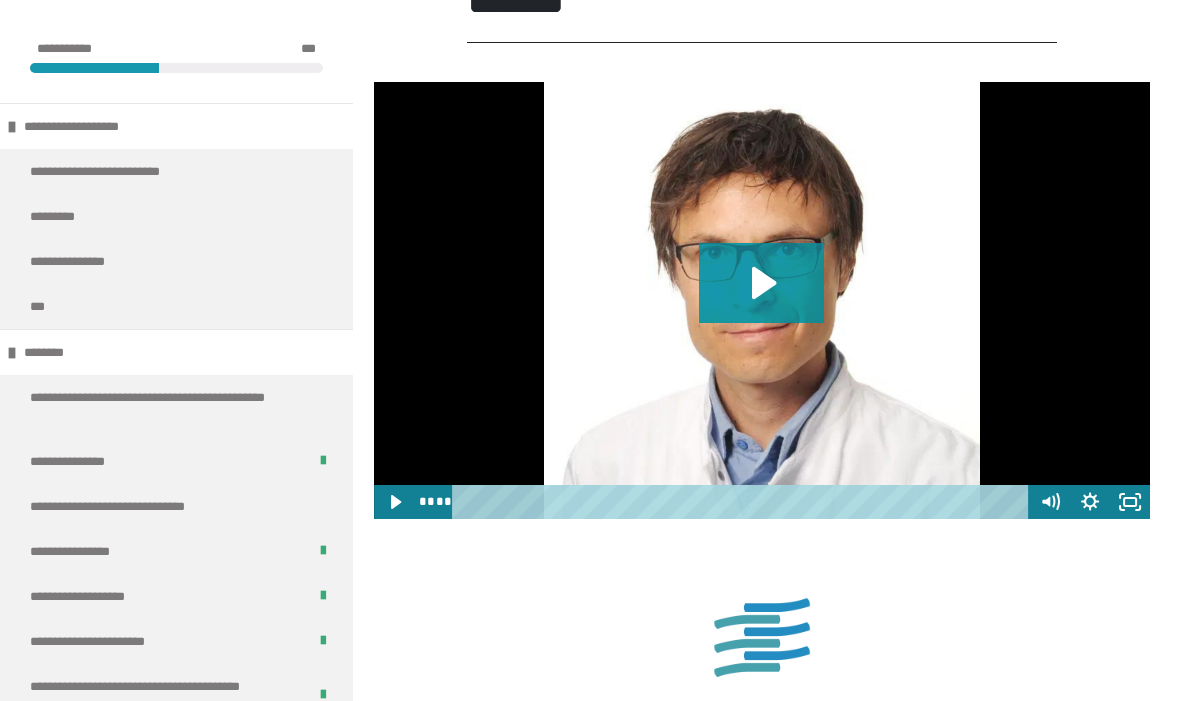scroll, scrollTop: 1539, scrollLeft: 0, axis: vertical 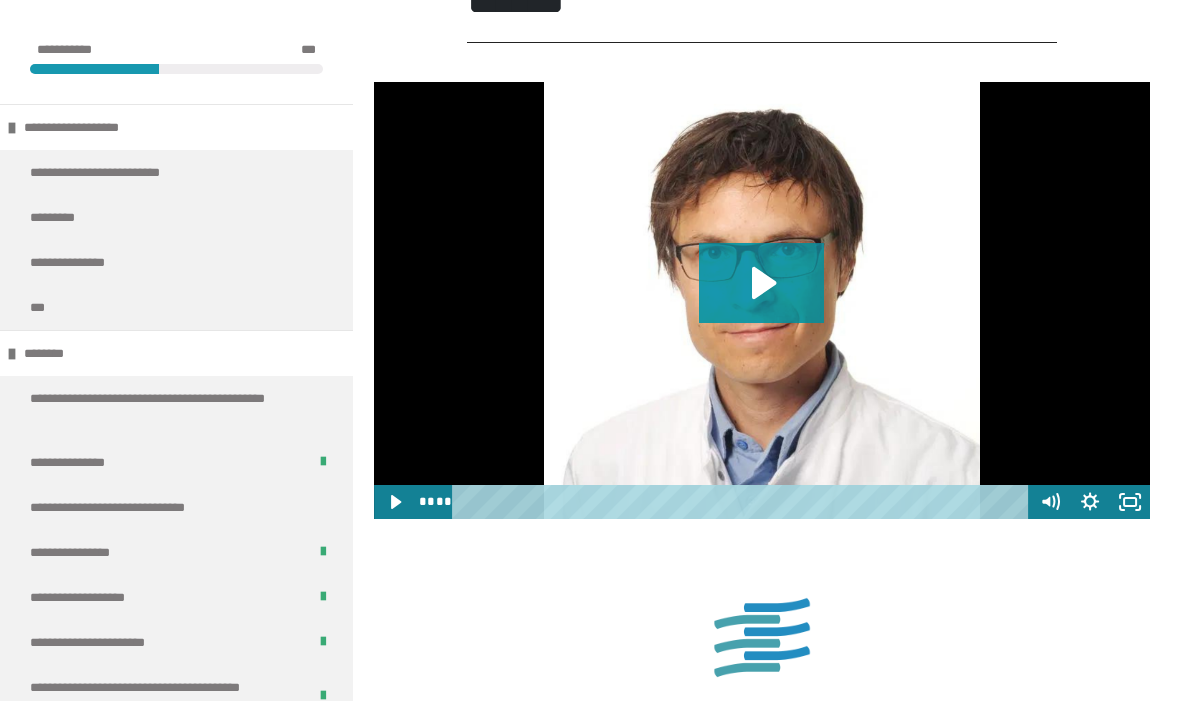 click 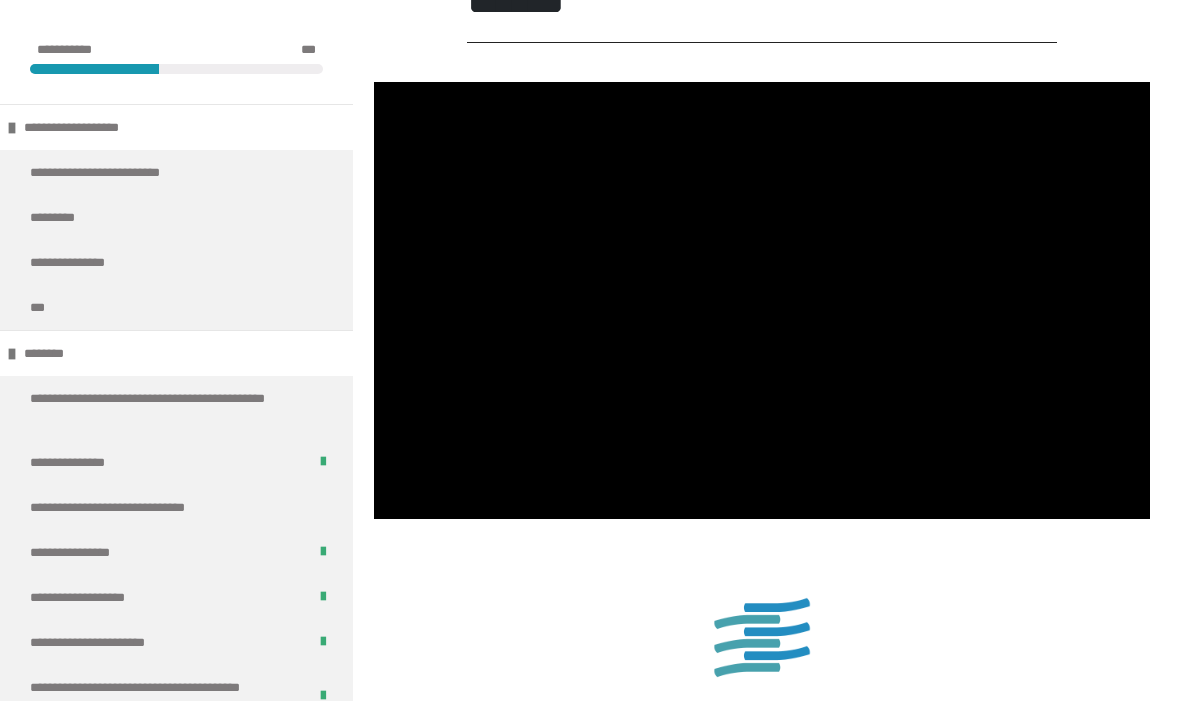 click at bounding box center (762, 300) 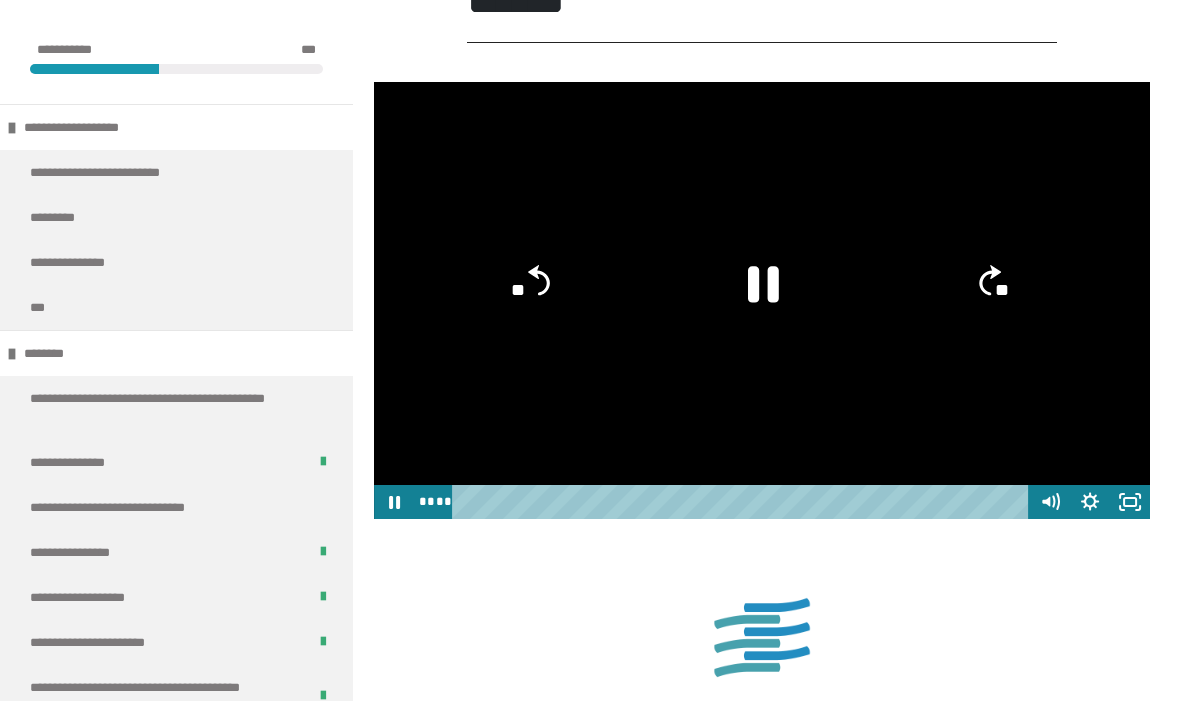 click 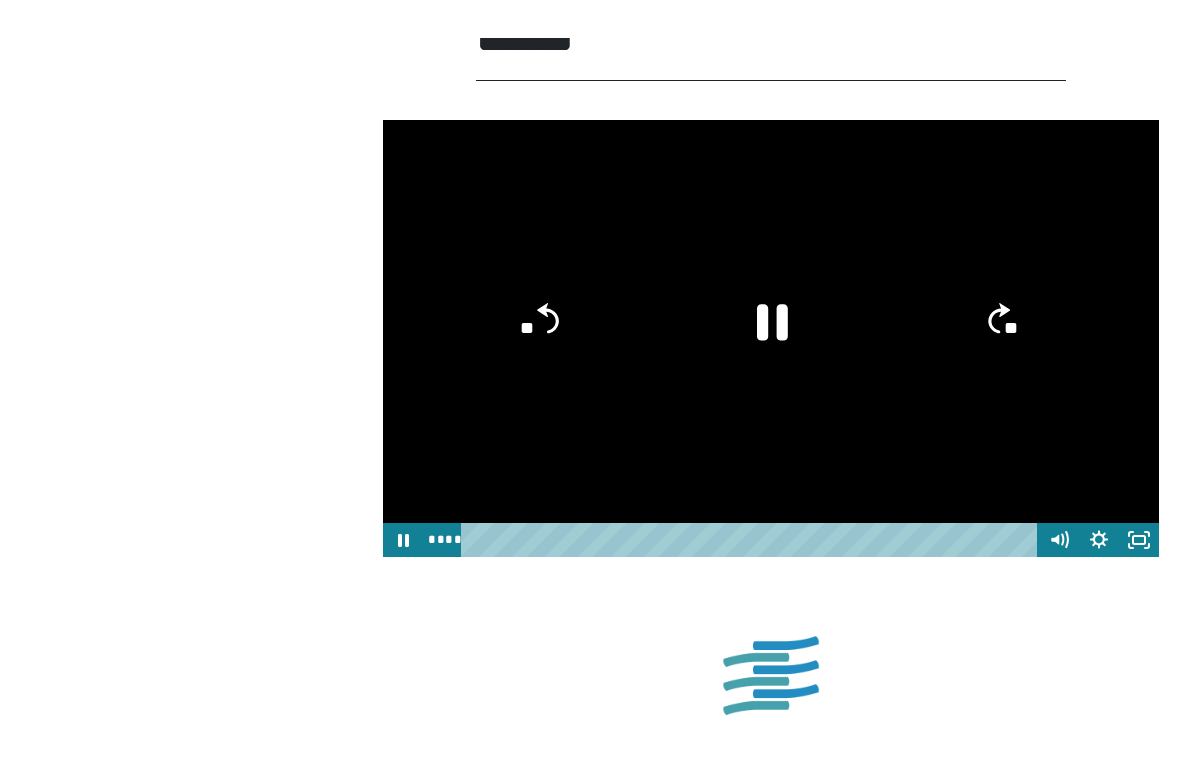 scroll, scrollTop: 0, scrollLeft: 0, axis: both 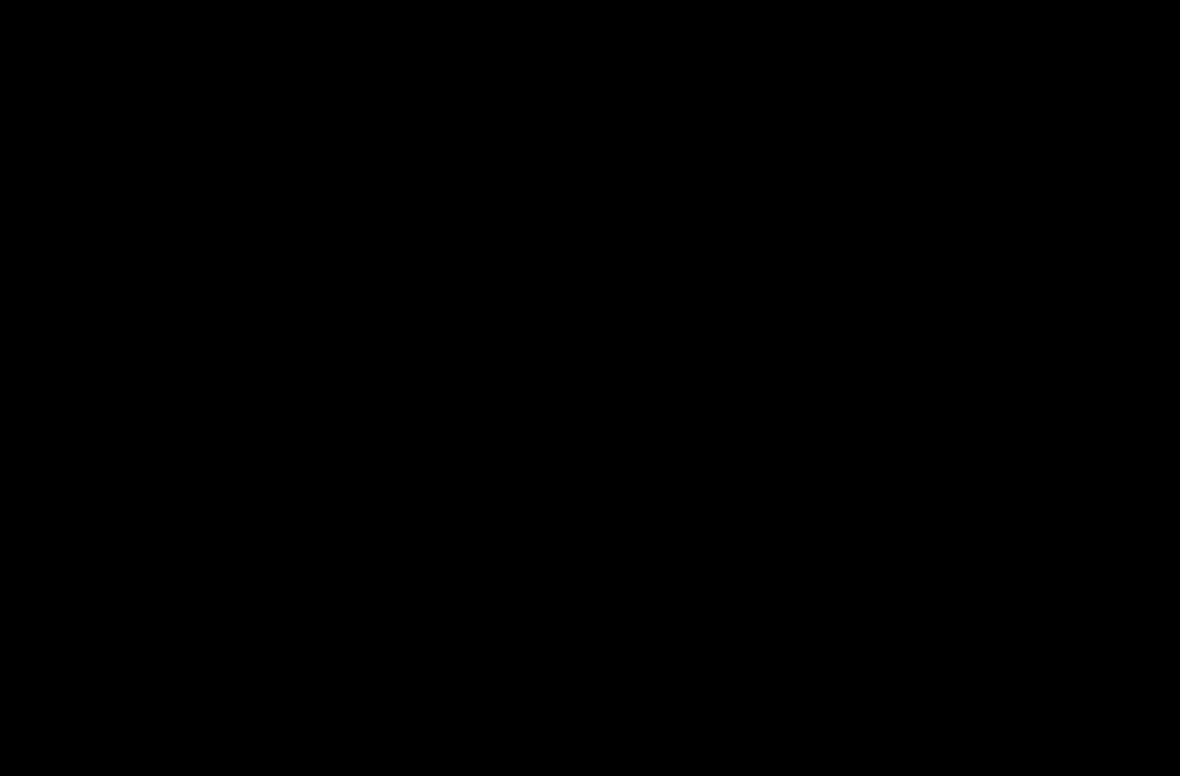 click at bounding box center [590, 388] 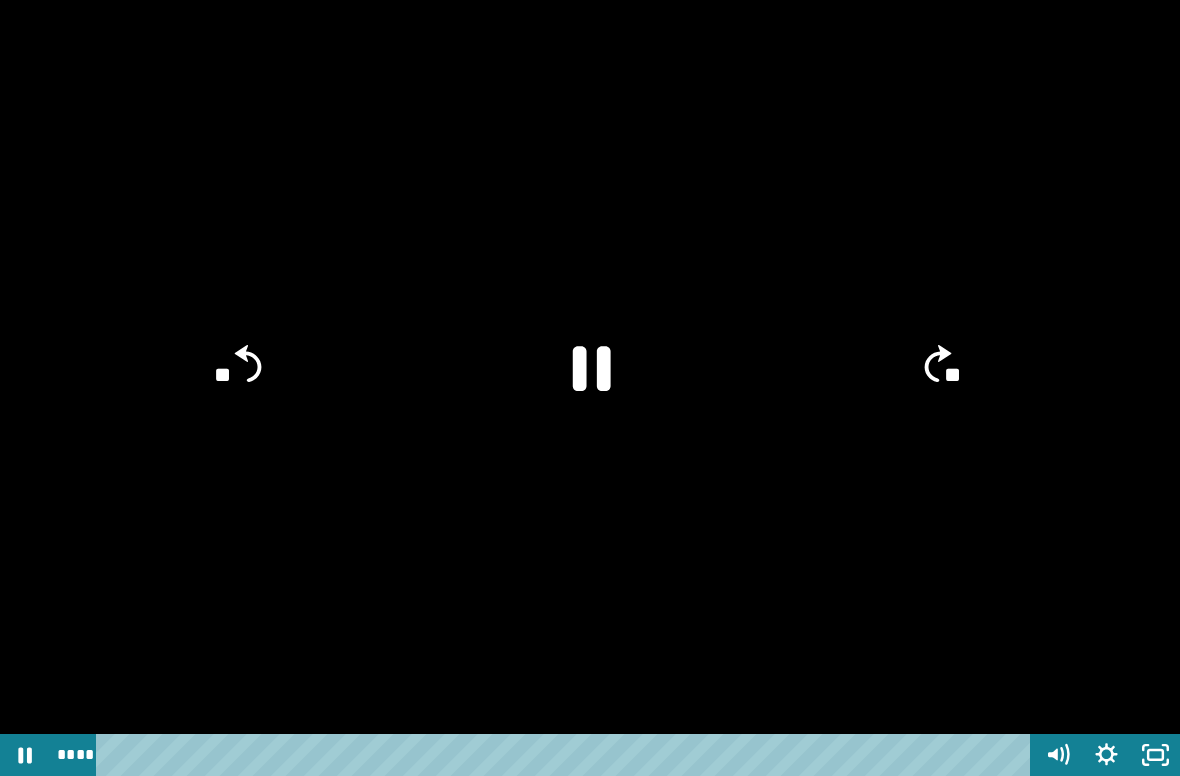 click 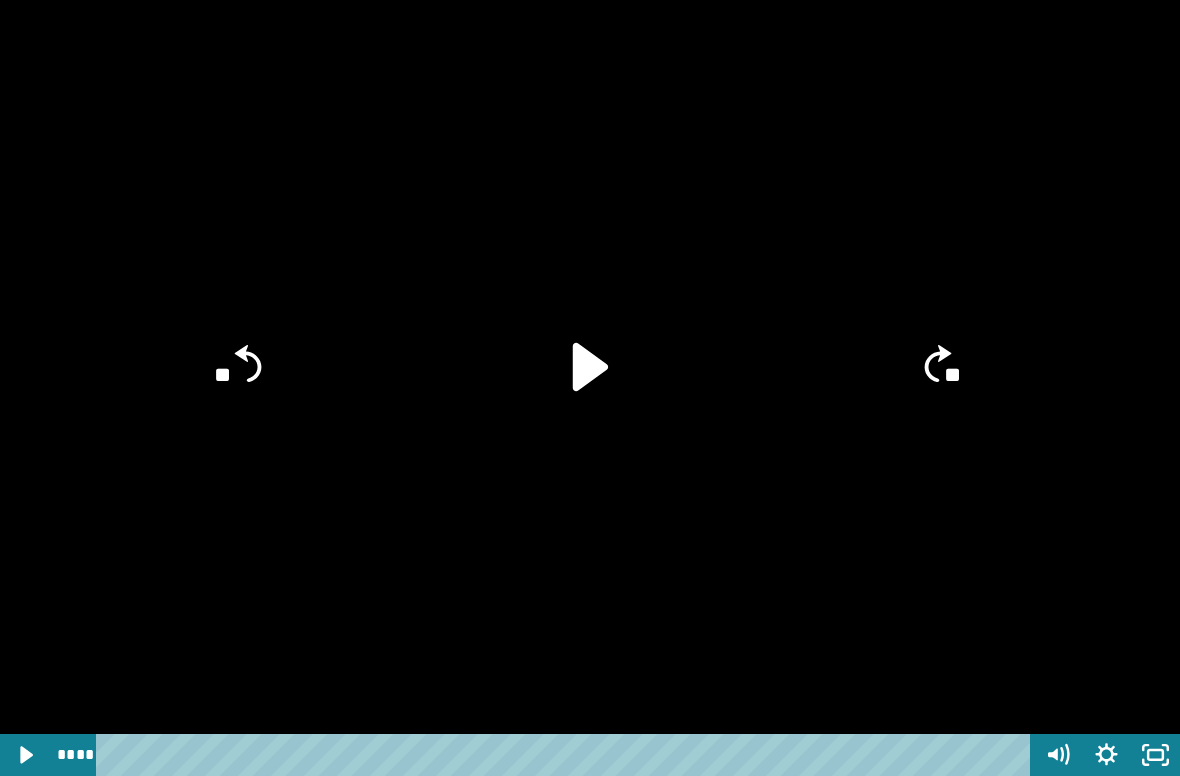 click 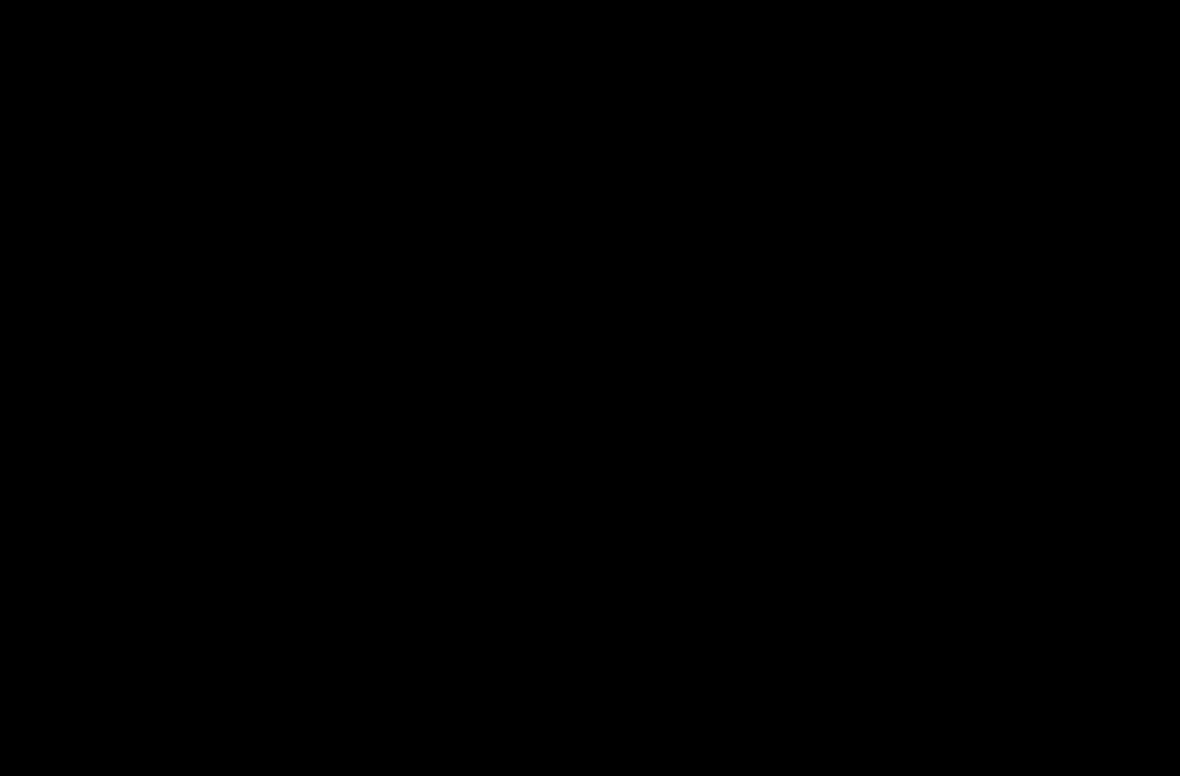 click at bounding box center [590, 388] 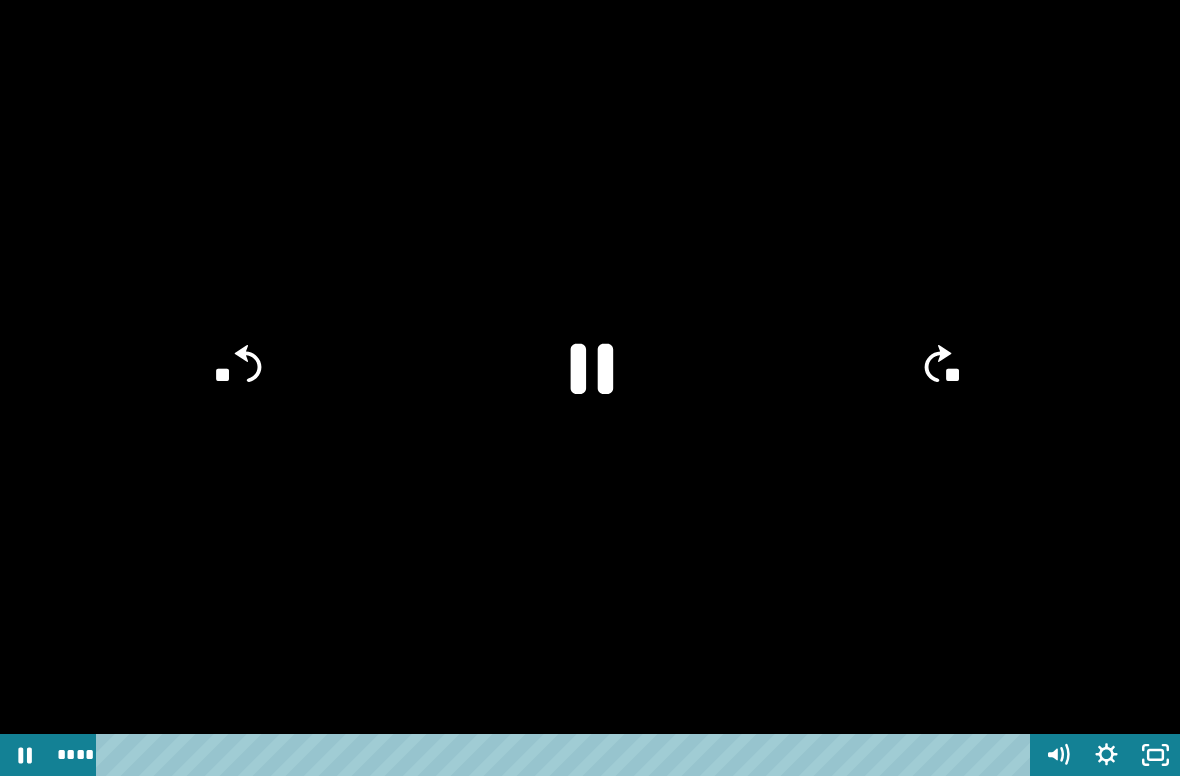 click 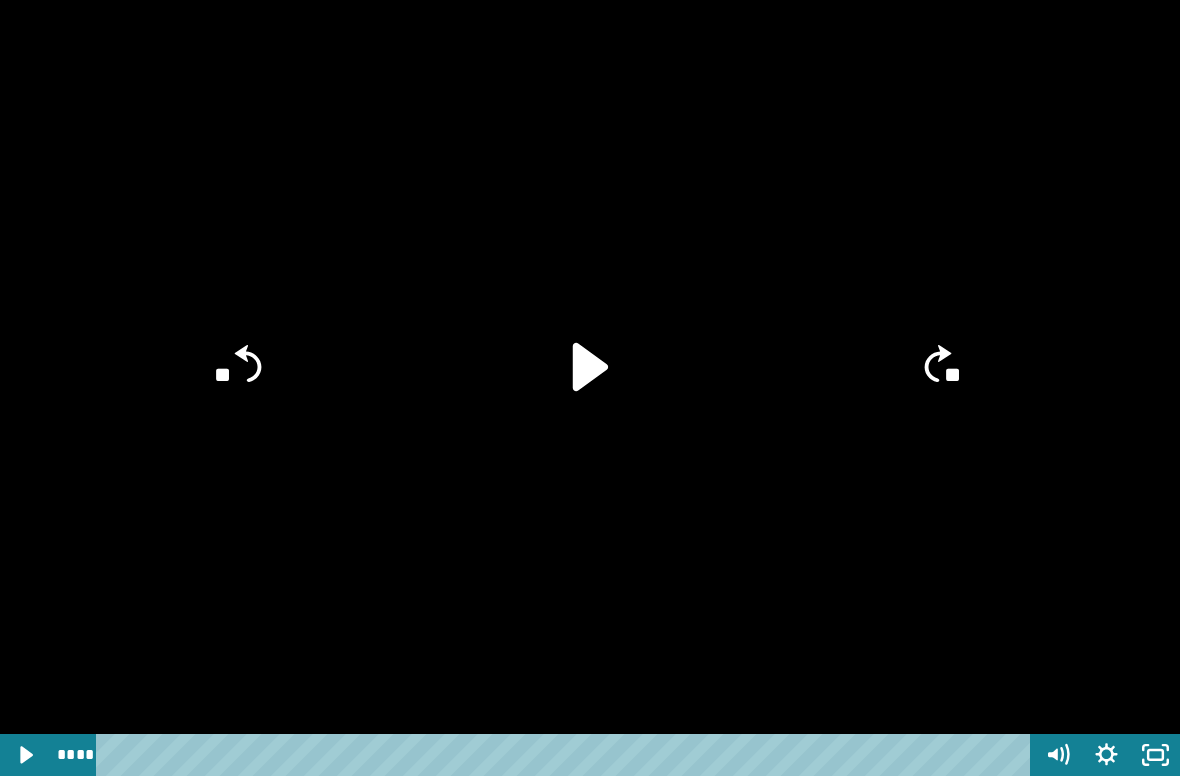 click at bounding box center (590, 388) 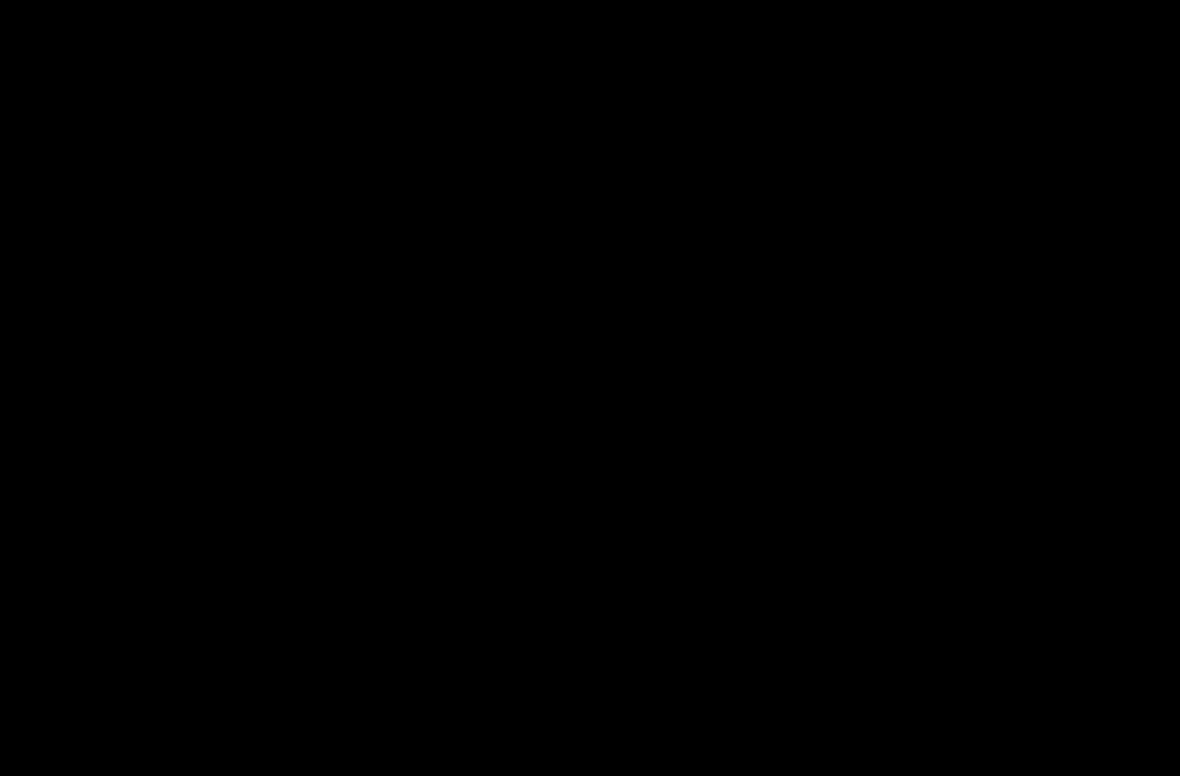 click at bounding box center (590, 388) 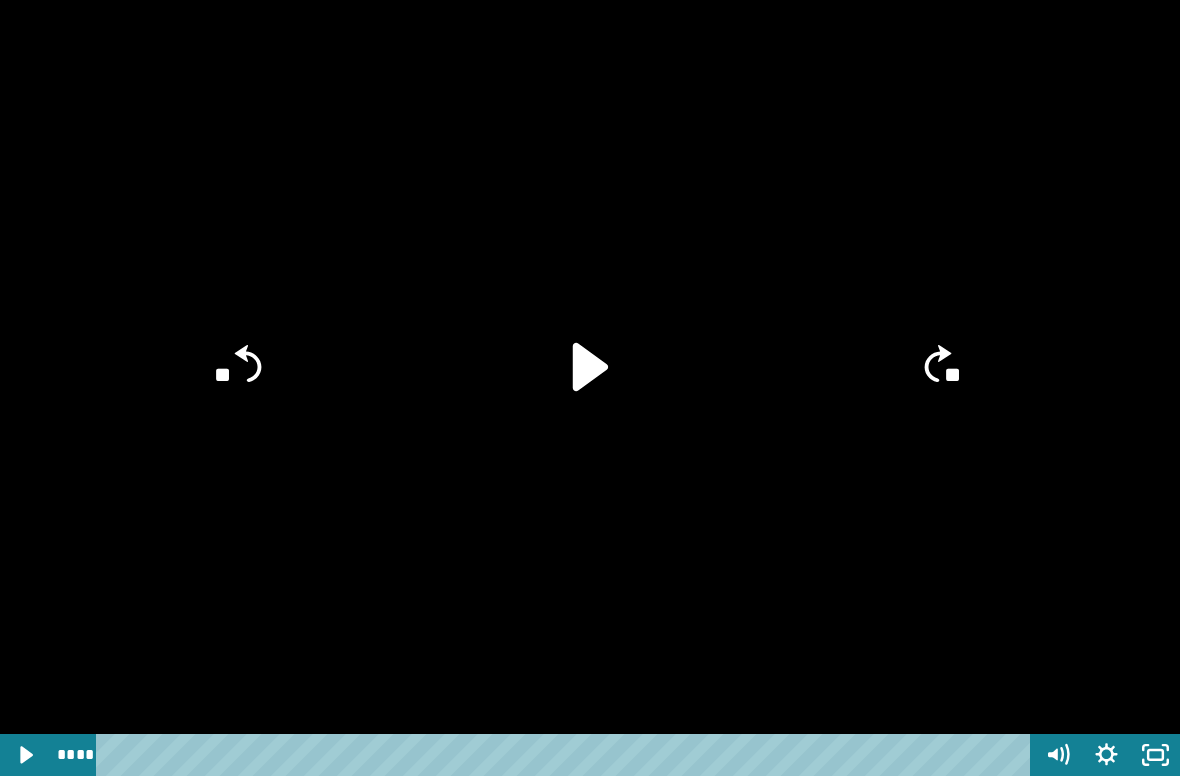 click 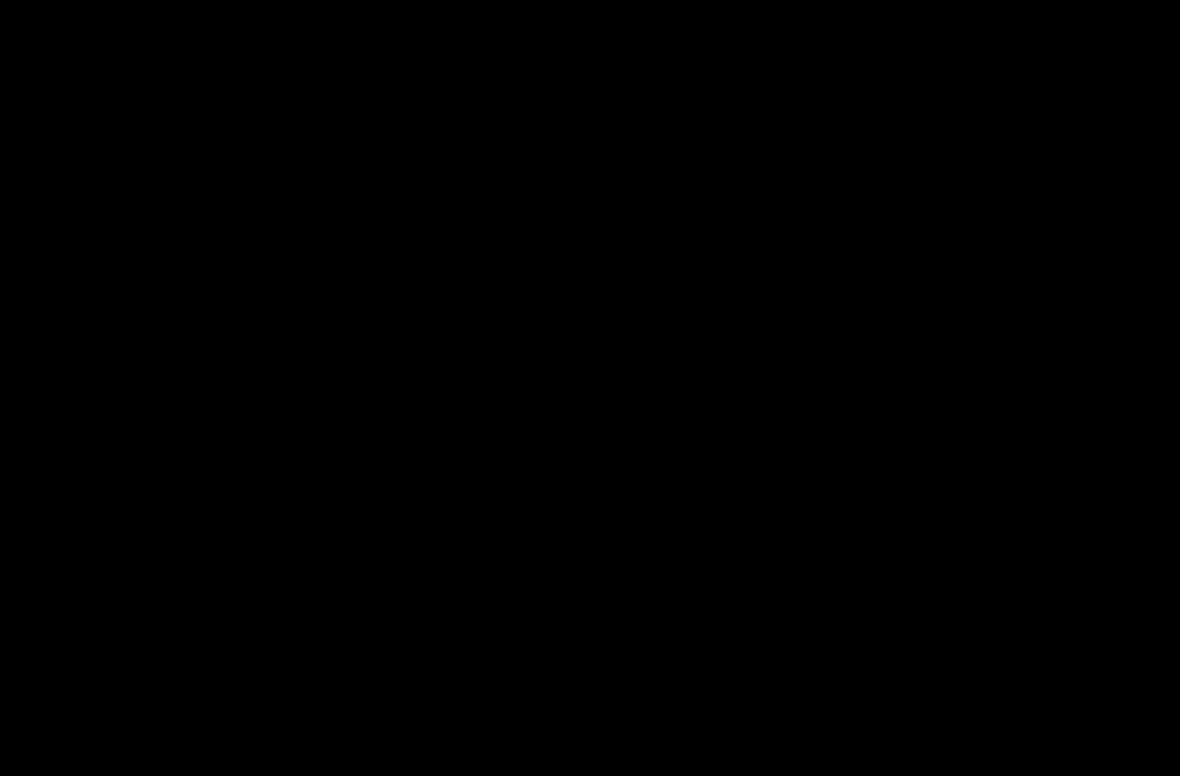 click at bounding box center [590, 388] 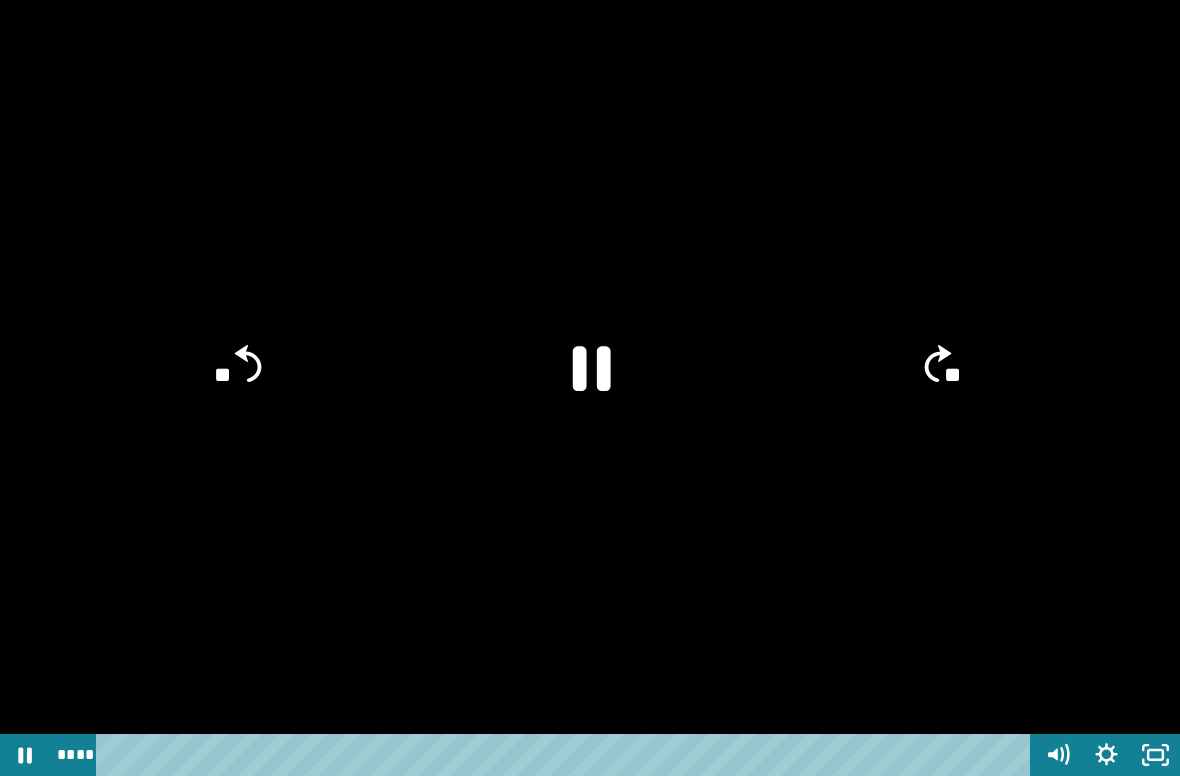 click 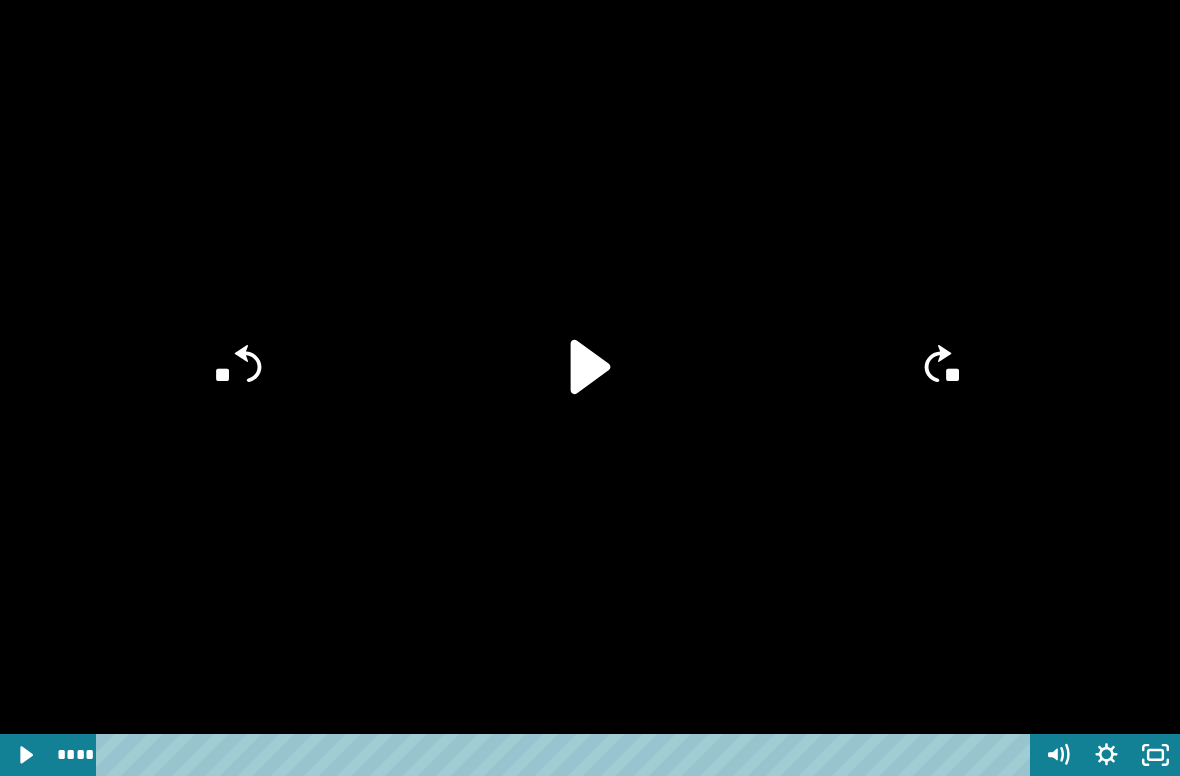 click 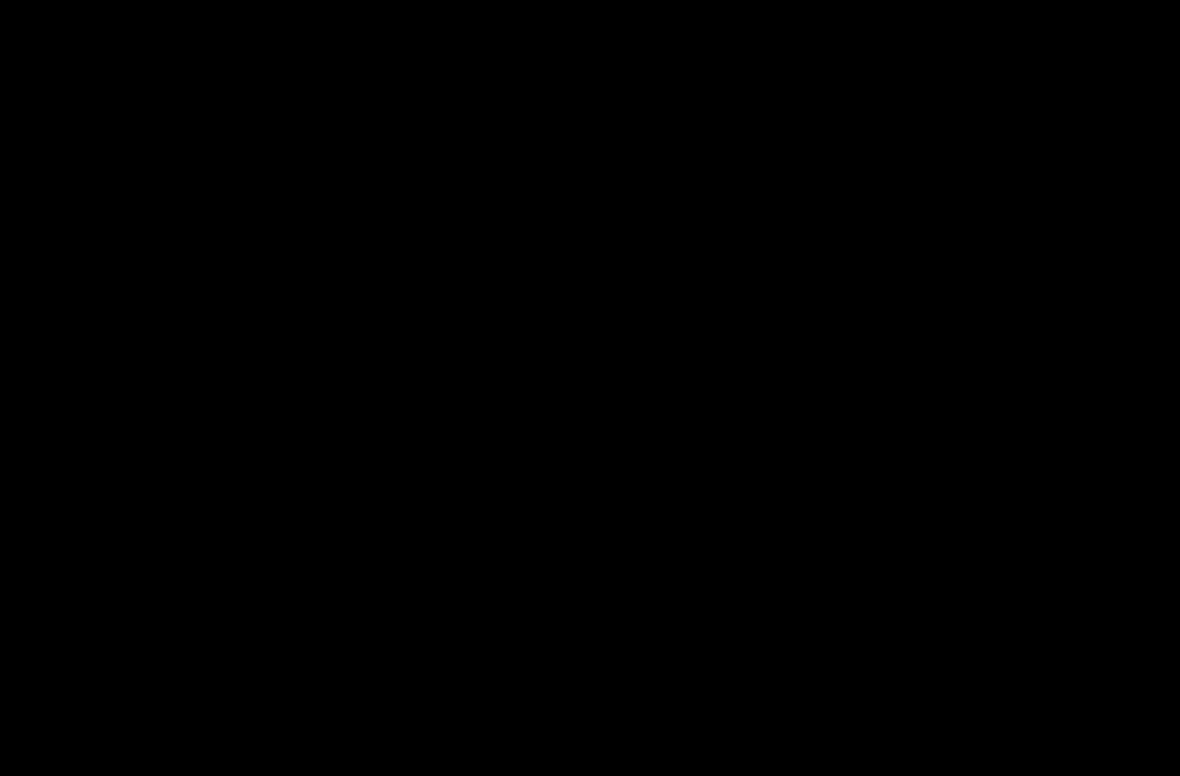 click at bounding box center [590, 388] 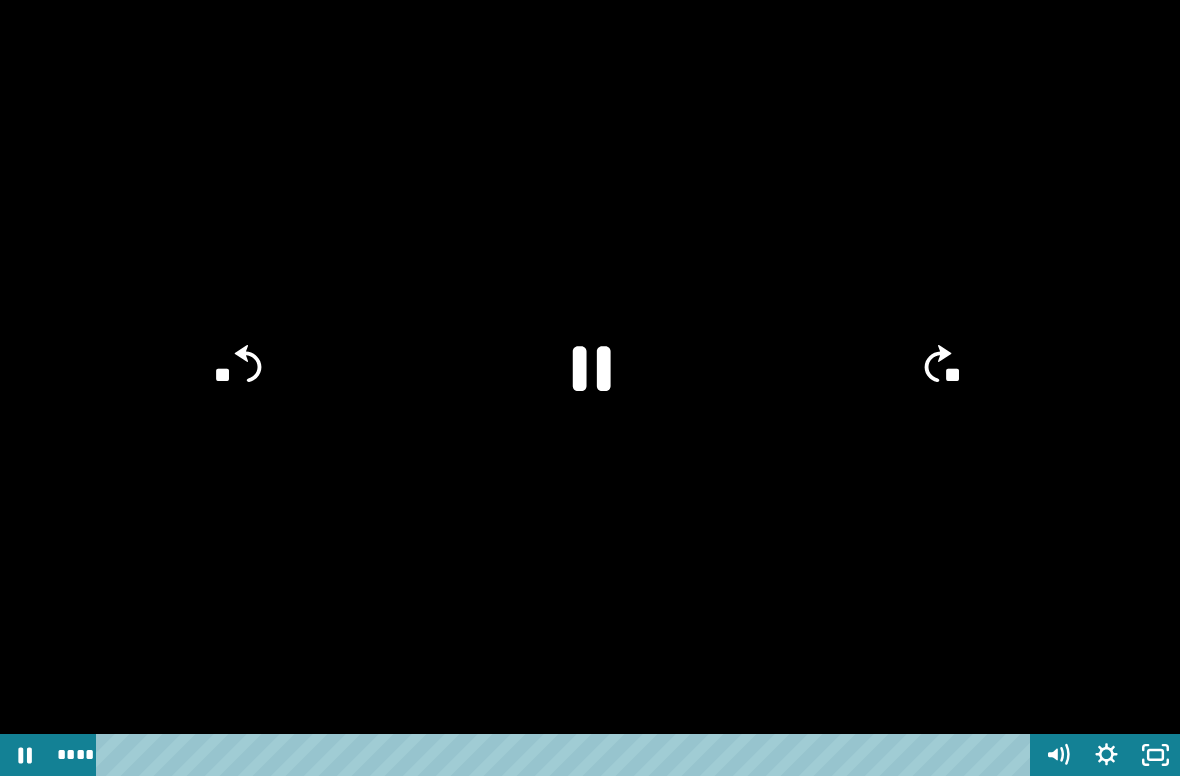 click on "**" 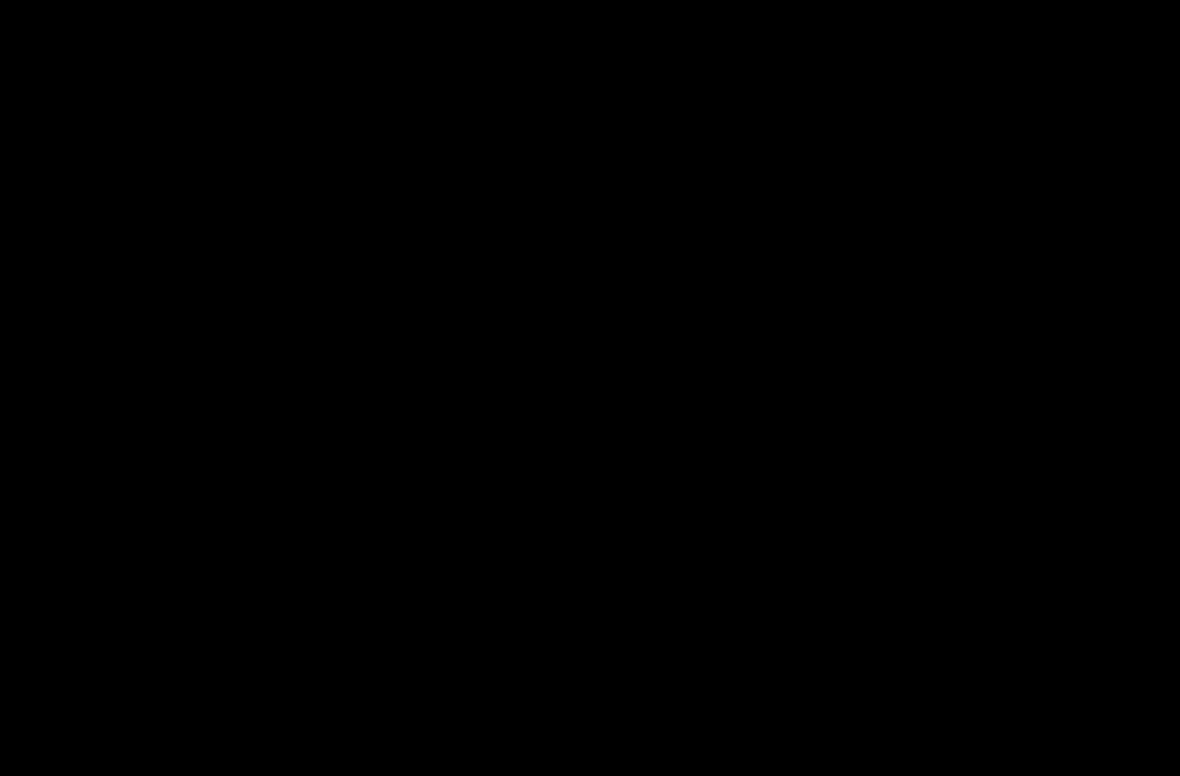 click at bounding box center [590, 388] 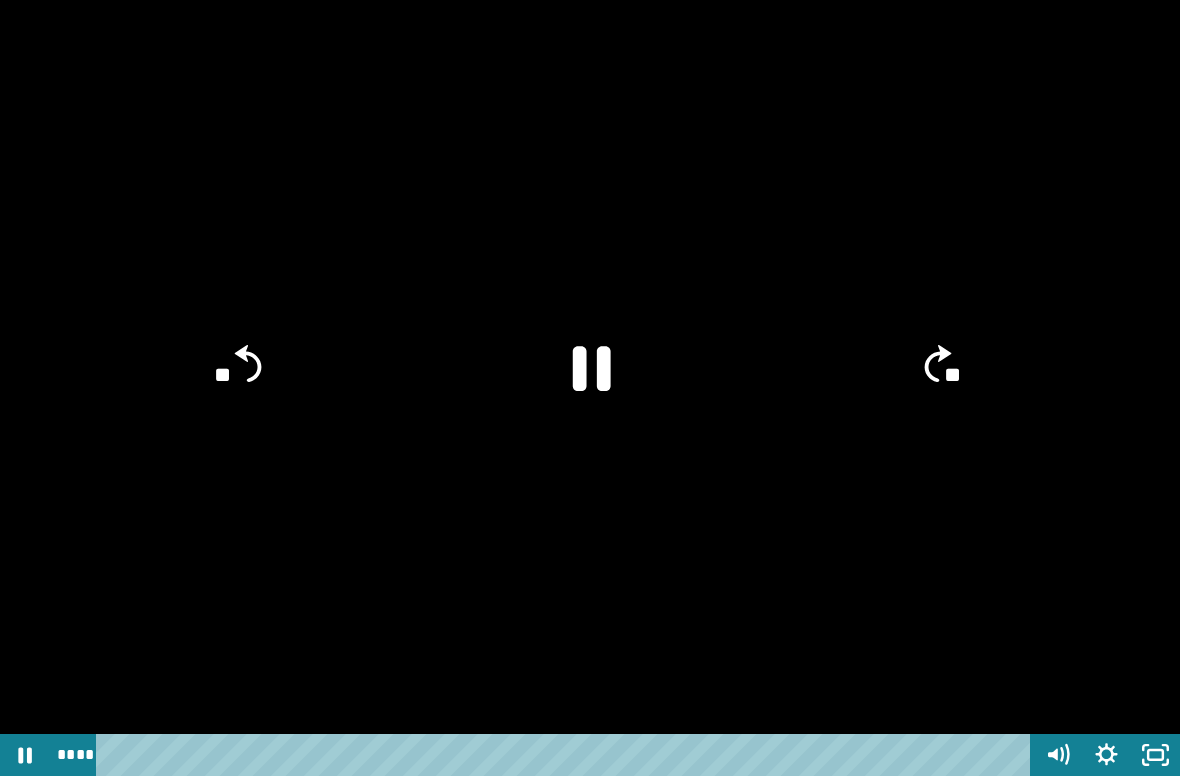 click on "**" 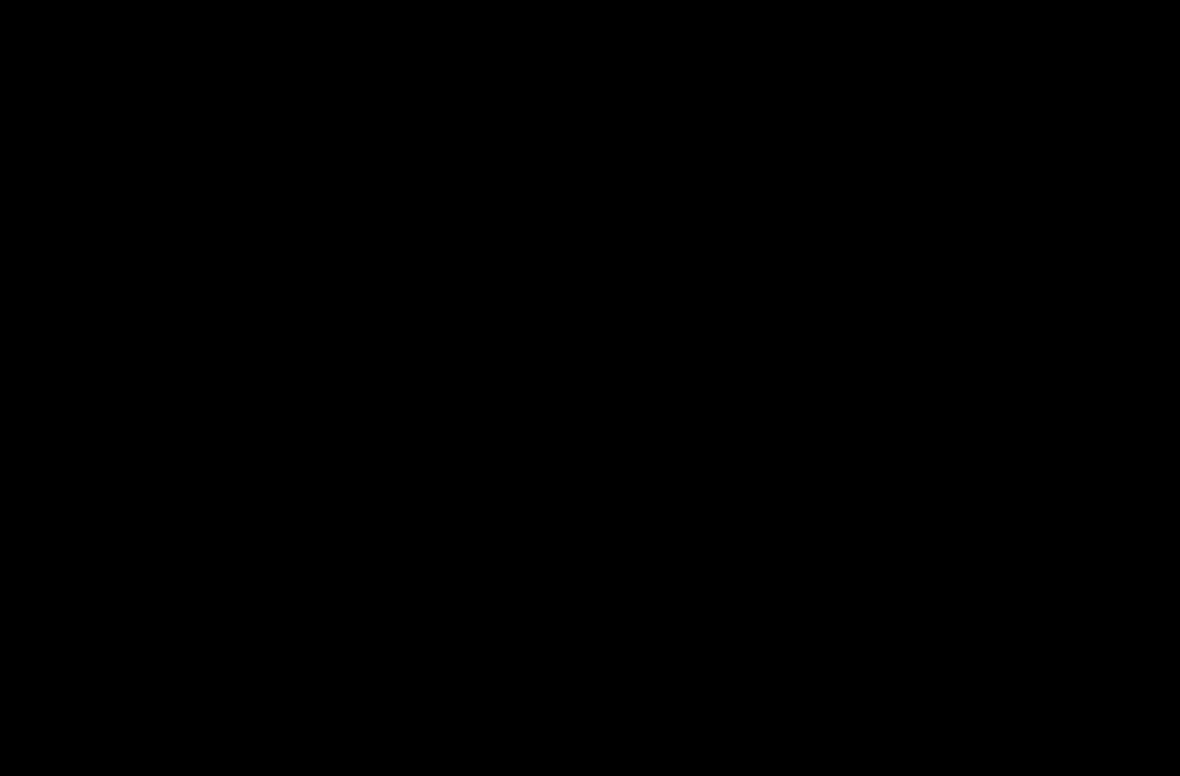 click at bounding box center [590, 388] 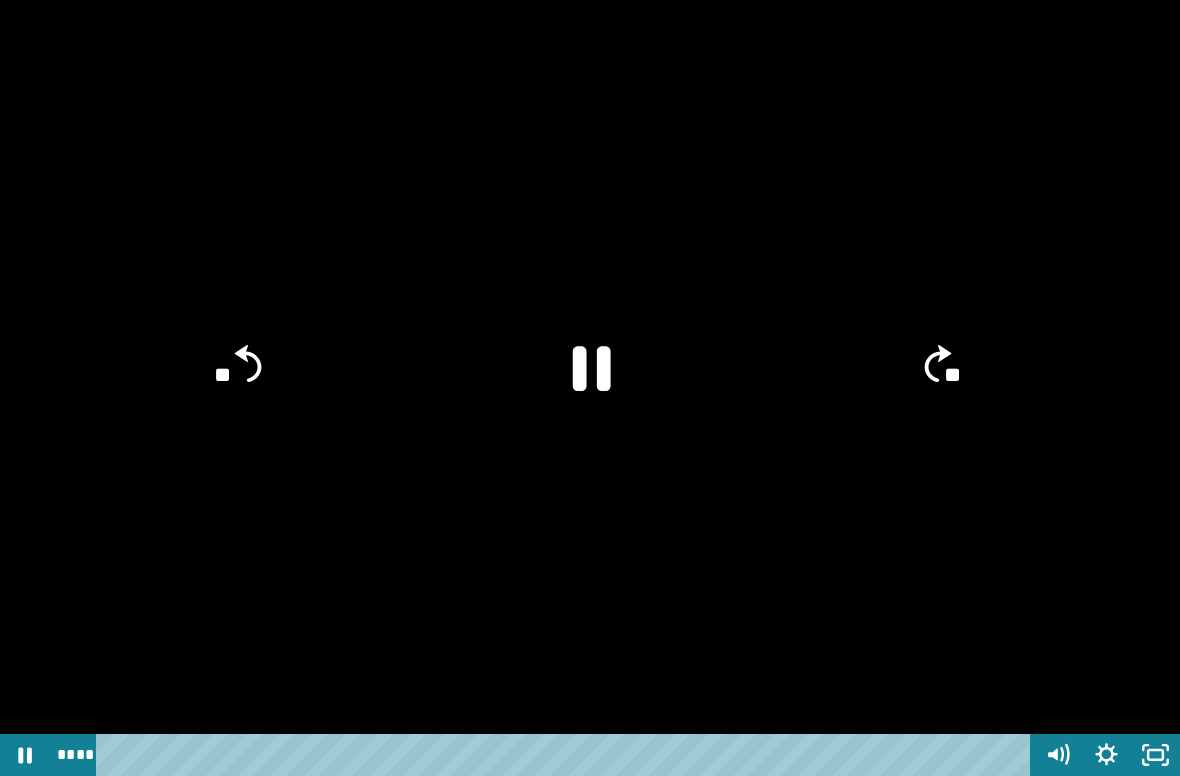 click at bounding box center (590, 388) 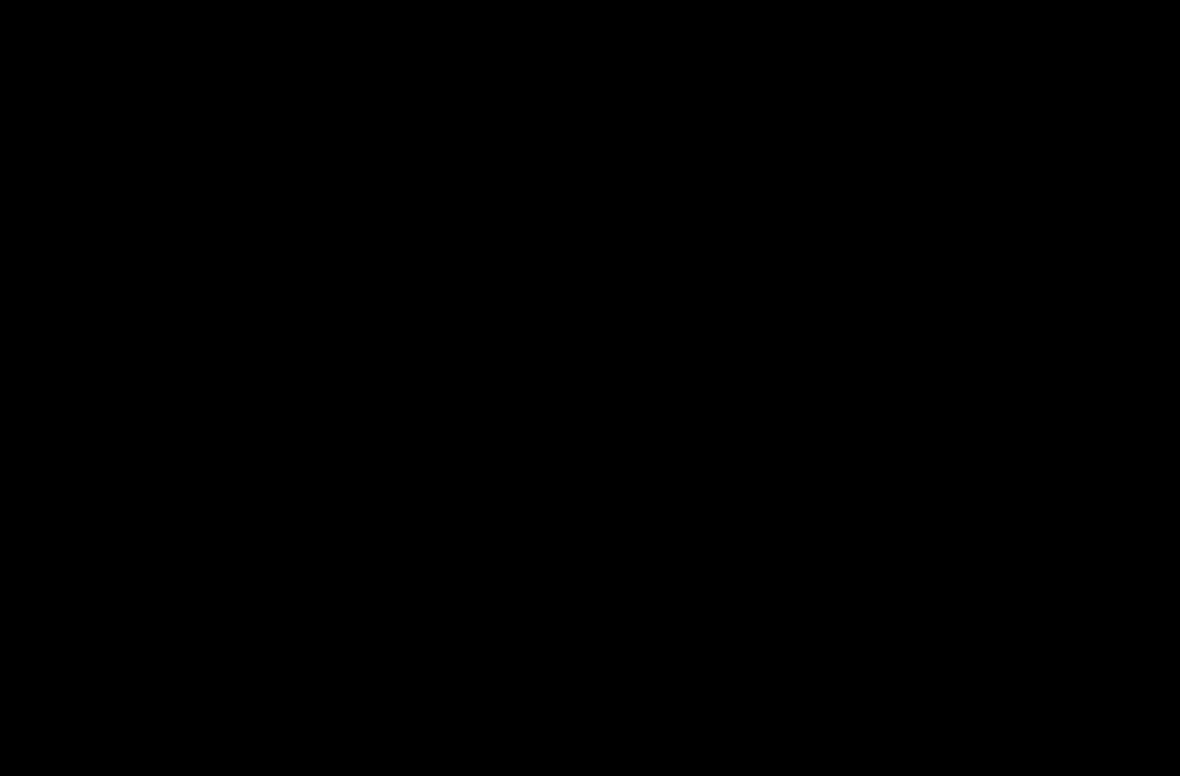 click at bounding box center (590, 388) 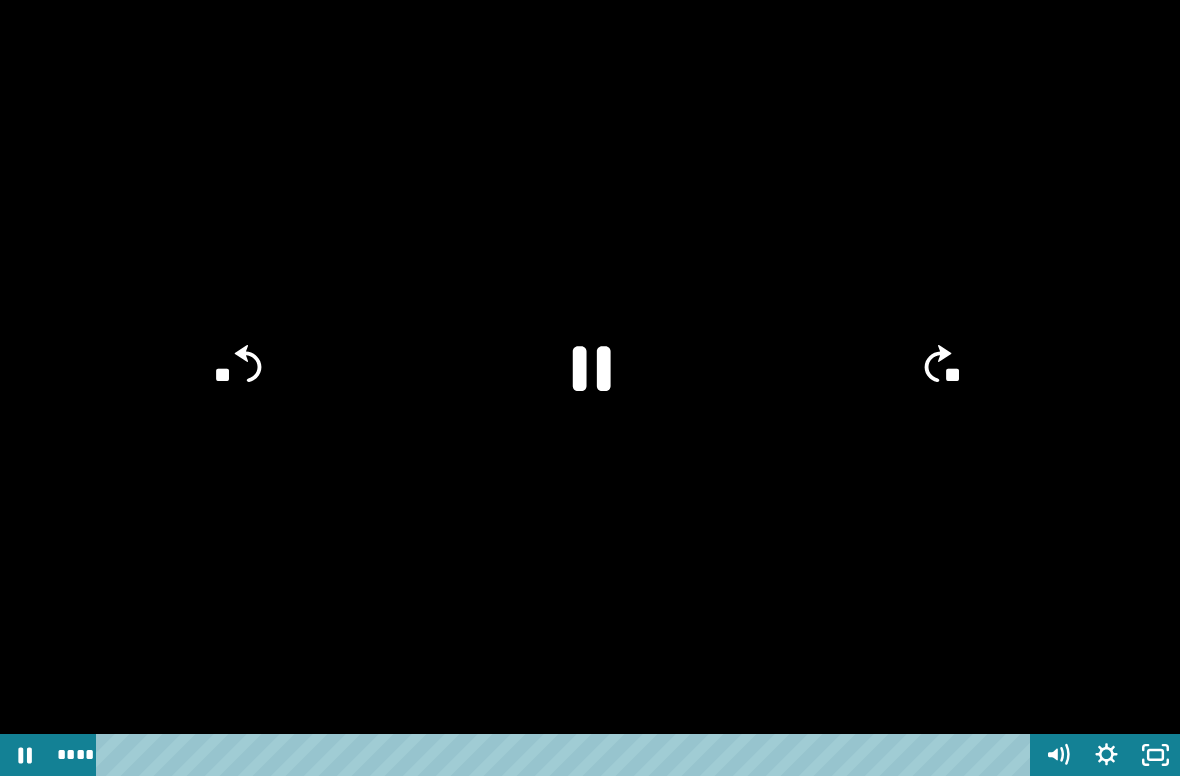 click at bounding box center (590, 388) 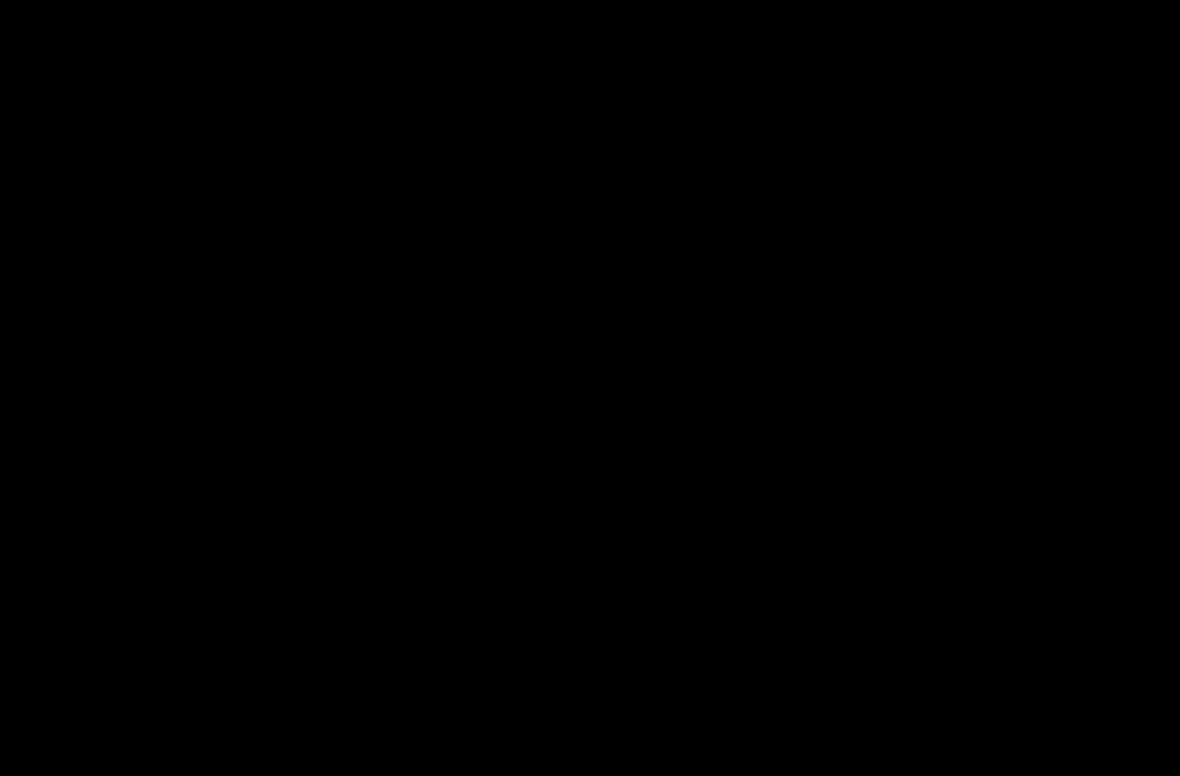 click at bounding box center (590, 388) 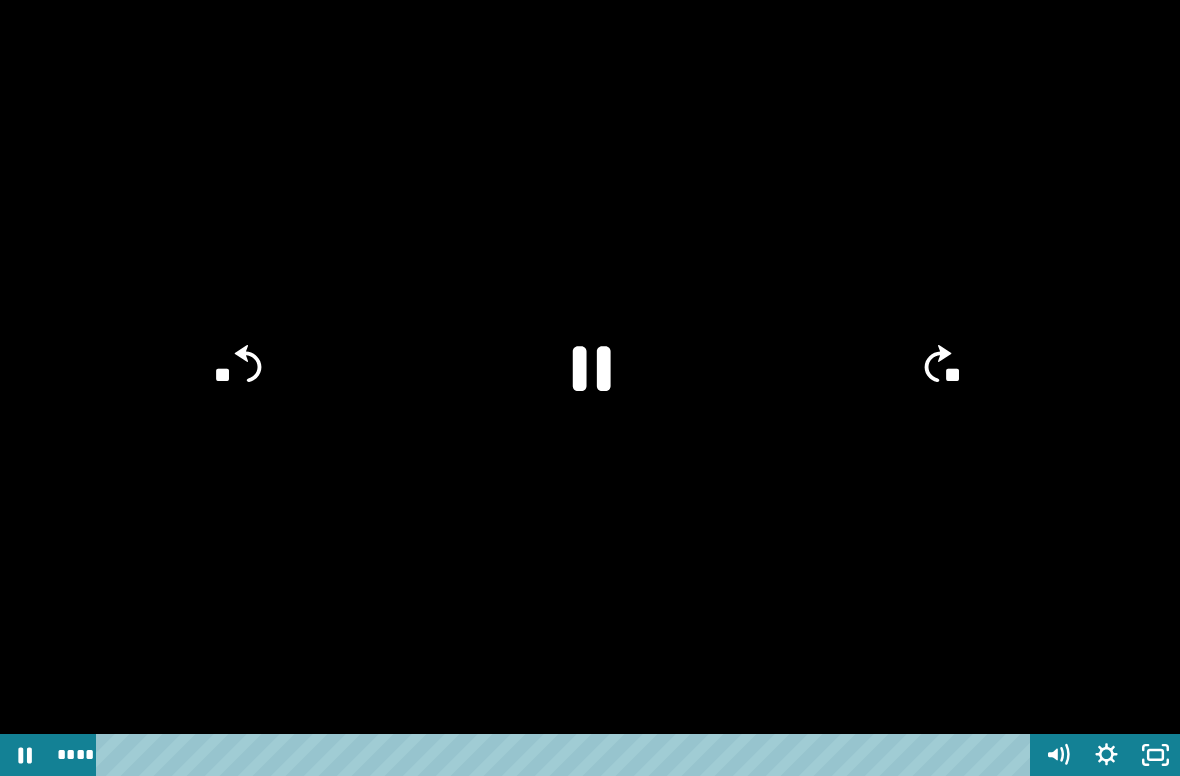 click on "**" 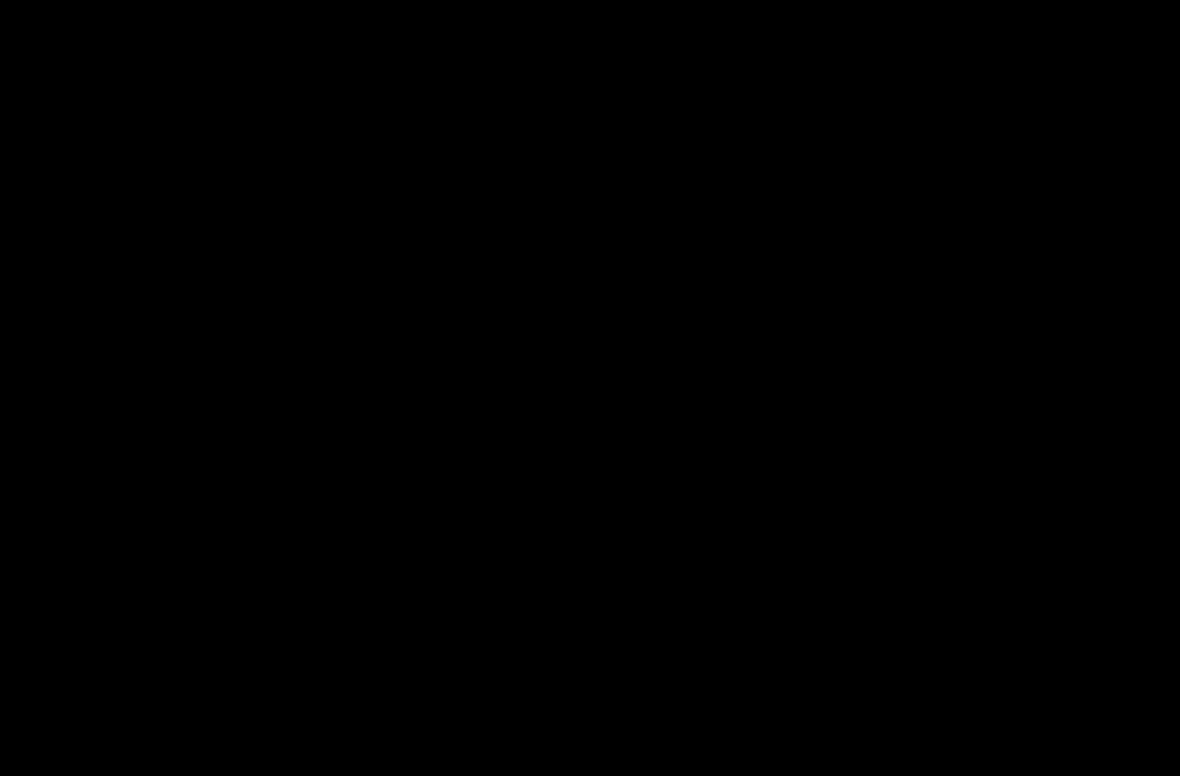 click at bounding box center (590, 388) 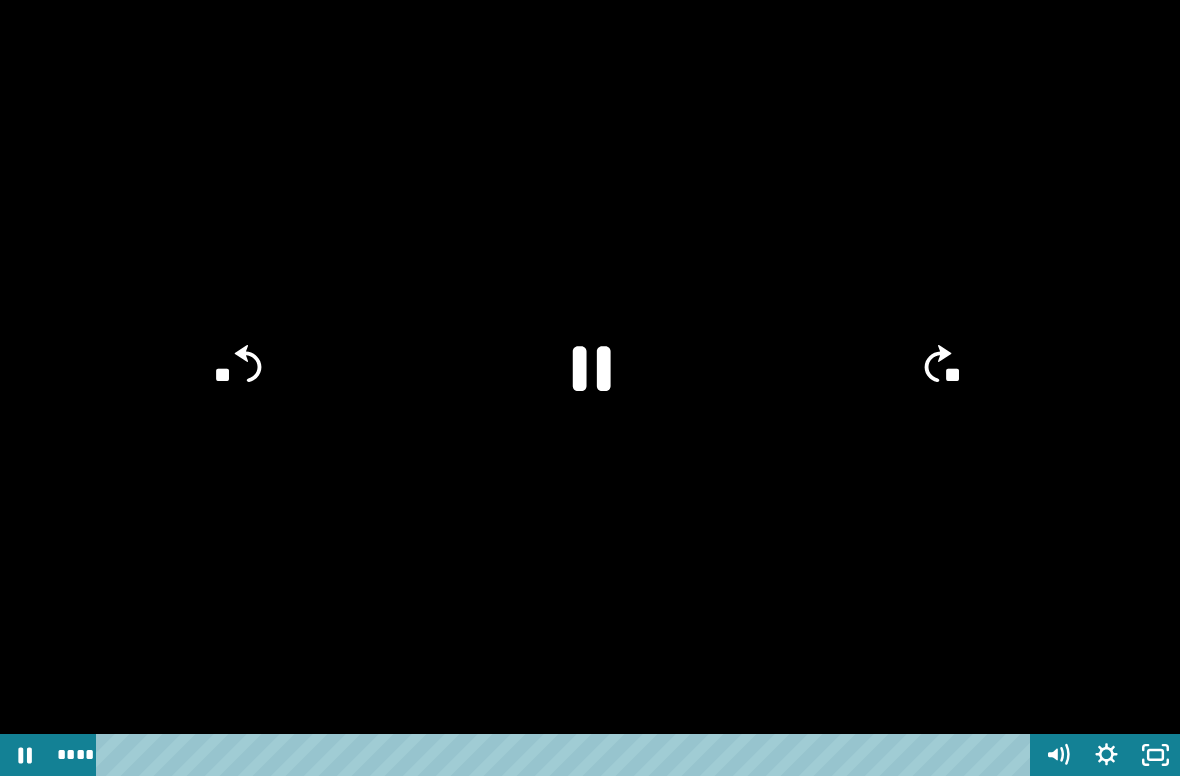 click on "**" 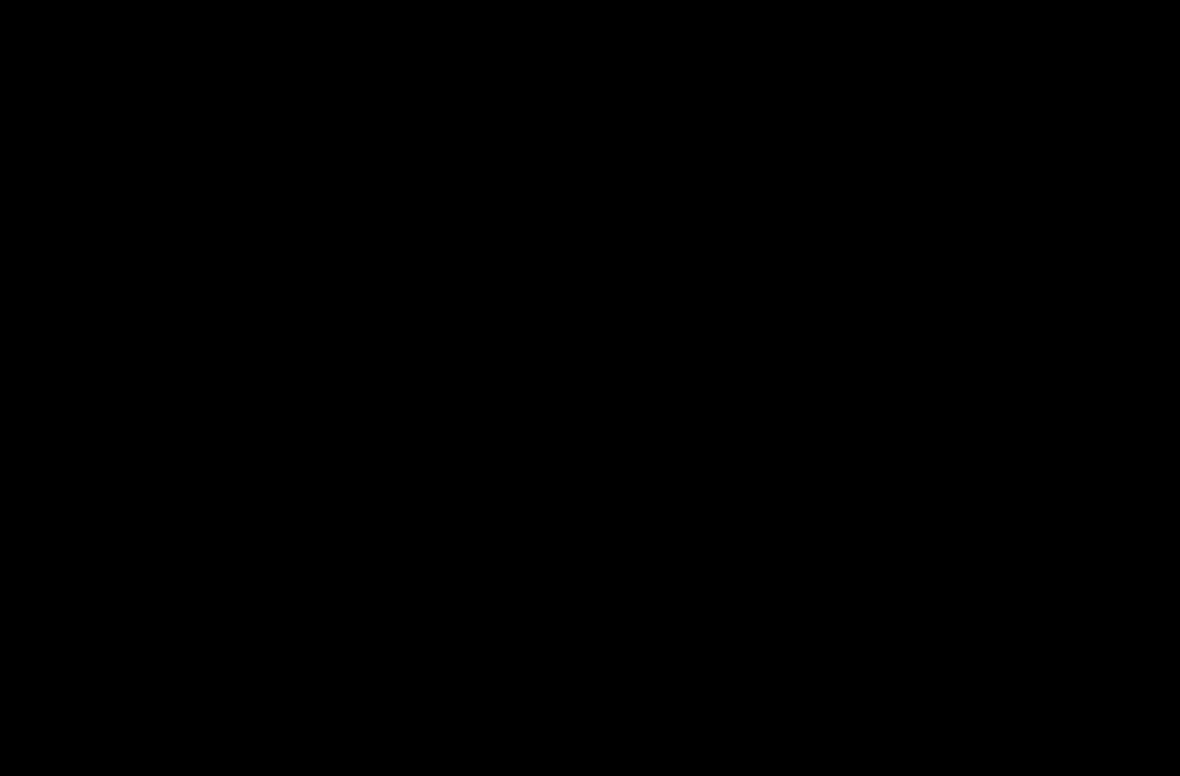 click at bounding box center (590, 388) 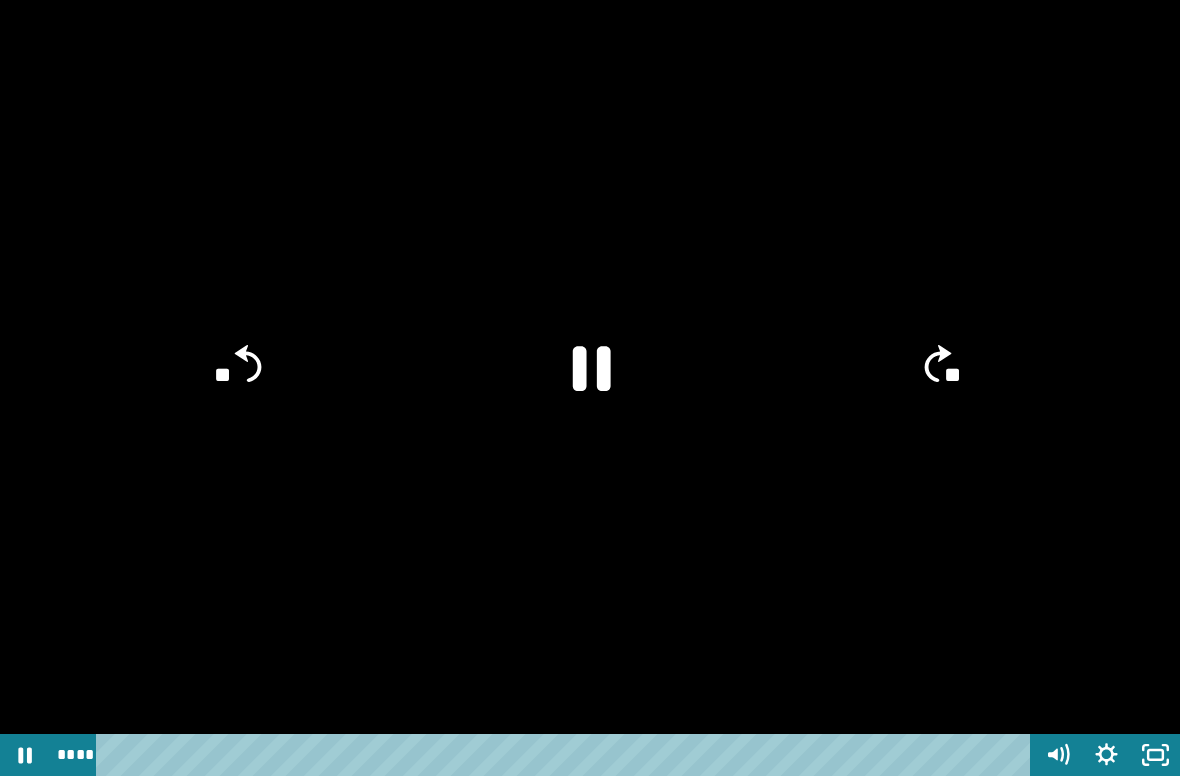 click at bounding box center [590, 388] 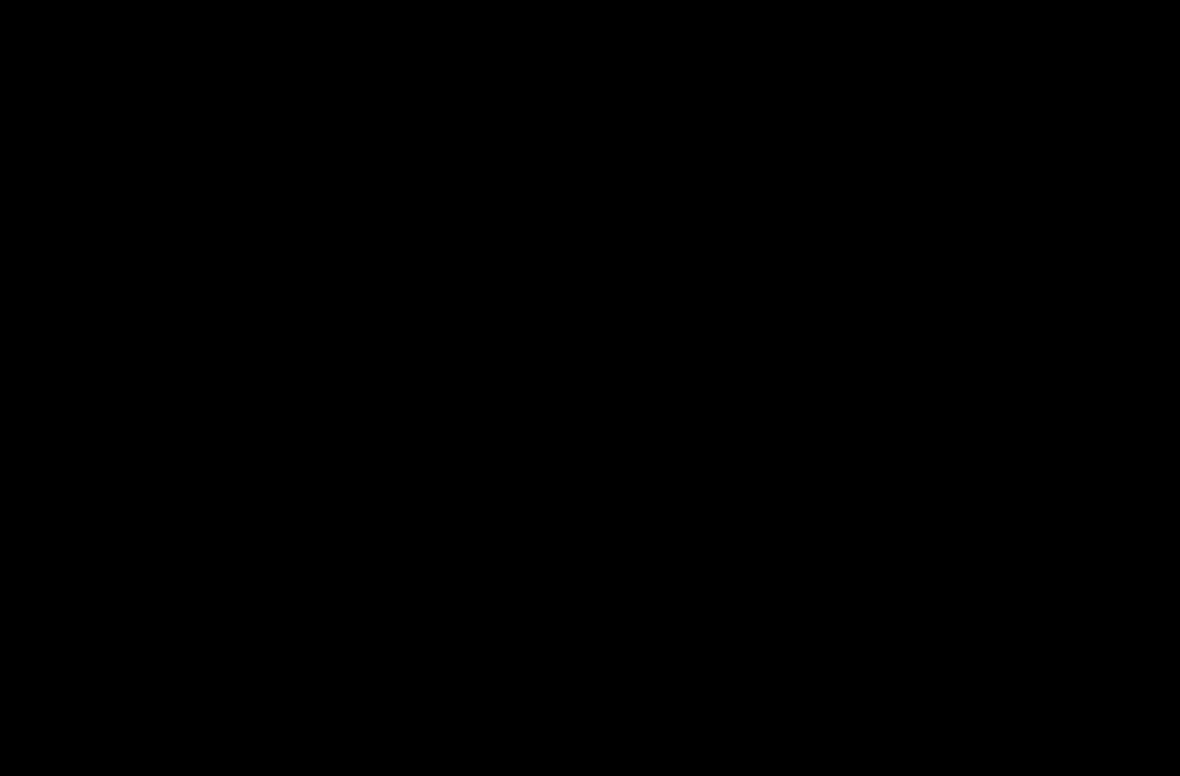 click at bounding box center (590, 388) 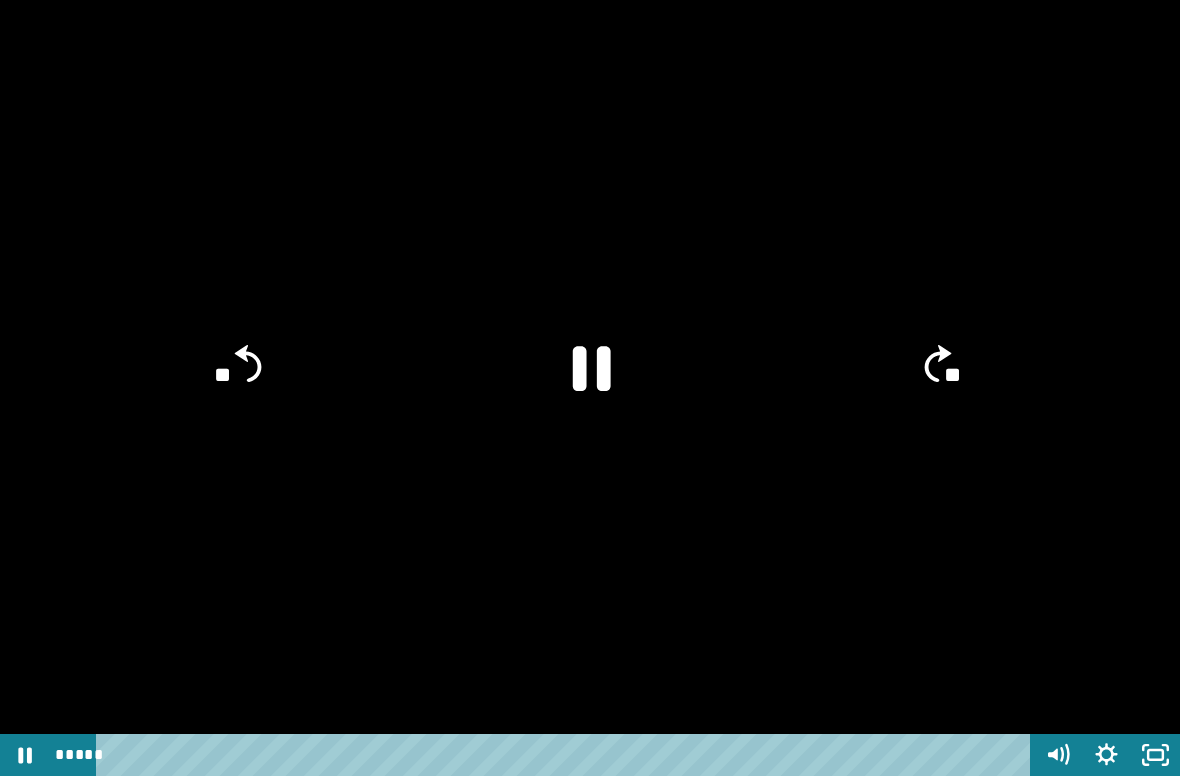 click on "**" 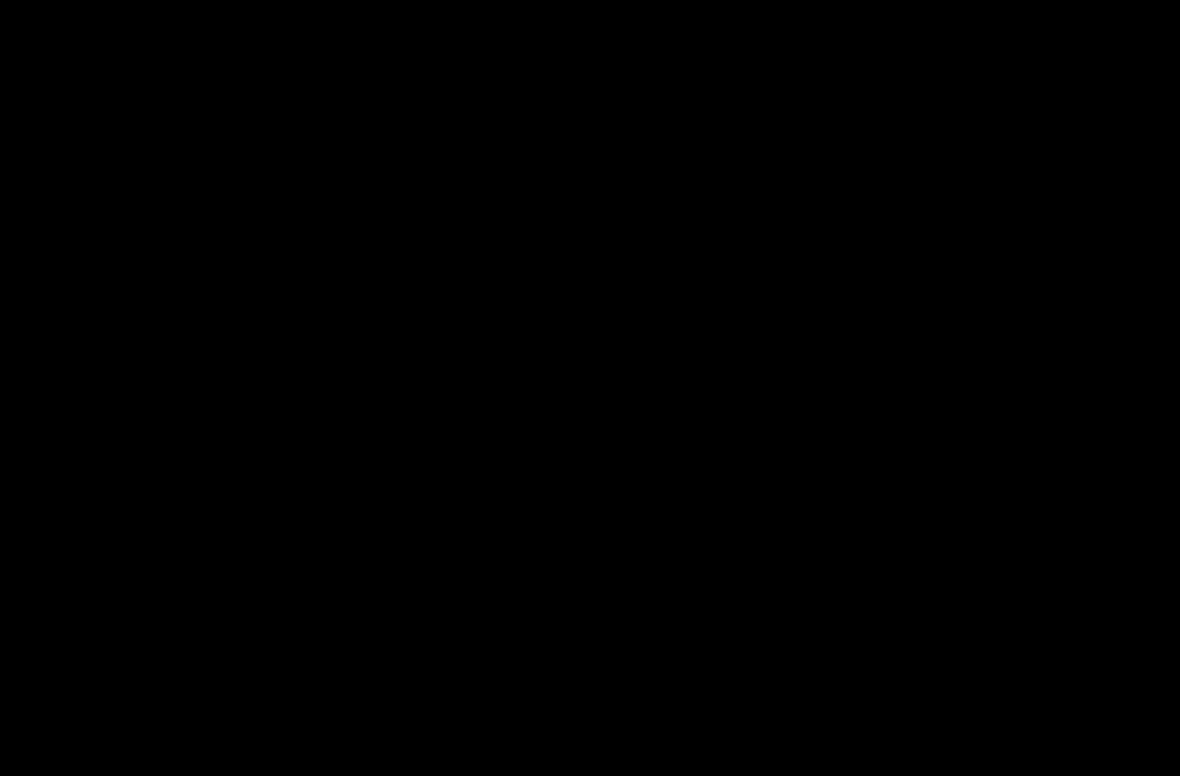 click at bounding box center (590, 388) 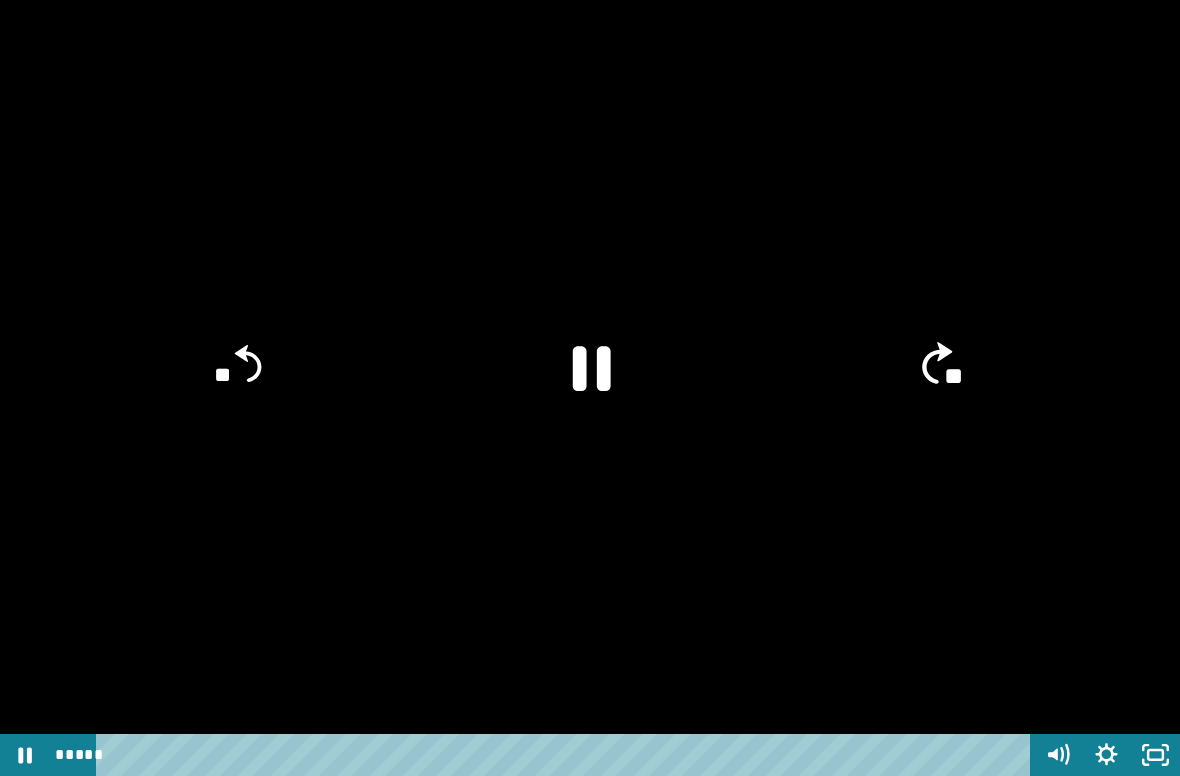 click on "**" 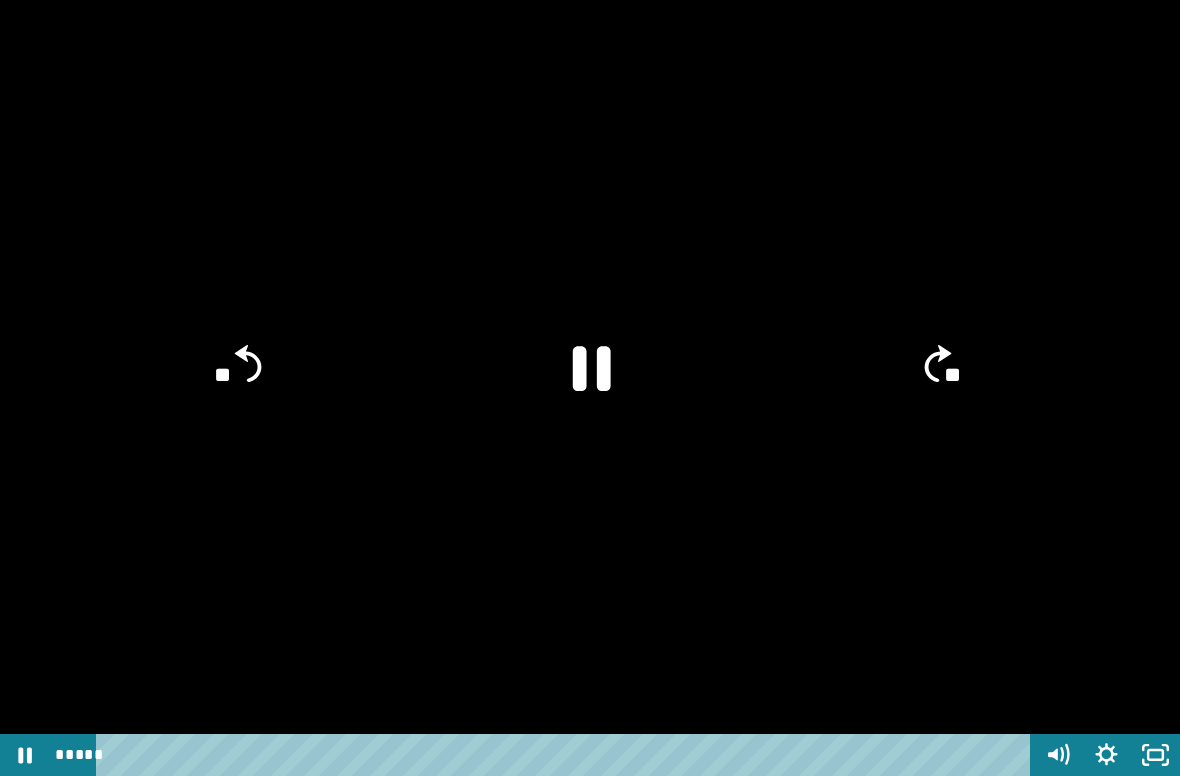 click on "**" 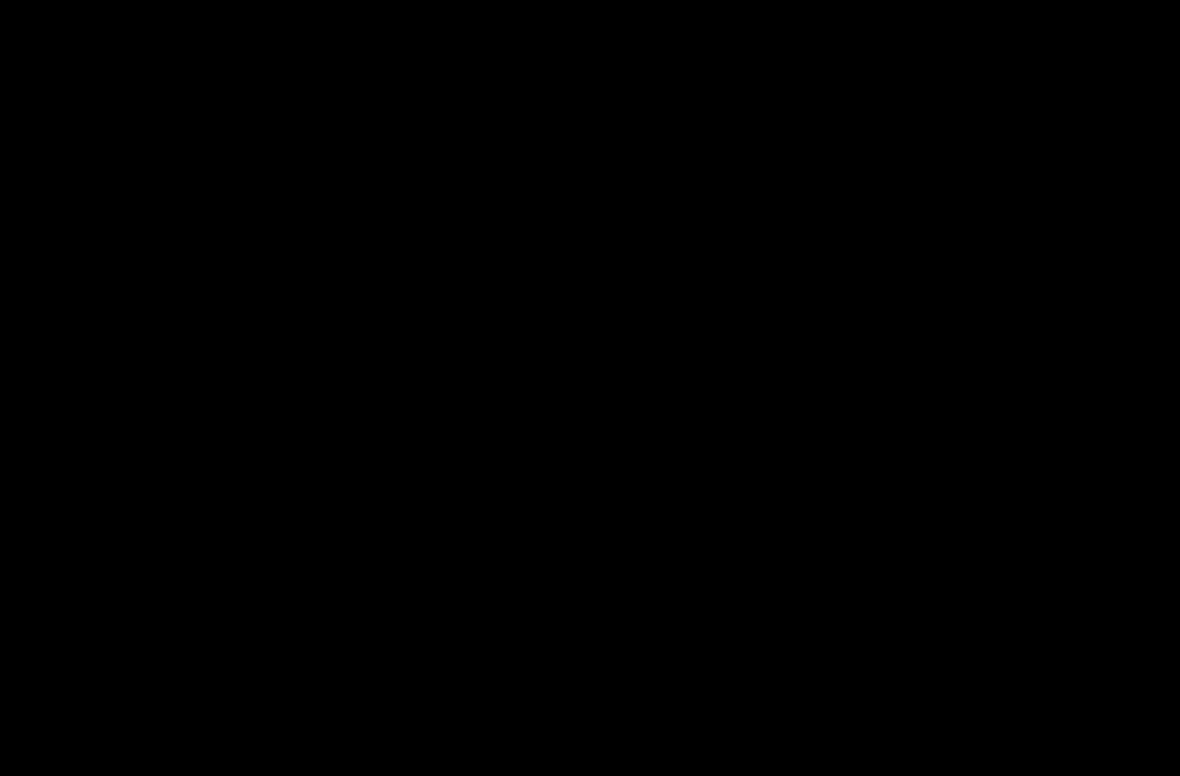 click at bounding box center (590, 388) 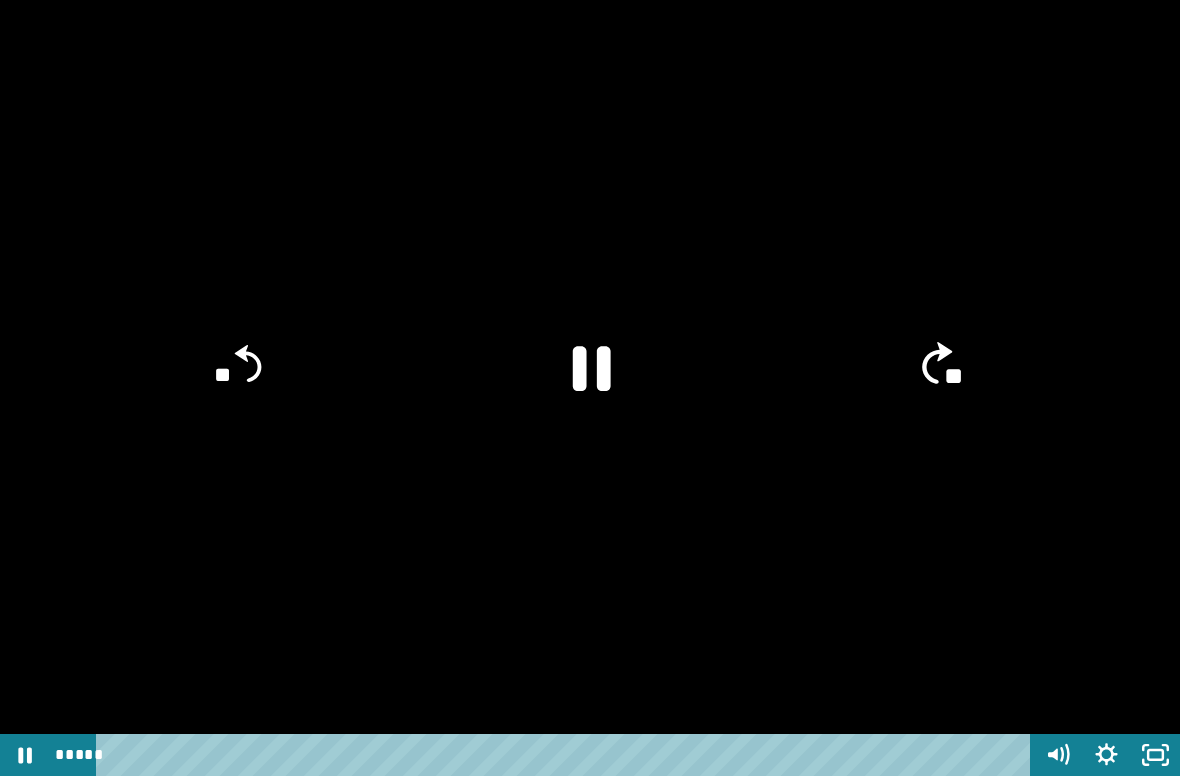 click on "**" 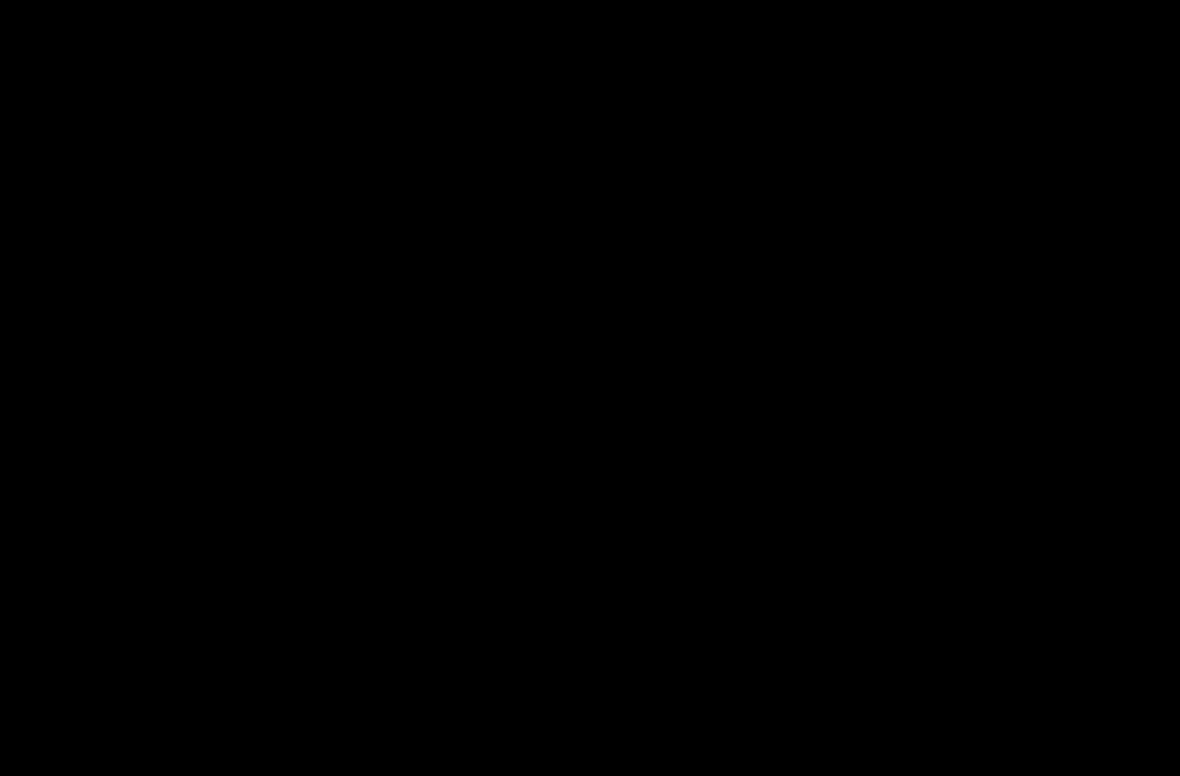 click at bounding box center (590, 388) 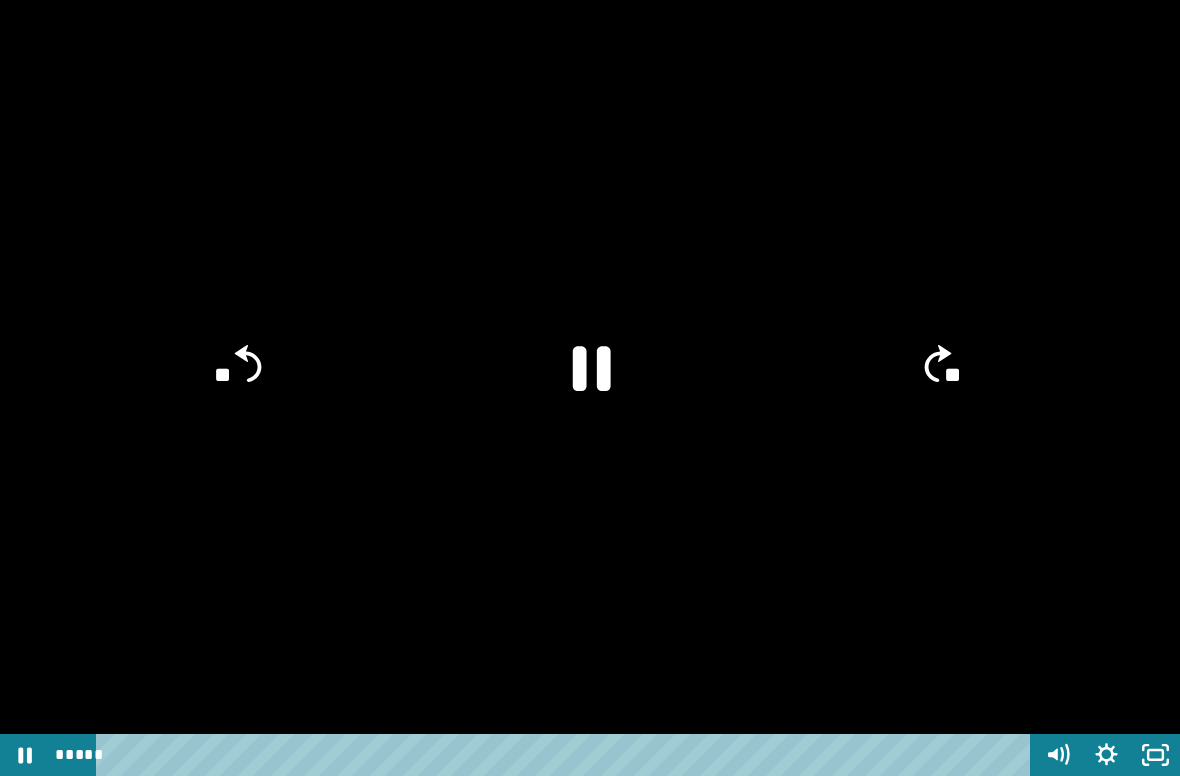 click on "**" 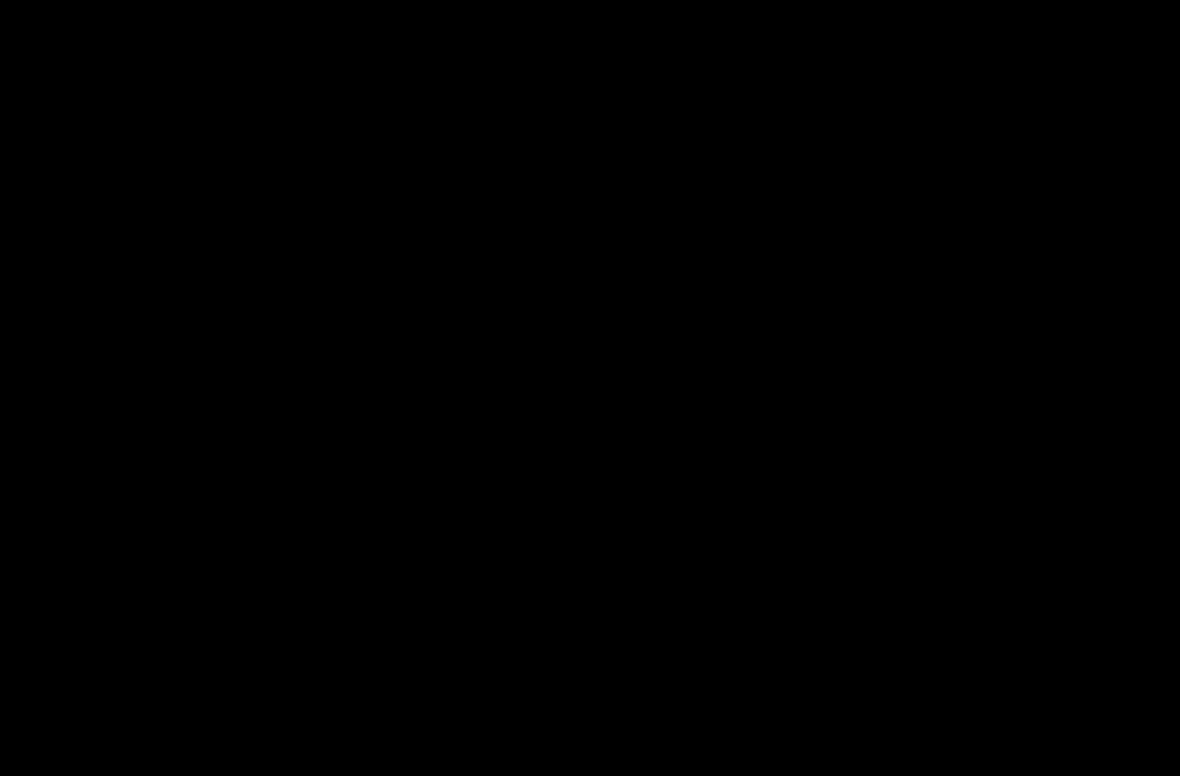click at bounding box center (590, 388) 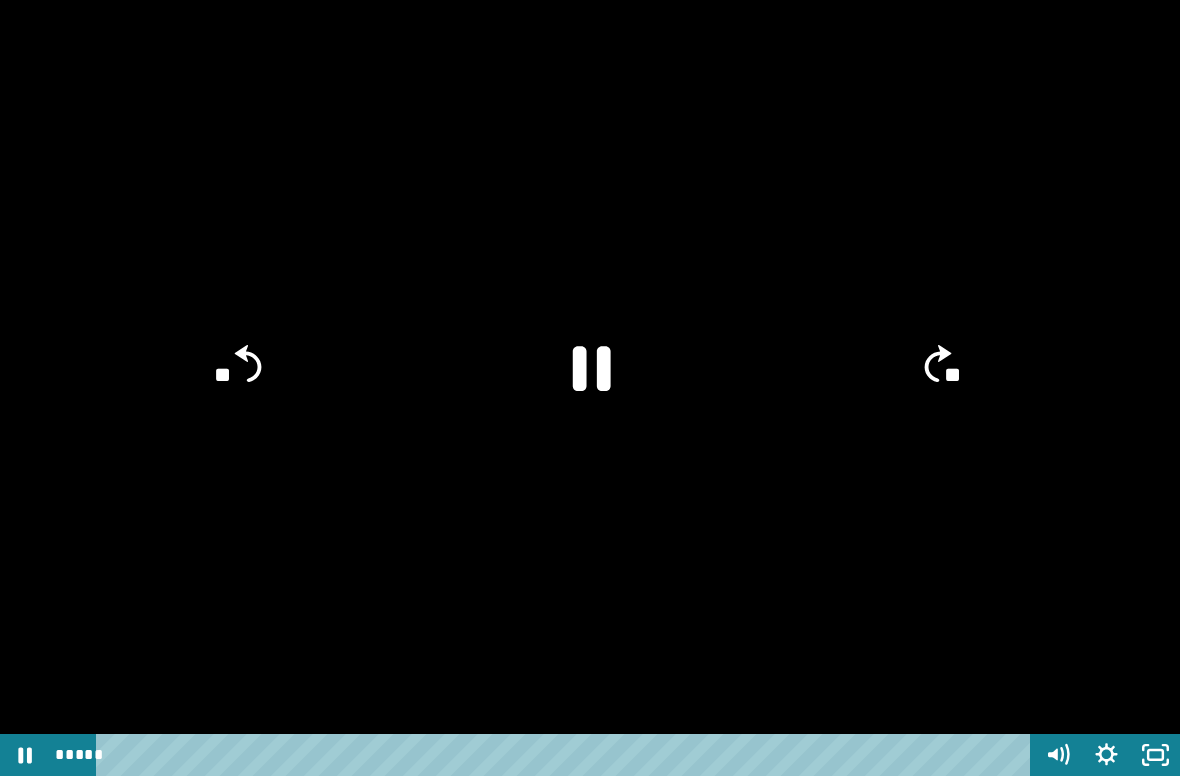 click at bounding box center (590, 388) 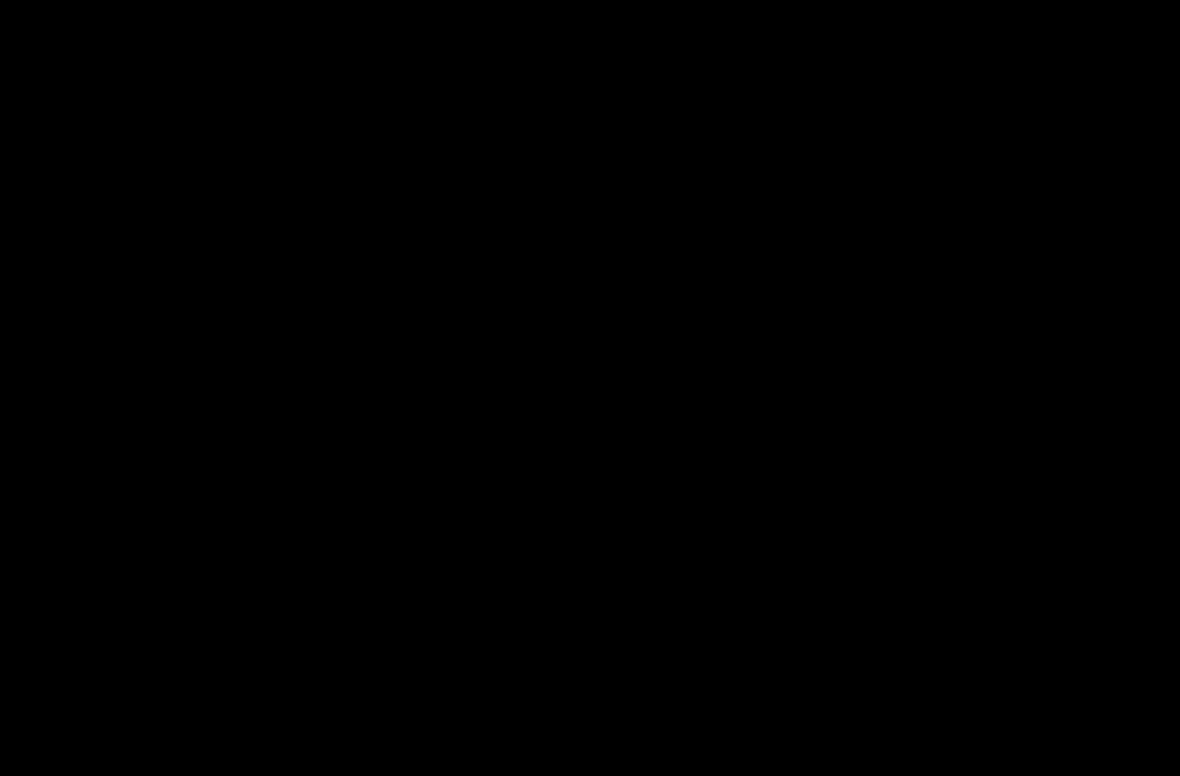 click at bounding box center [590, 388] 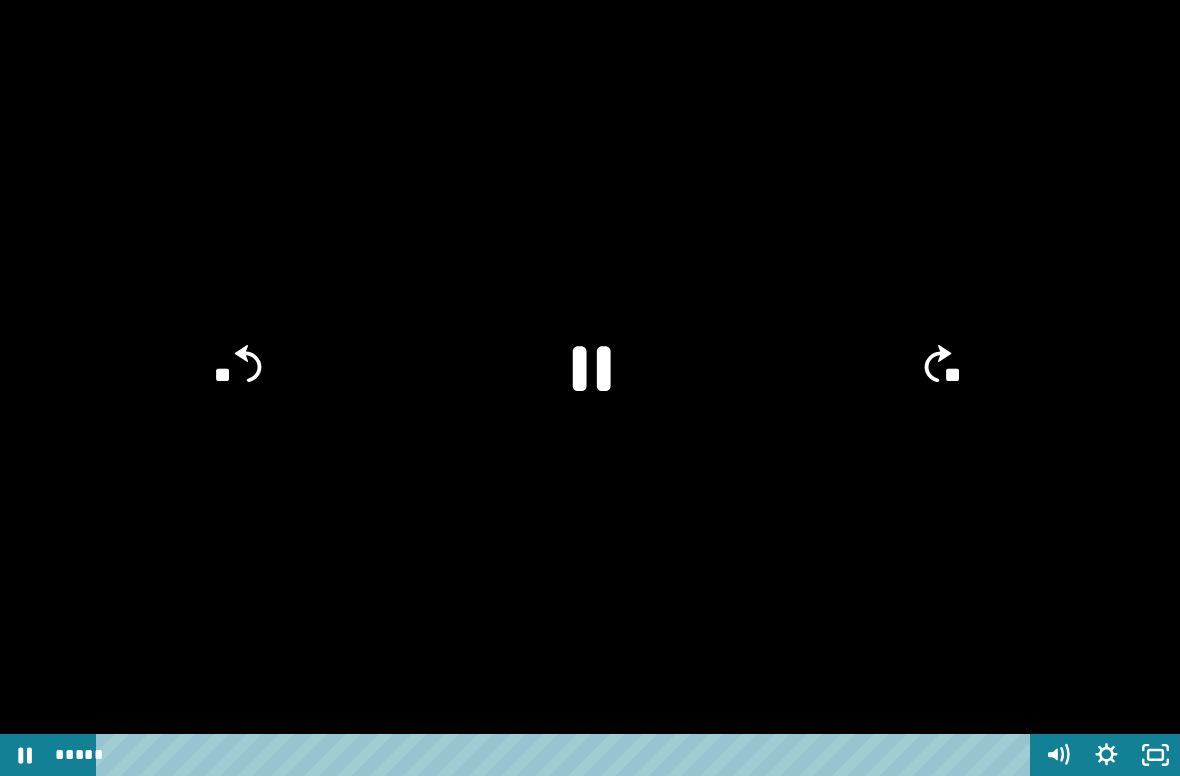 click on "**" 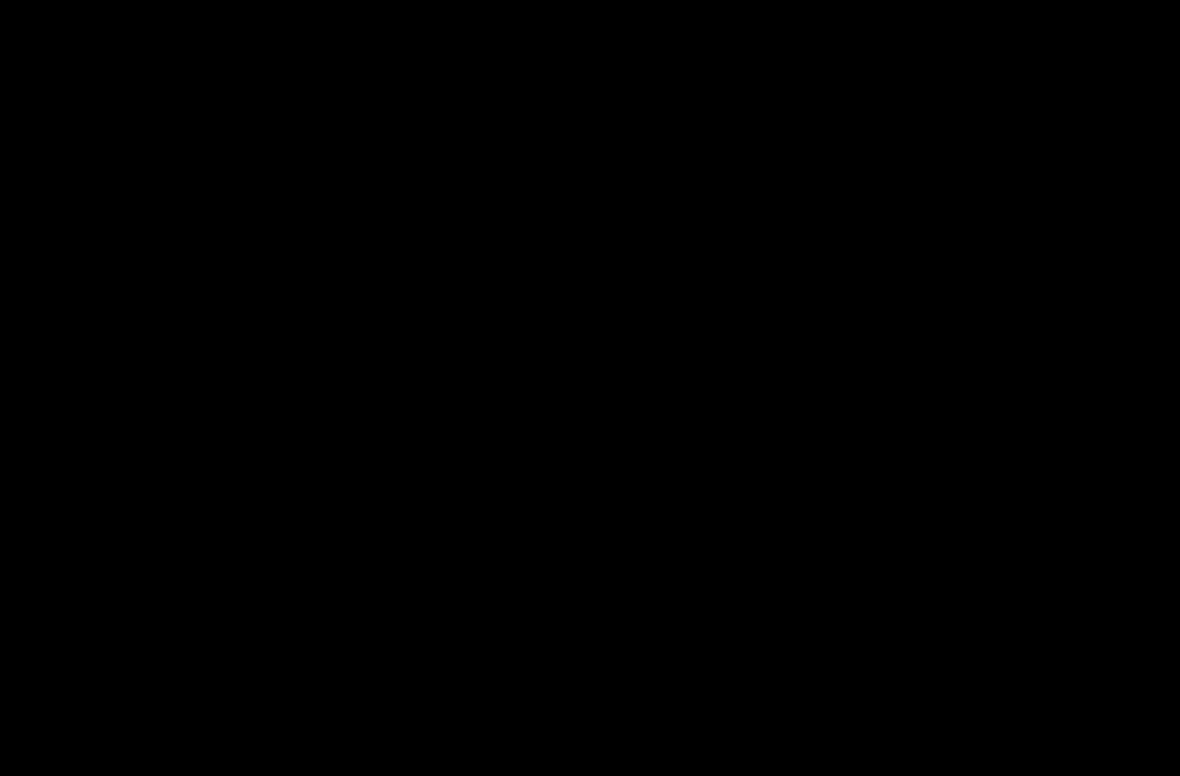 click at bounding box center (590, 388) 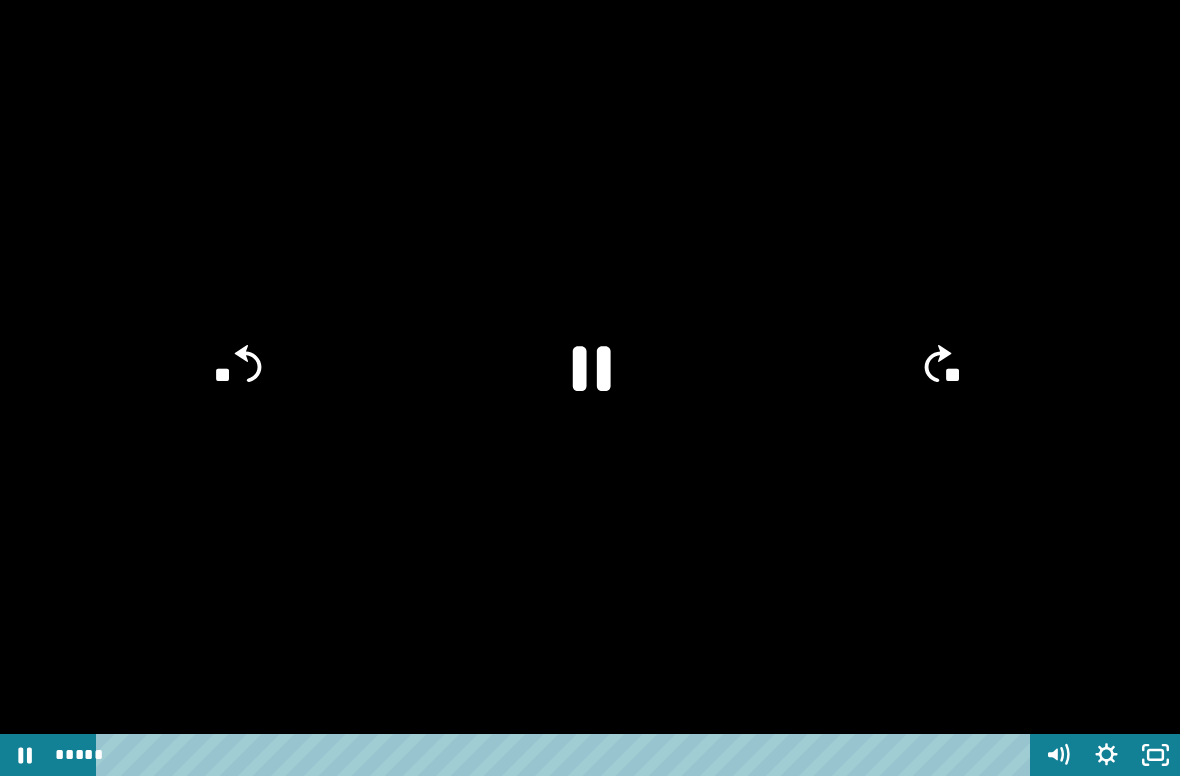click on "**" 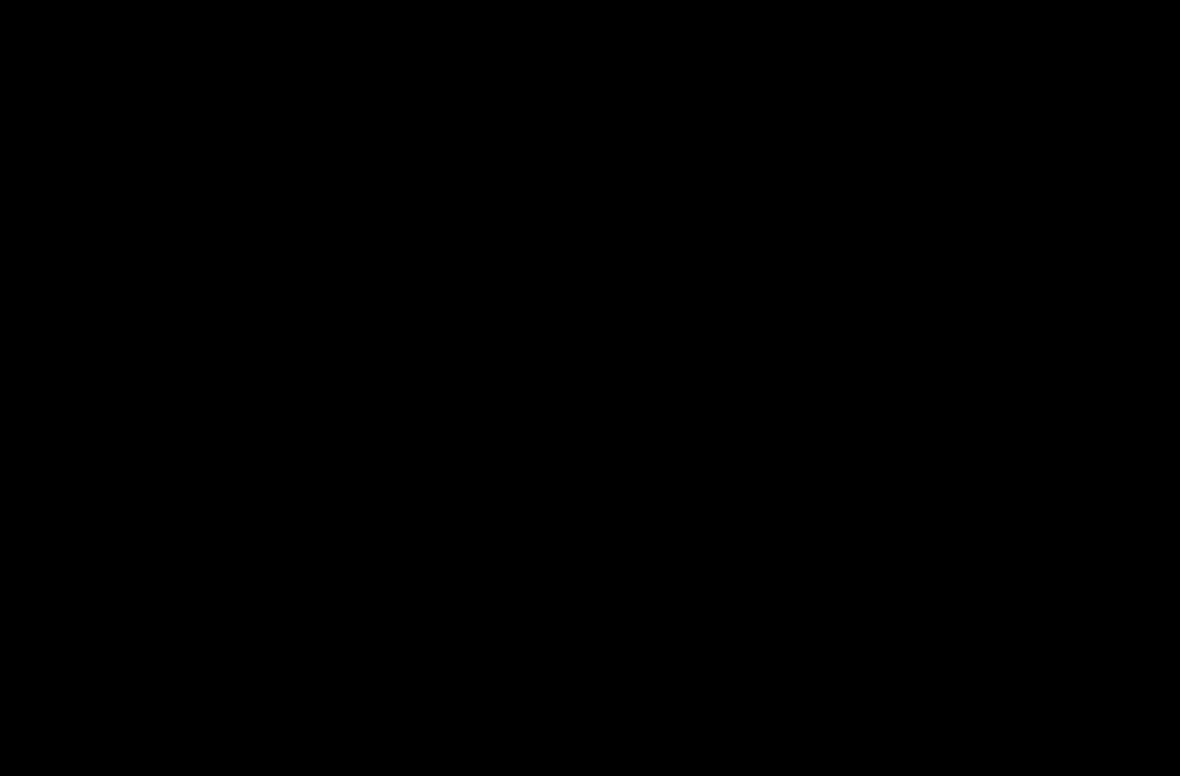 click at bounding box center [590, 388] 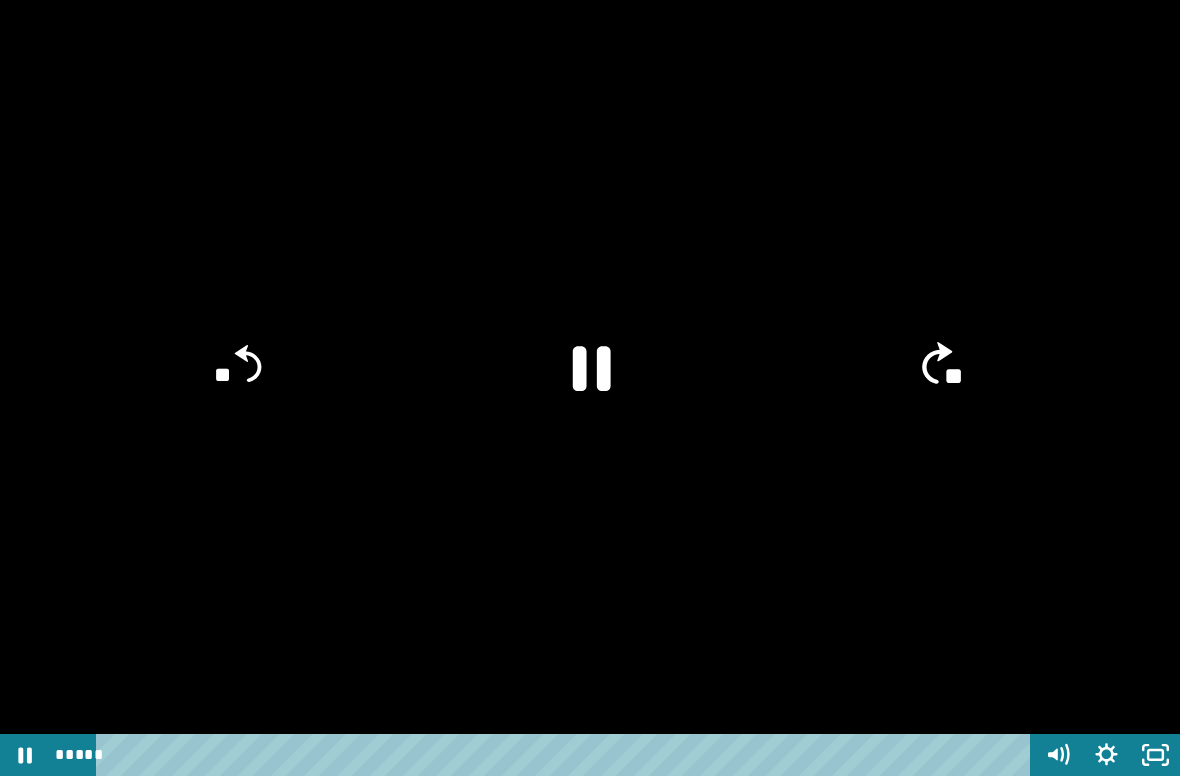 click on "**" 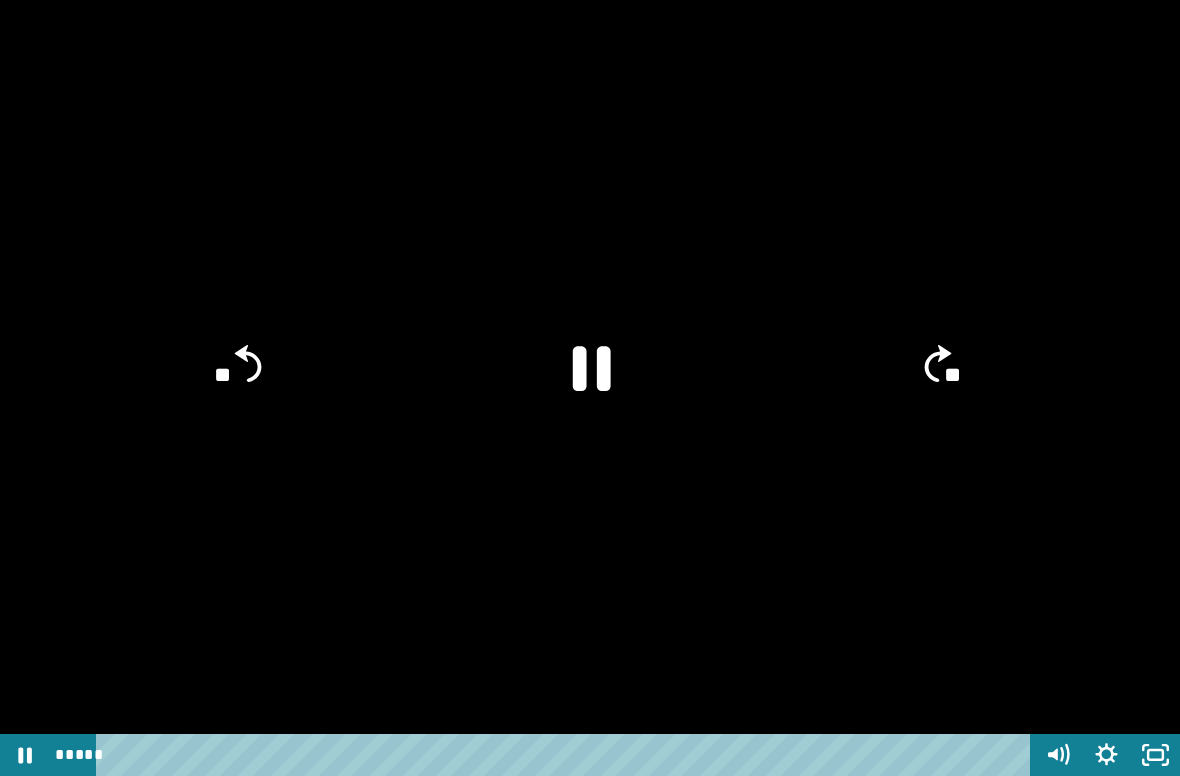 click on "**" 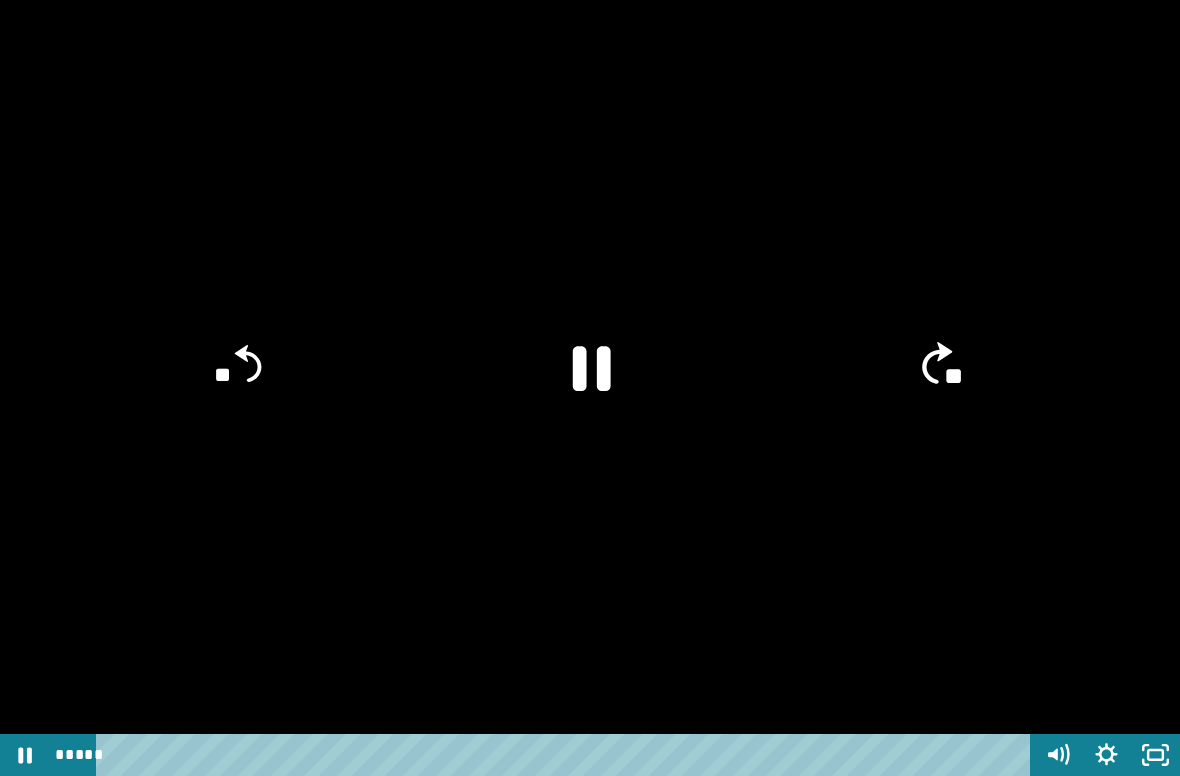 click on "**" 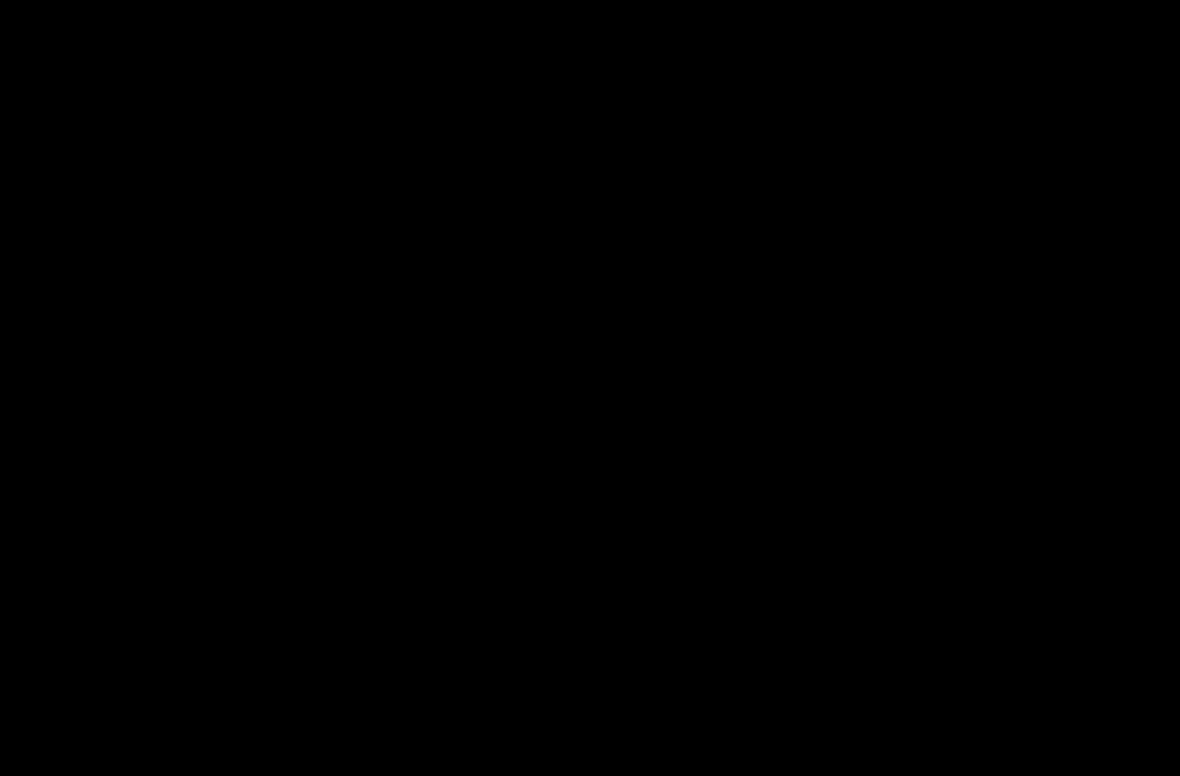 click at bounding box center (590, 388) 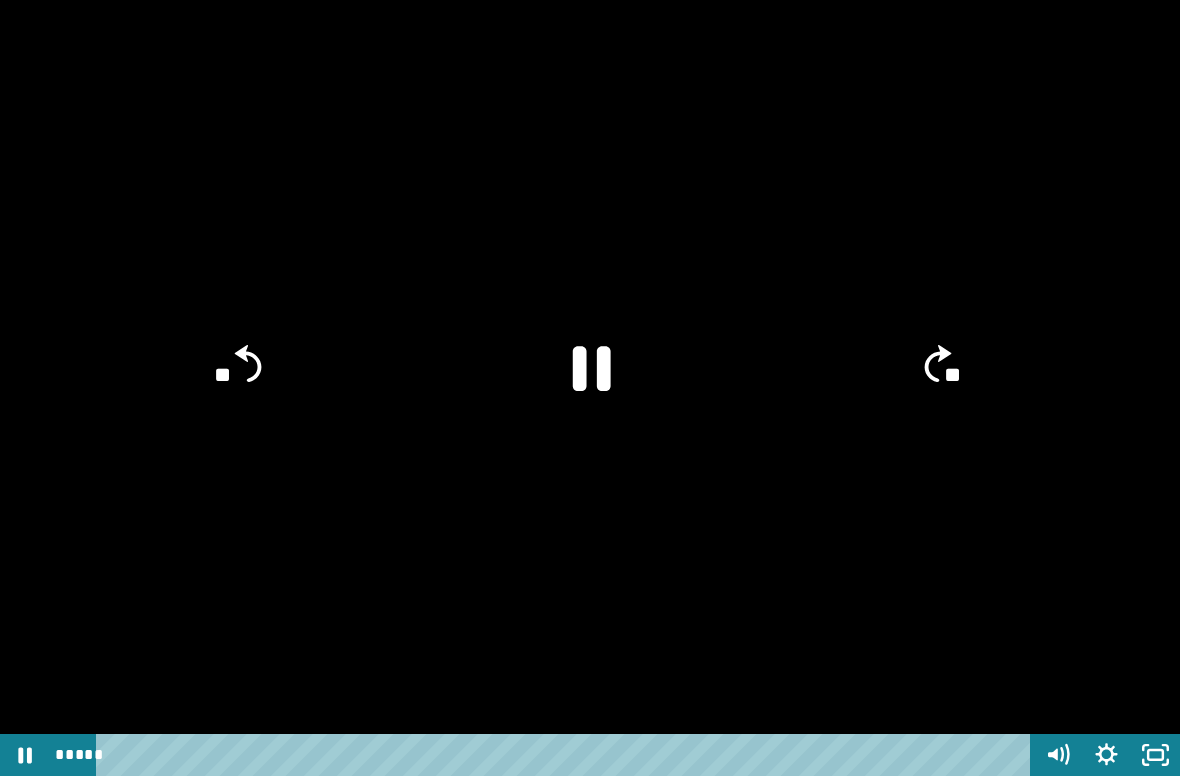 click on "**" 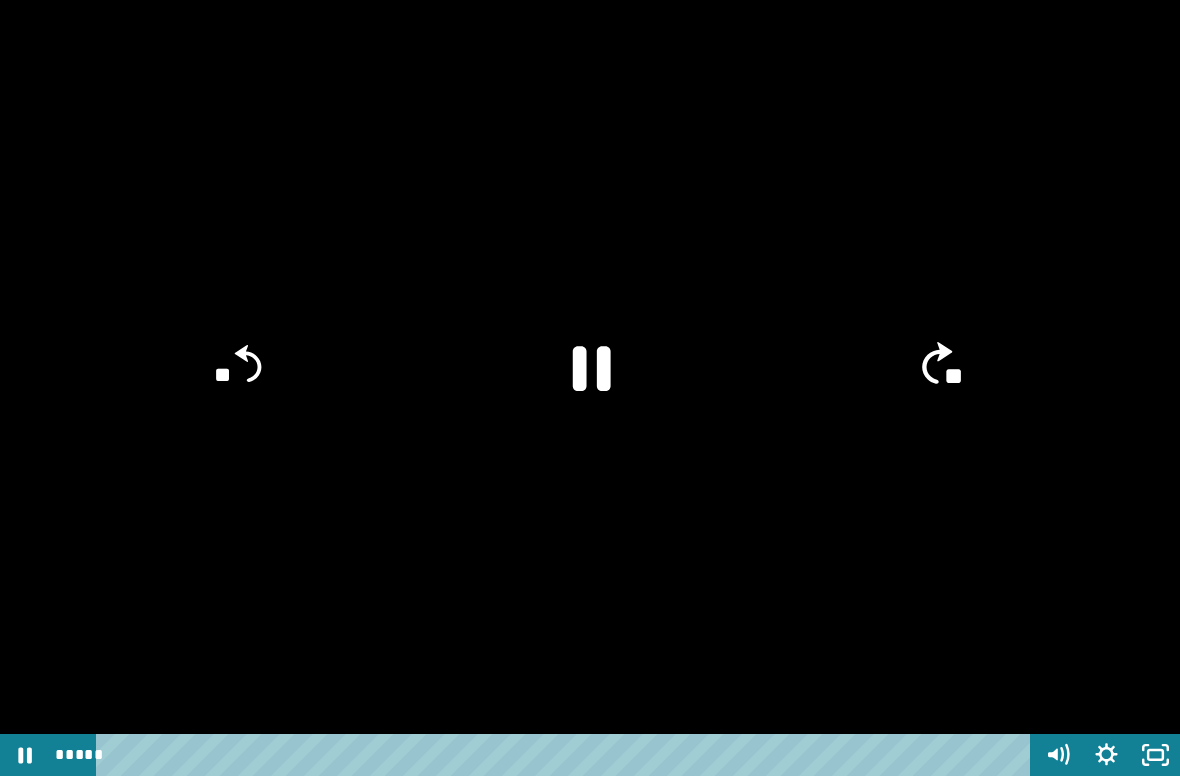 click on "**" 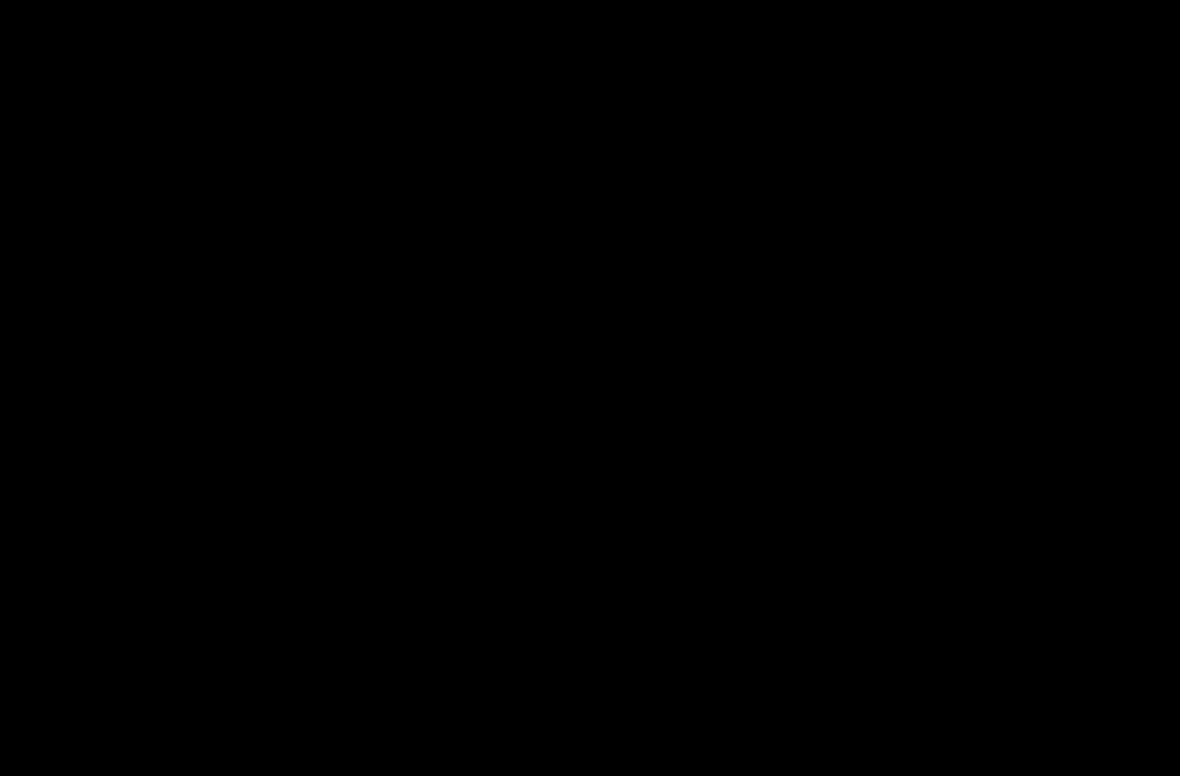 click at bounding box center (590, 388) 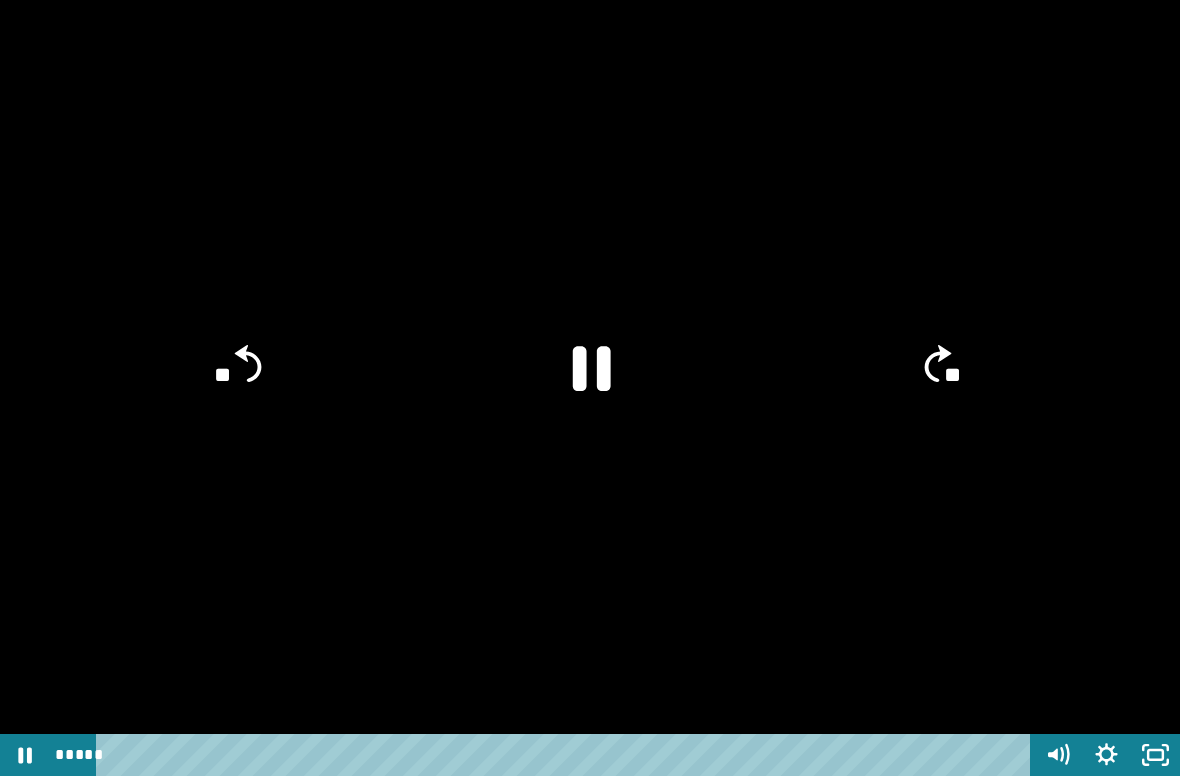 click on "**" 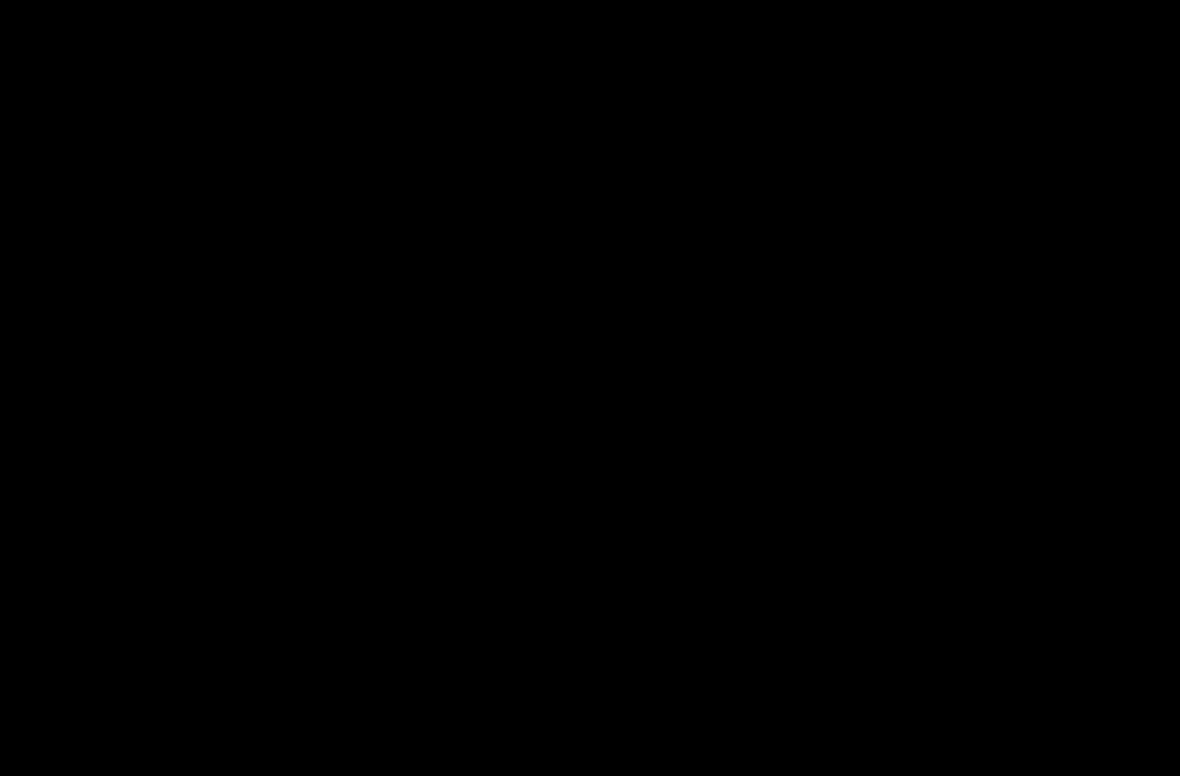 click at bounding box center (590, 388) 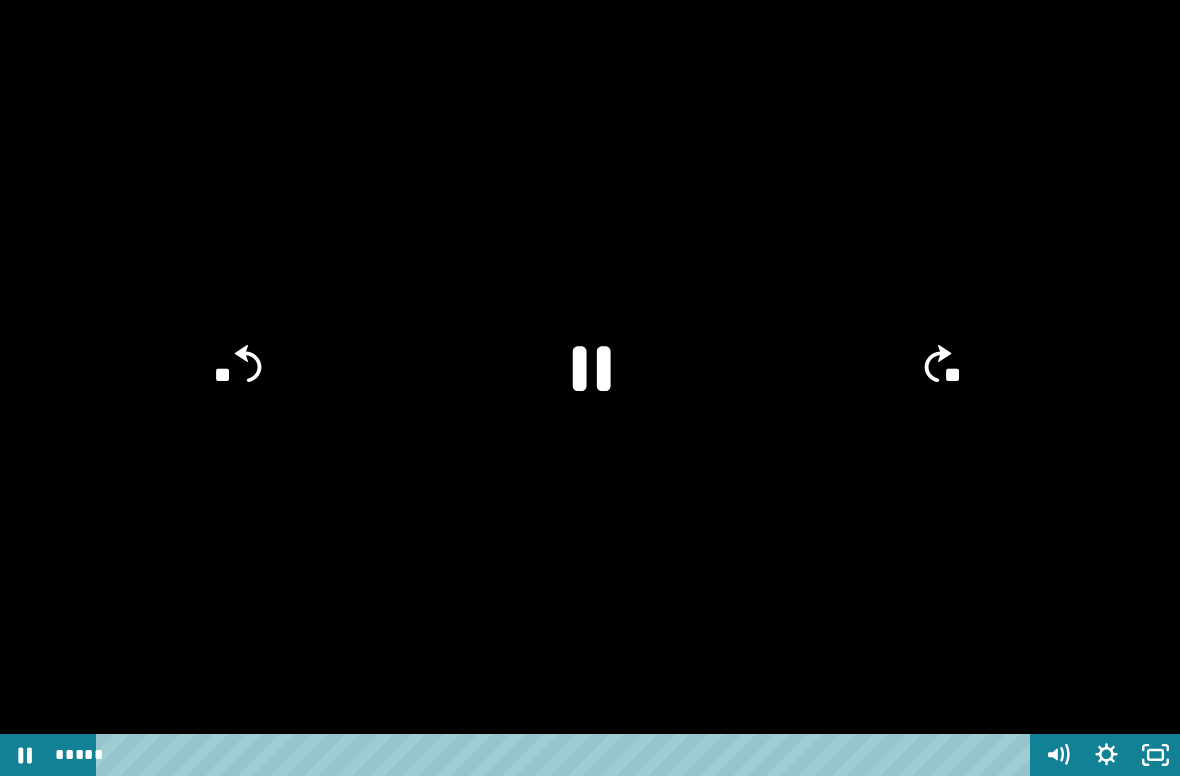 click on "**" 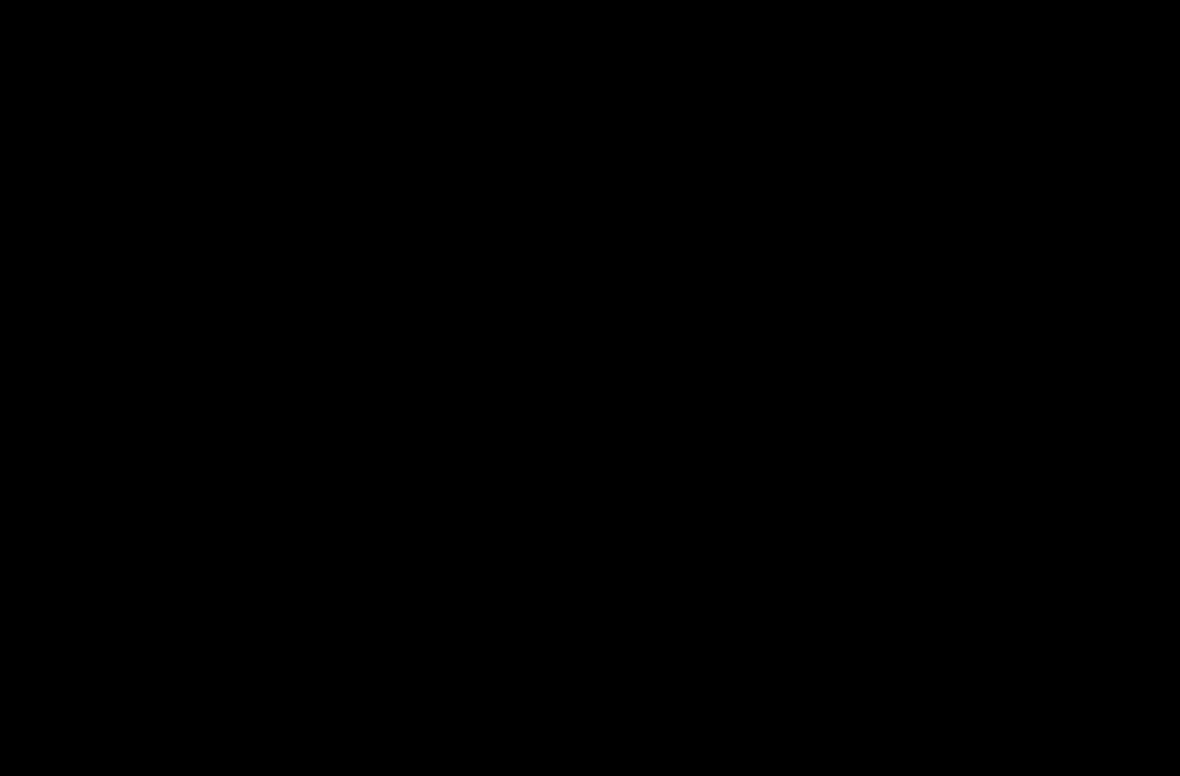 click at bounding box center [590, 388] 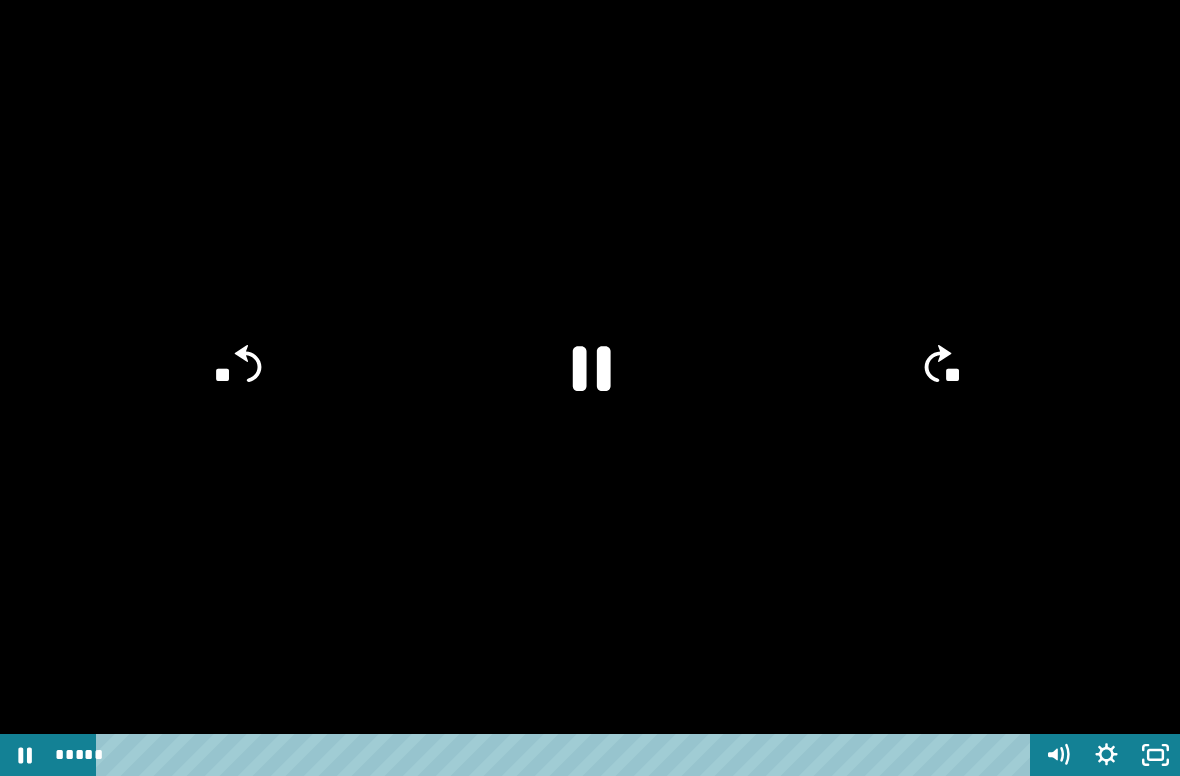 click at bounding box center (590, 388) 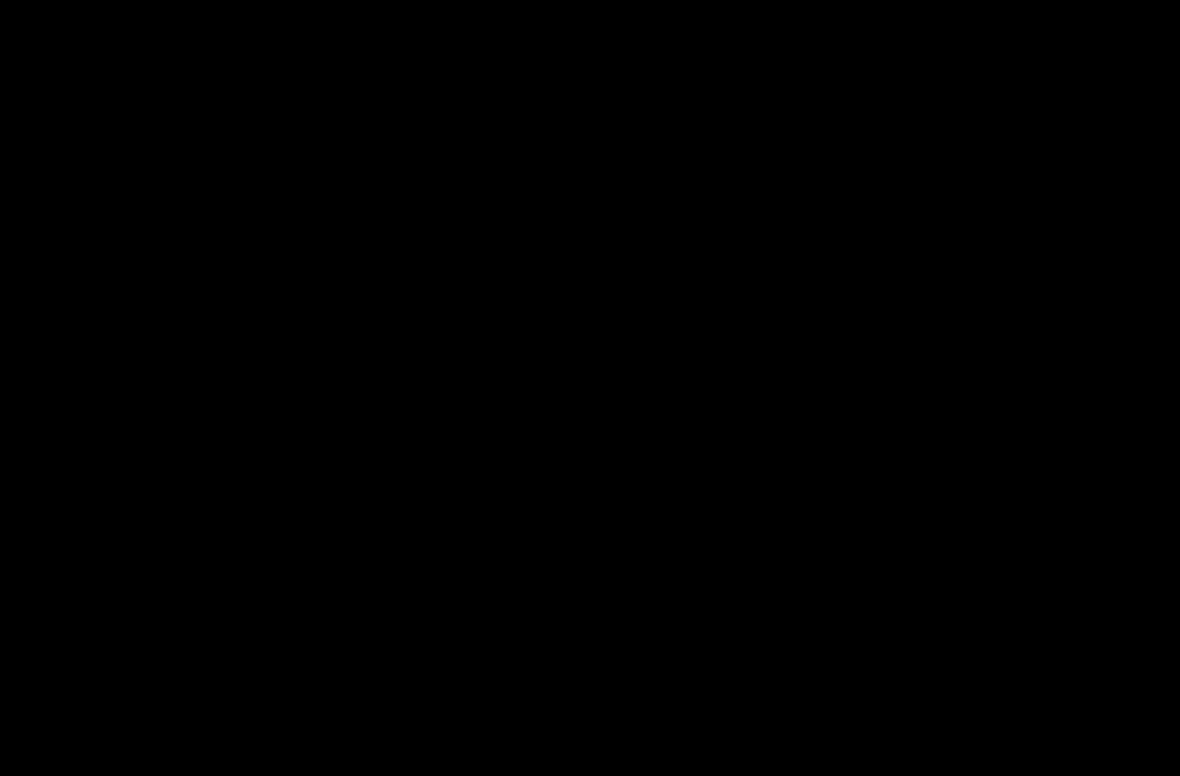 click at bounding box center [590, 388] 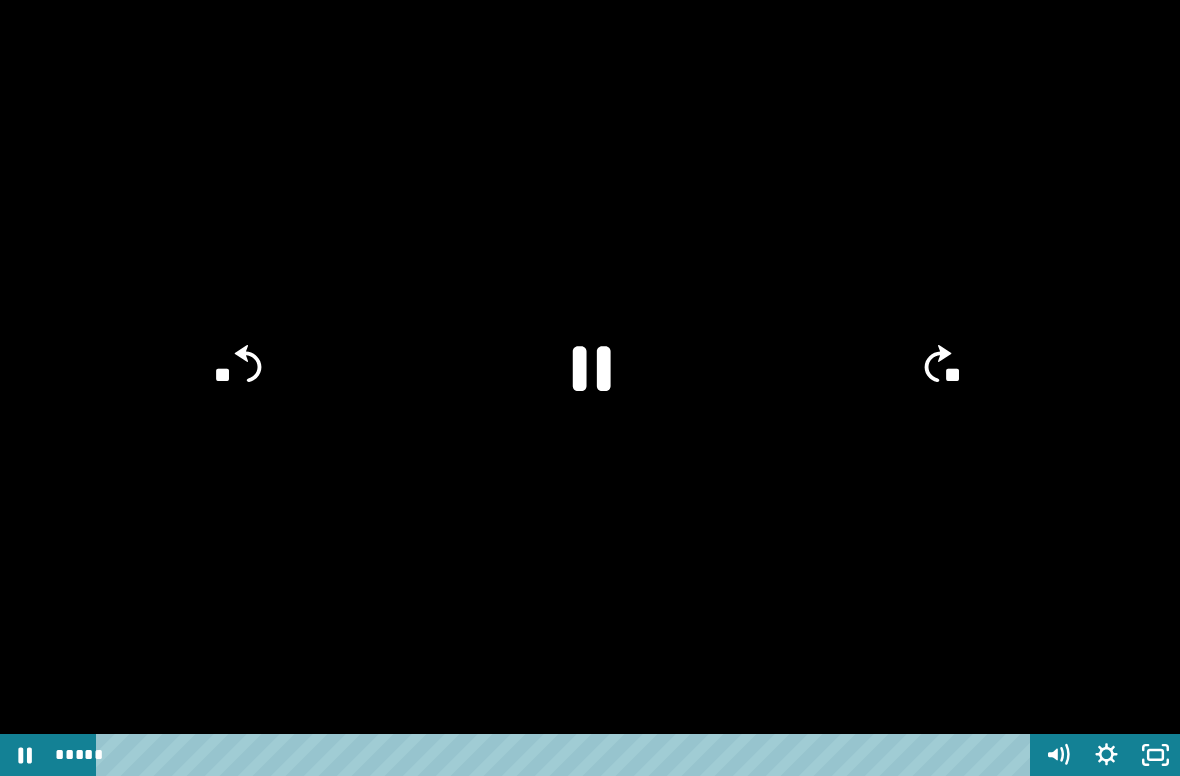 click at bounding box center [590, 388] 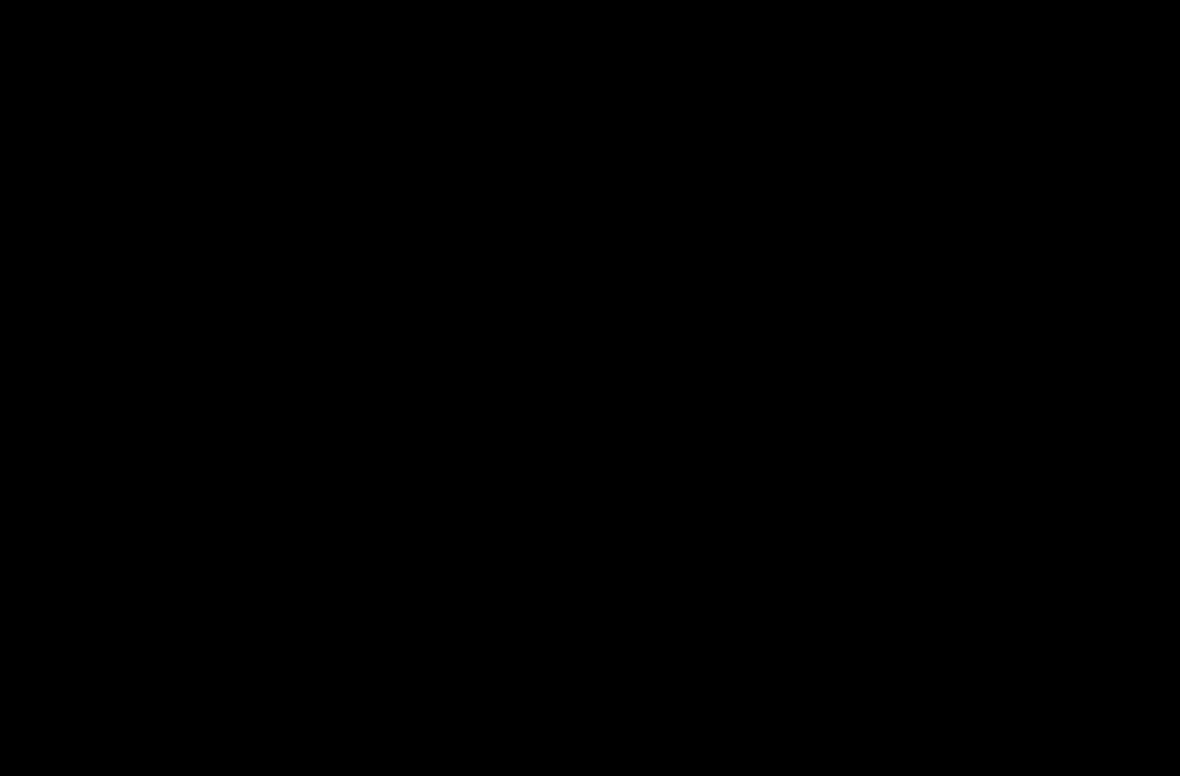 click at bounding box center [590, 388] 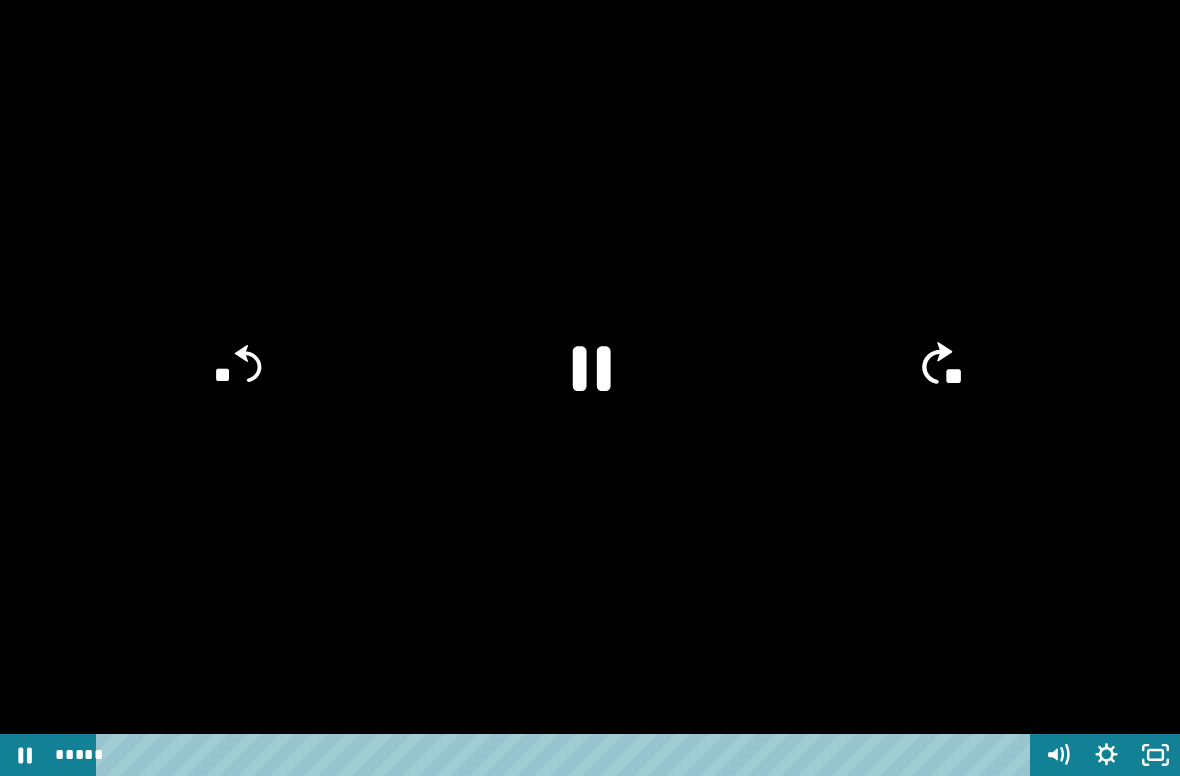 click on "**" 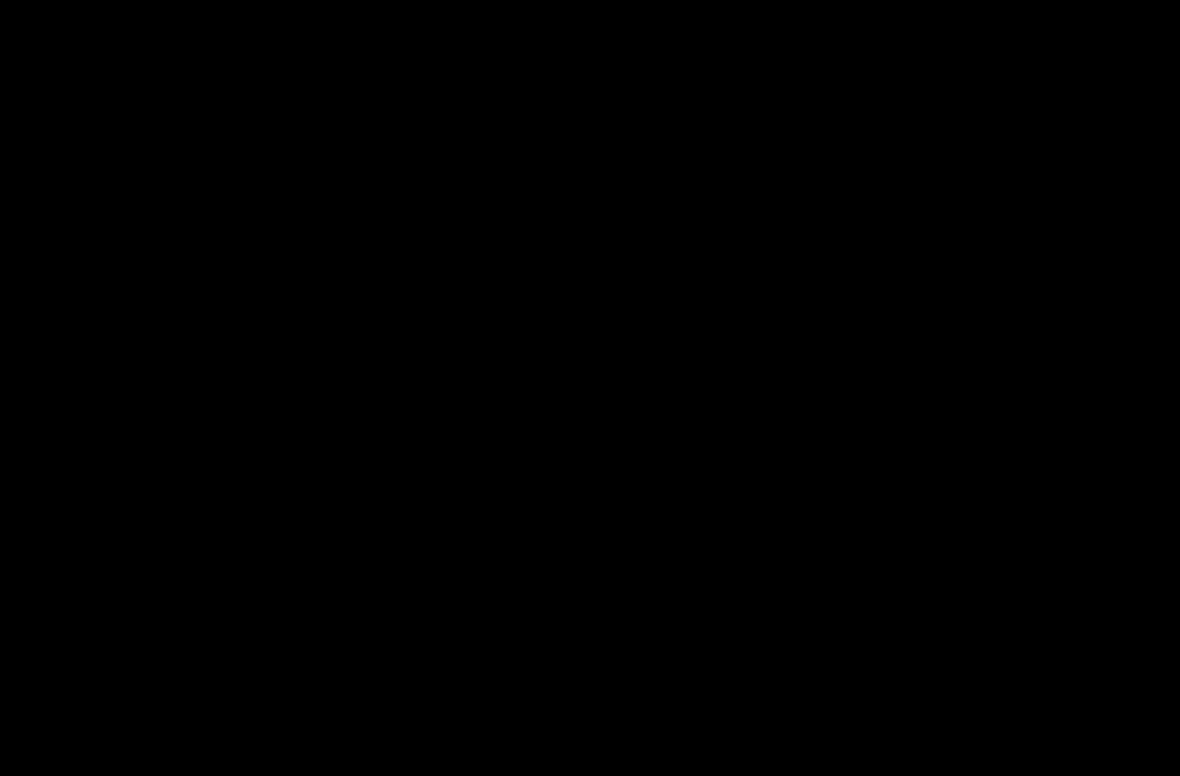 click at bounding box center (590, 388) 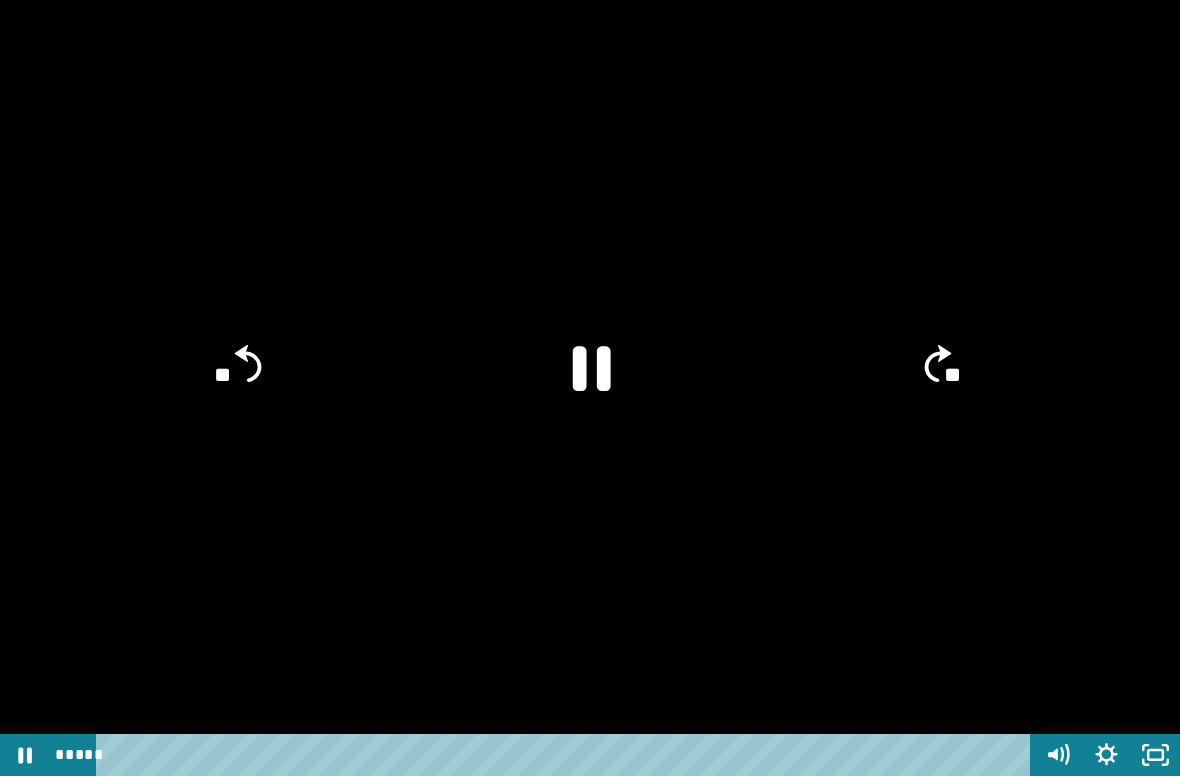 click on "**" 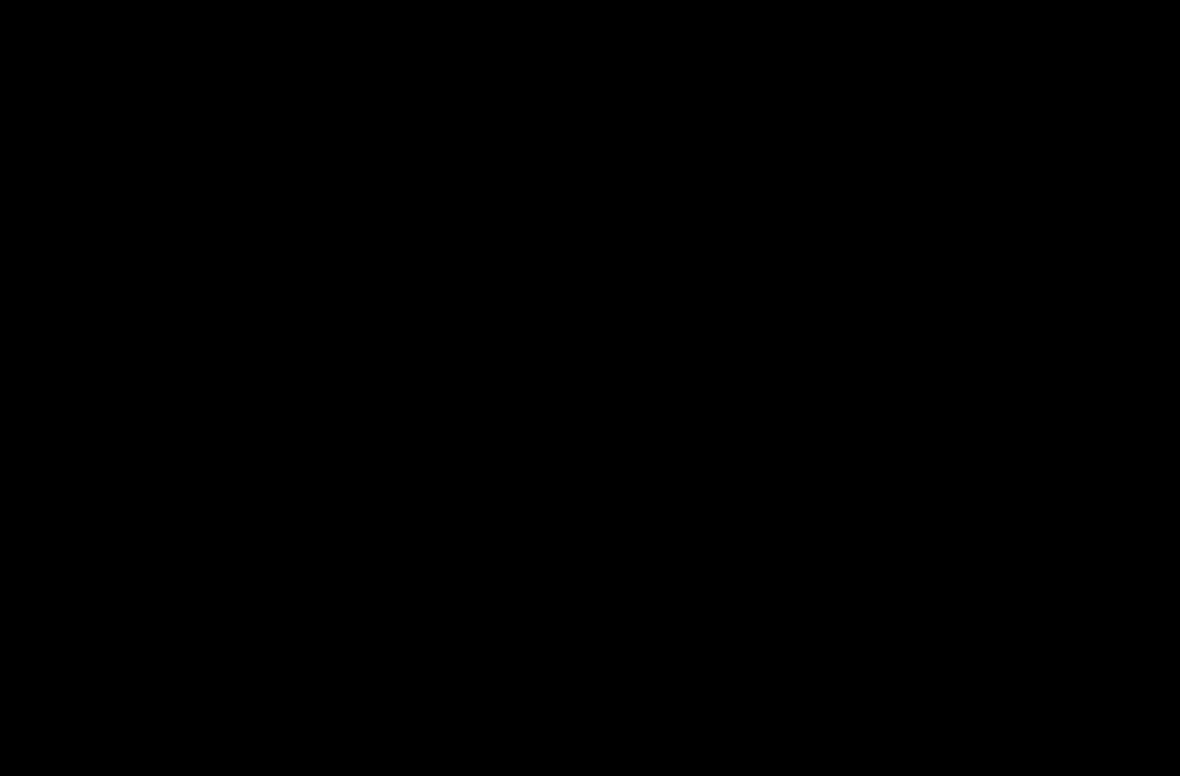click at bounding box center (590, 388) 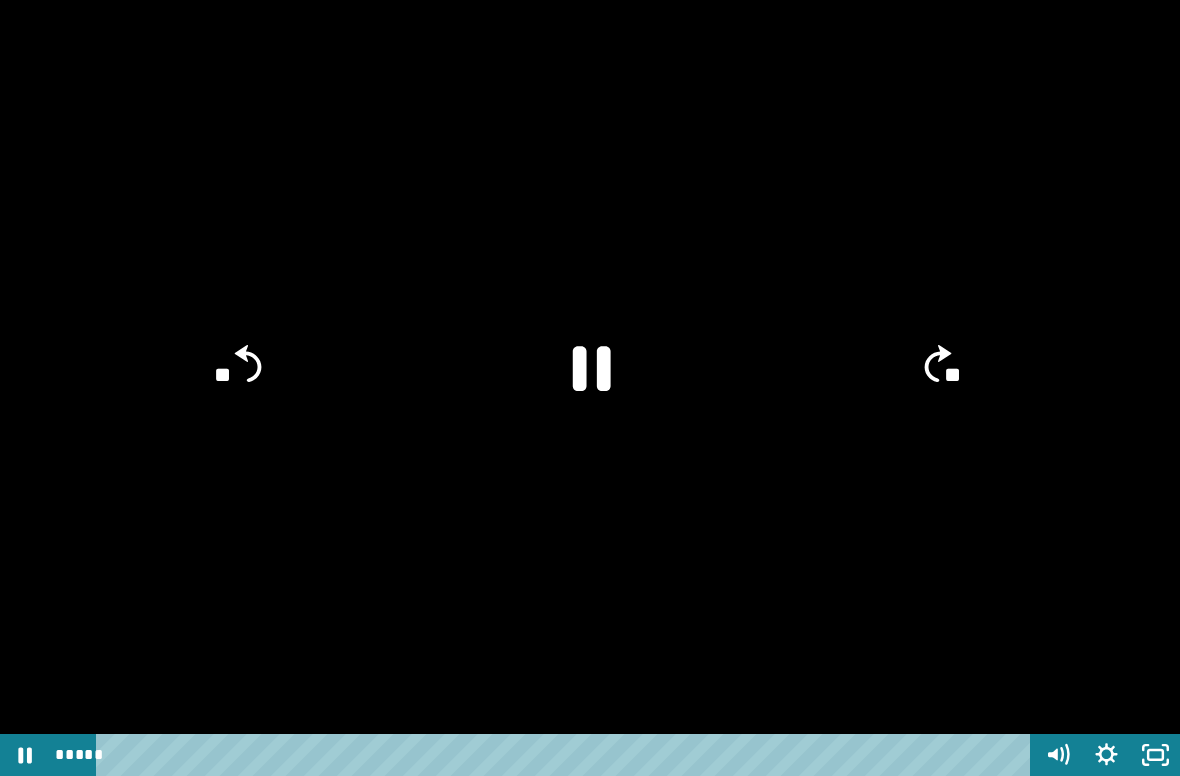 click on "**" 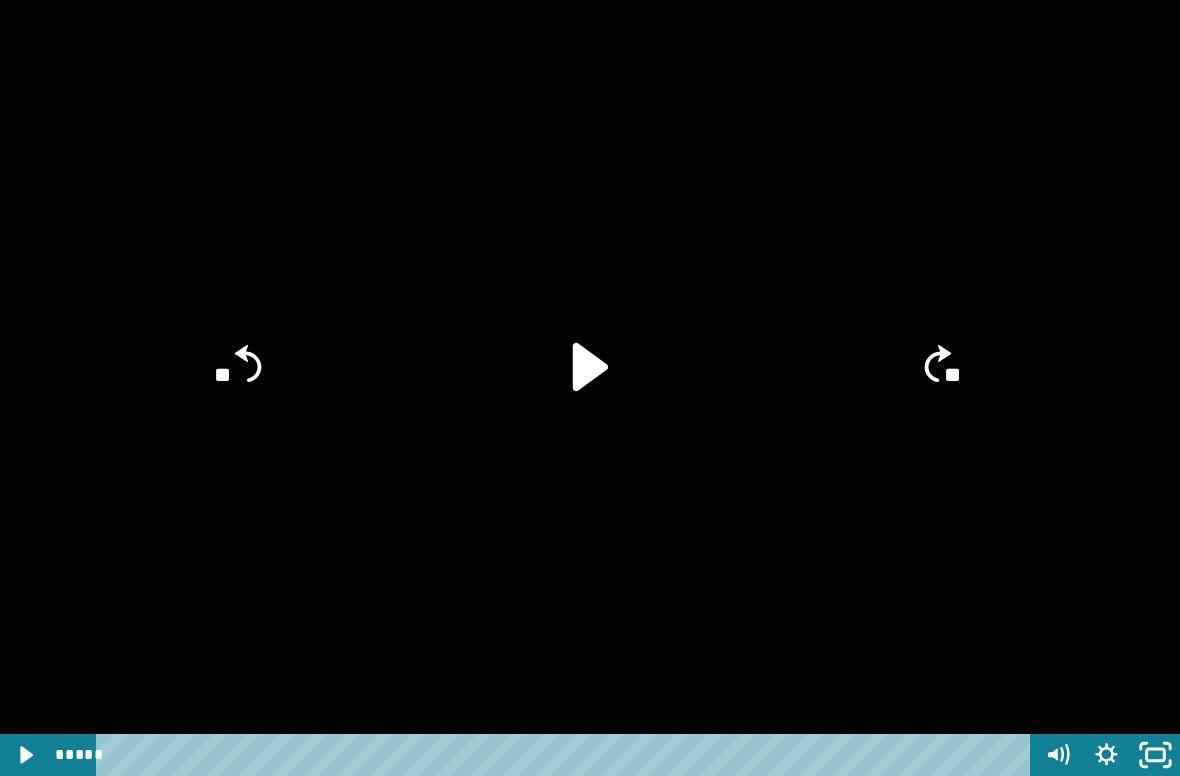 click 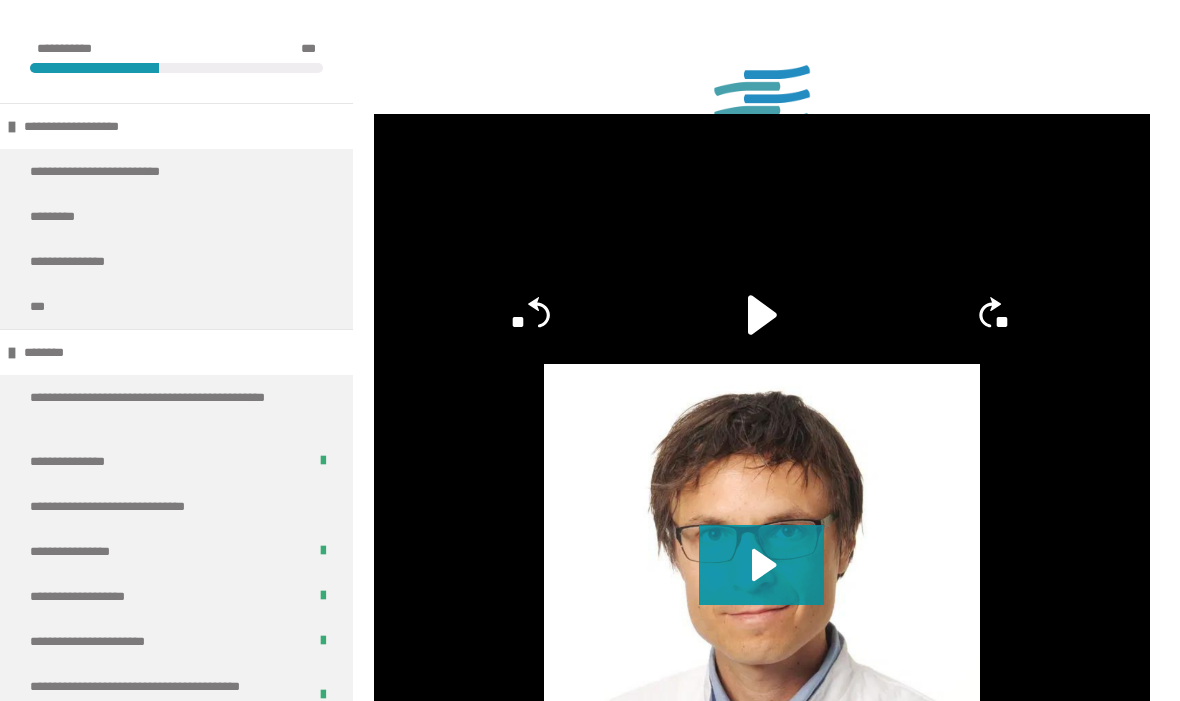 click 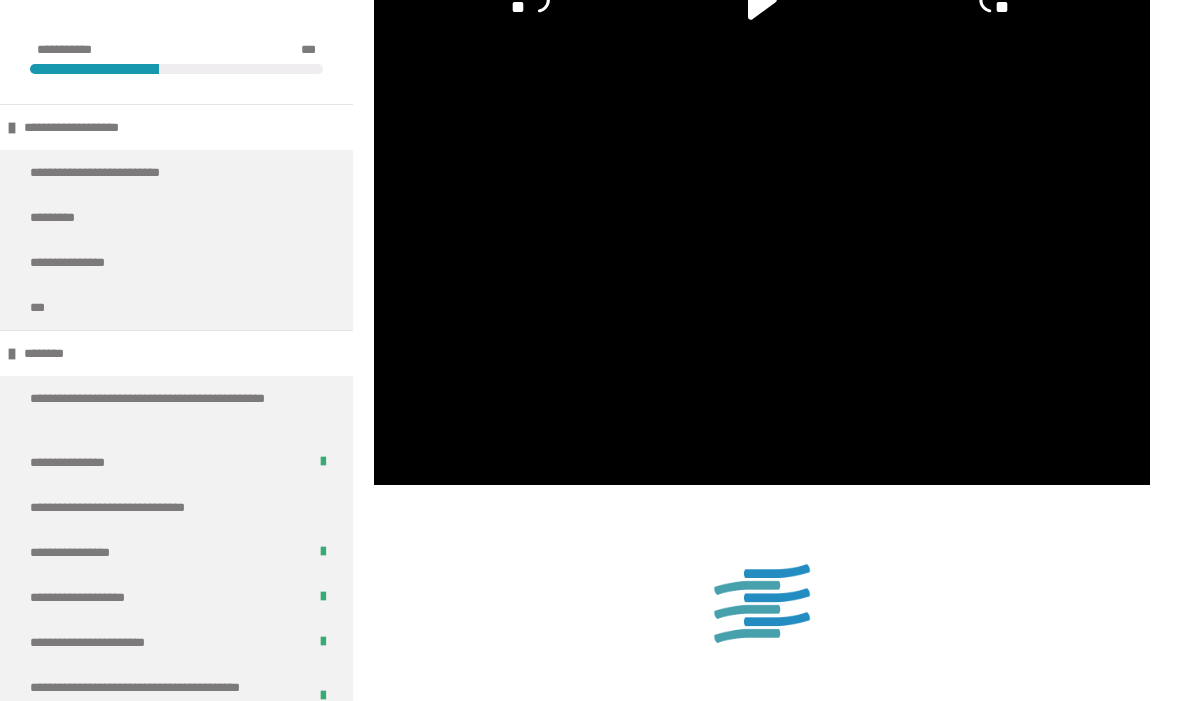 scroll, scrollTop: 2394, scrollLeft: 0, axis: vertical 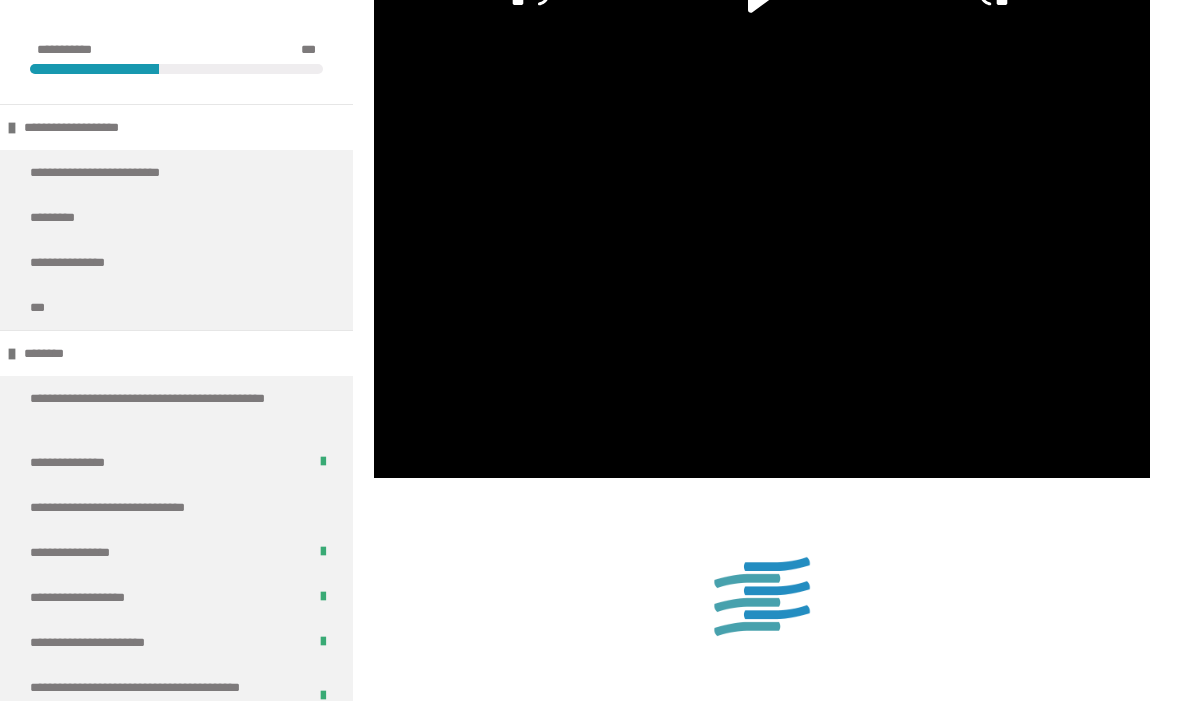 click at bounding box center [762, 260] 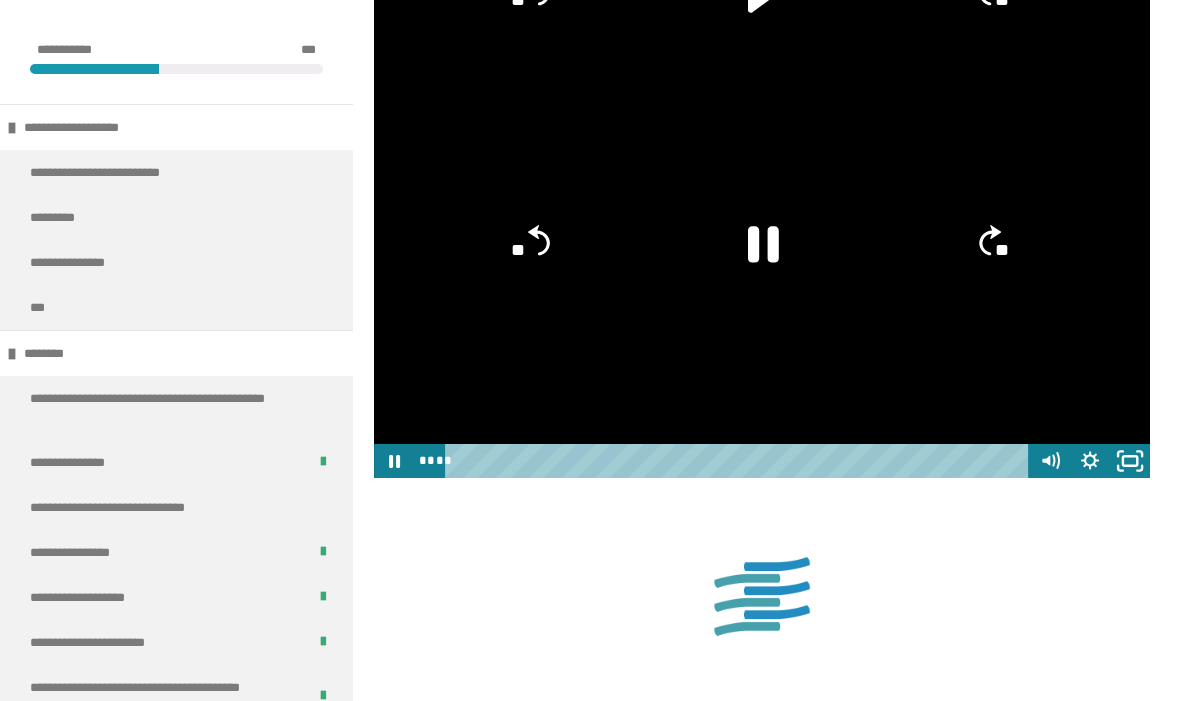 click 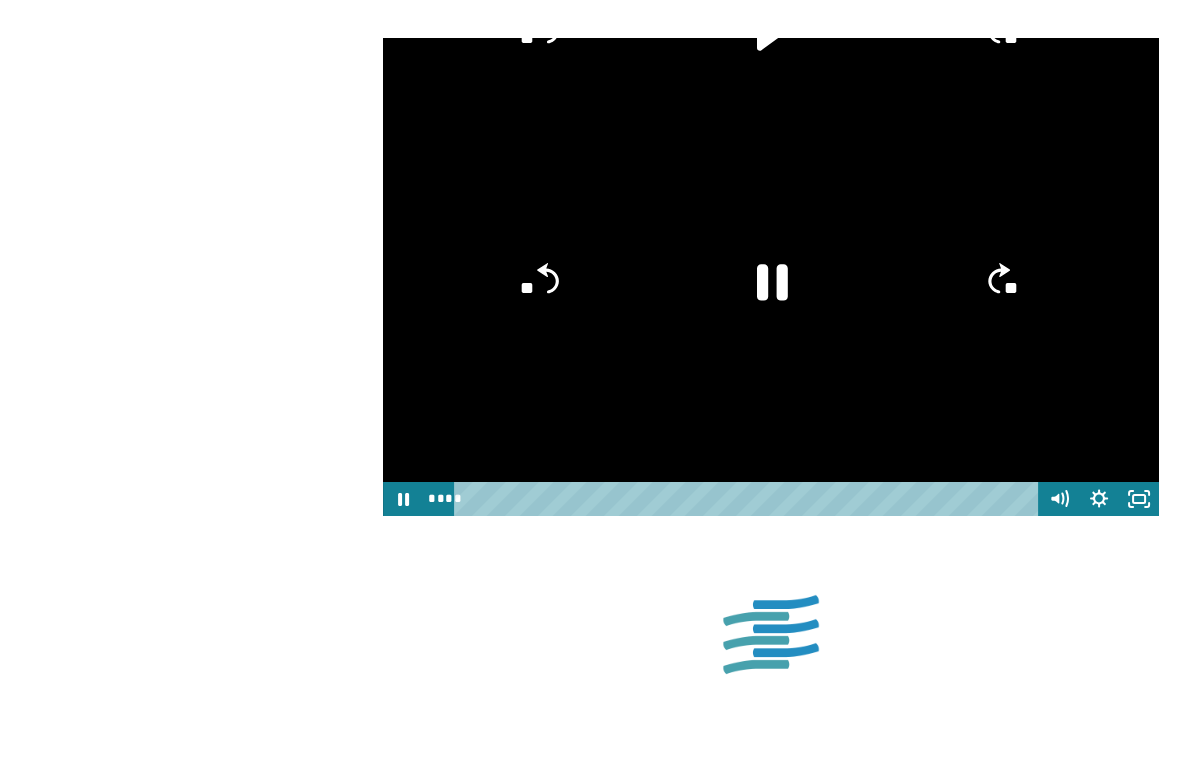 scroll, scrollTop: 0, scrollLeft: 0, axis: both 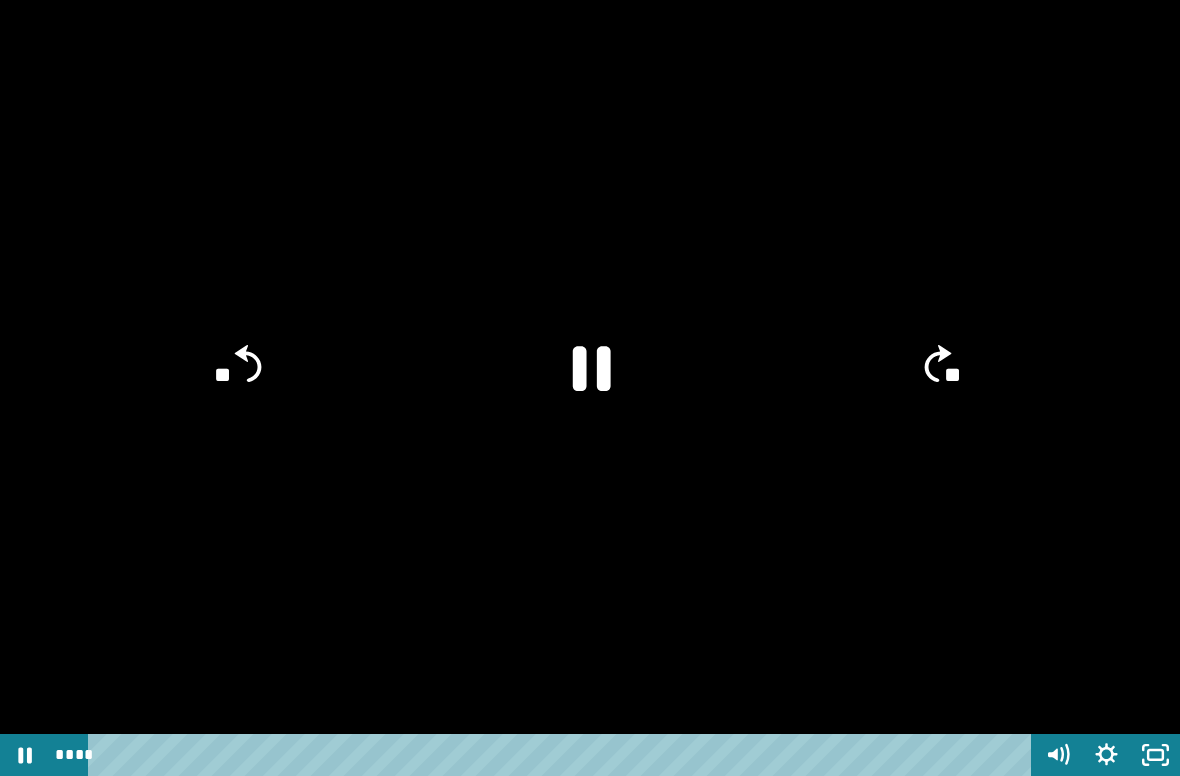 click at bounding box center (590, 388) 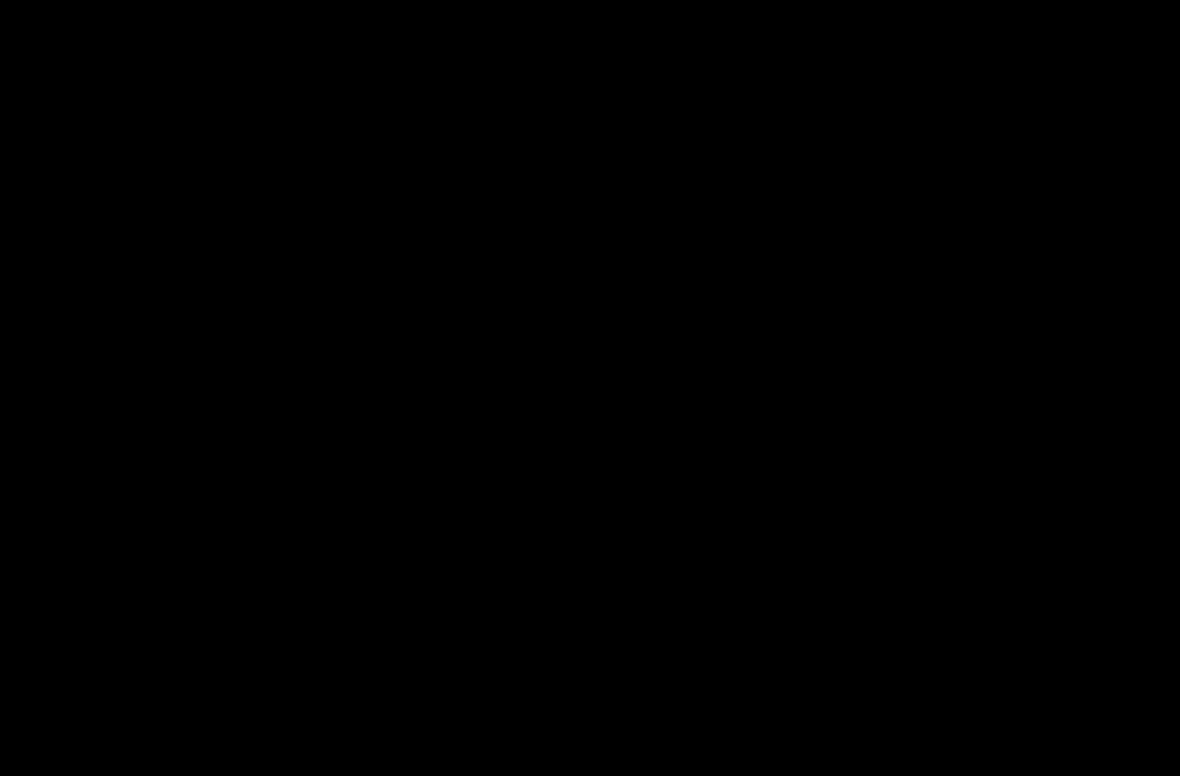 click at bounding box center [590, 388] 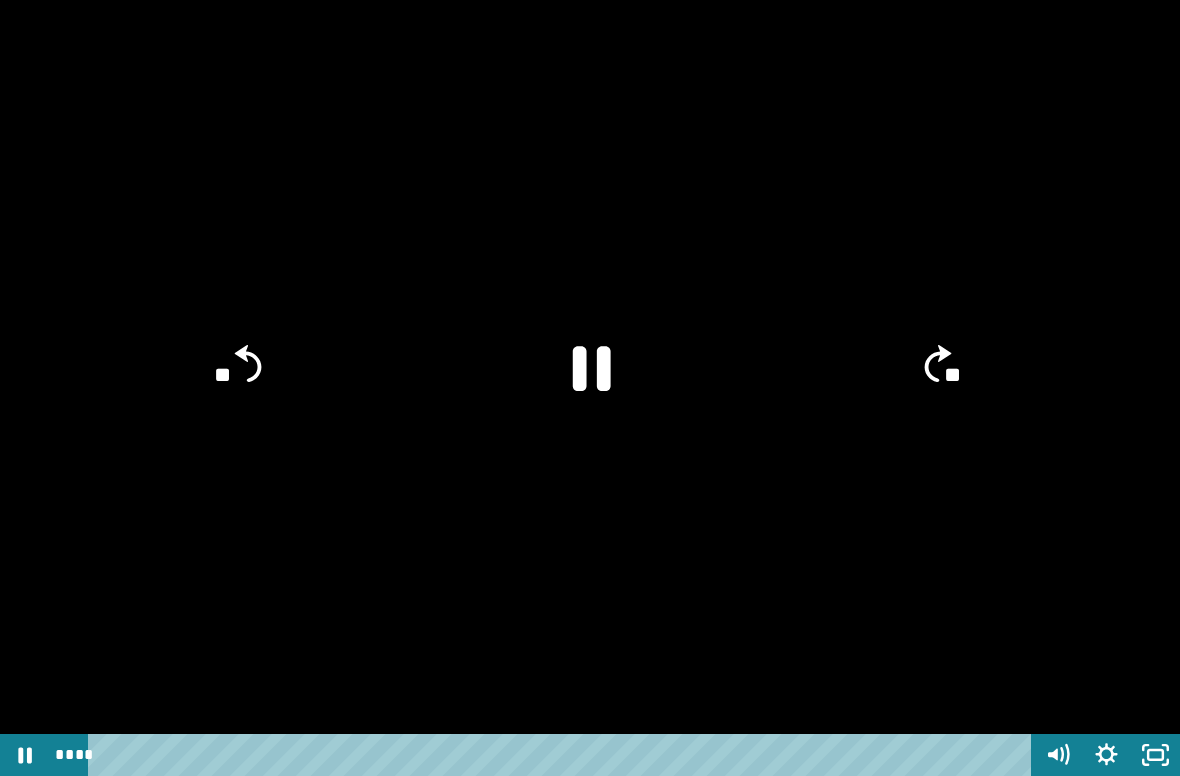 click on "**" 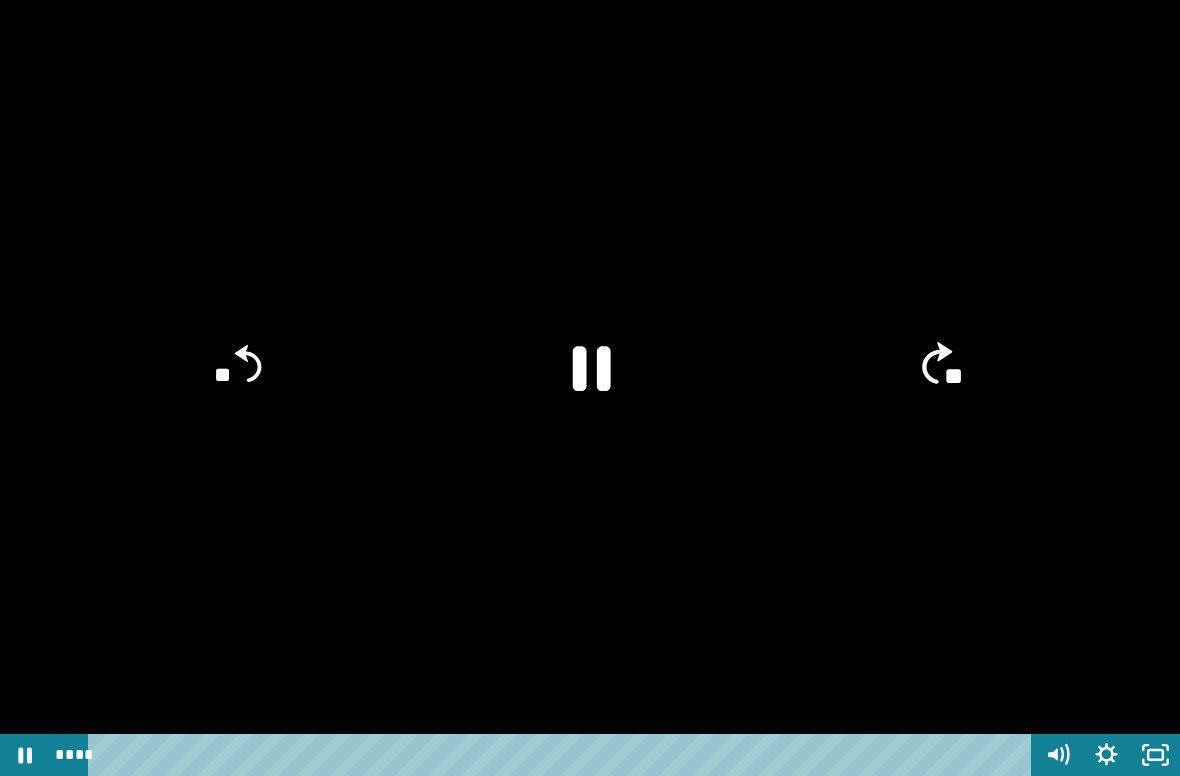 click on "**" 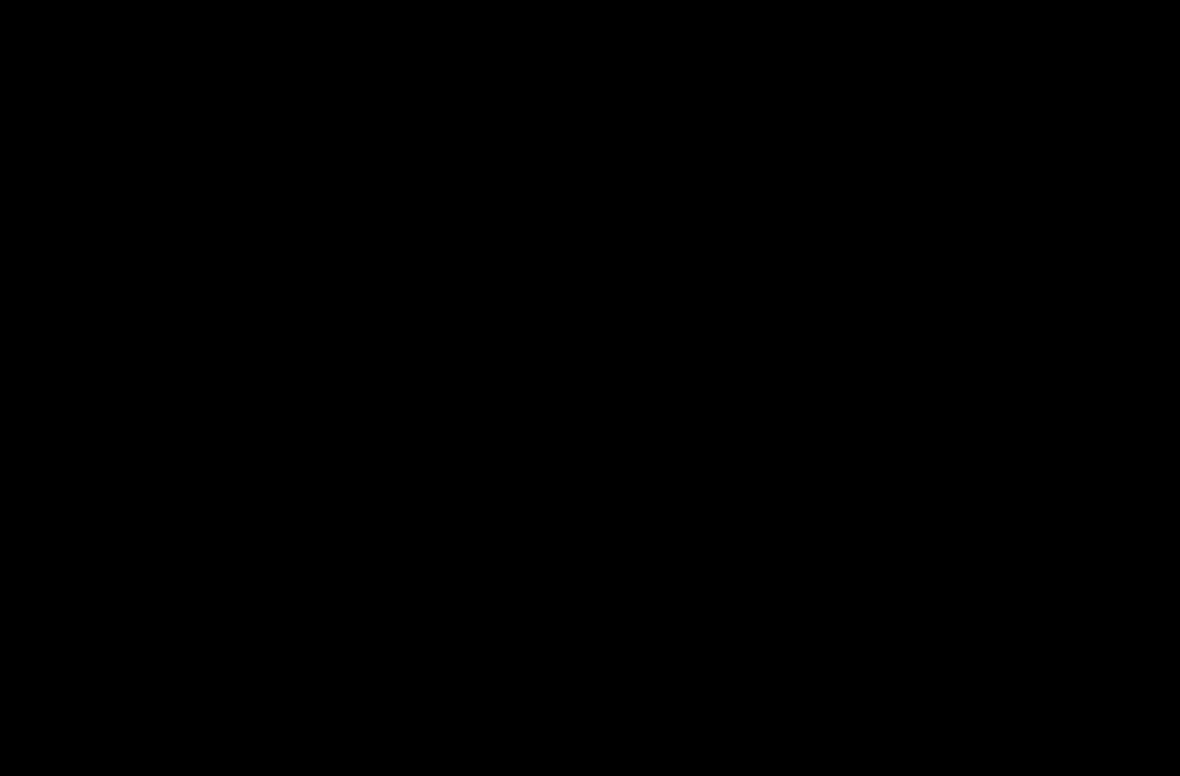 click at bounding box center [590, 388] 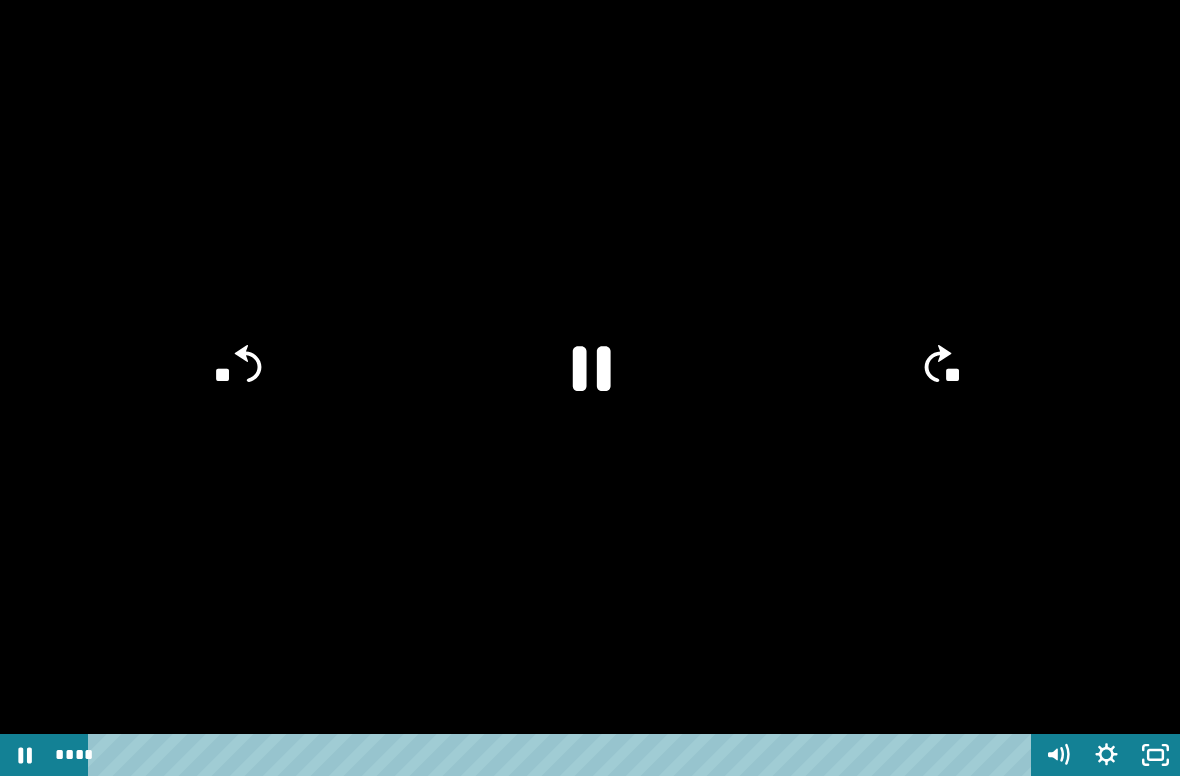 click on "**" 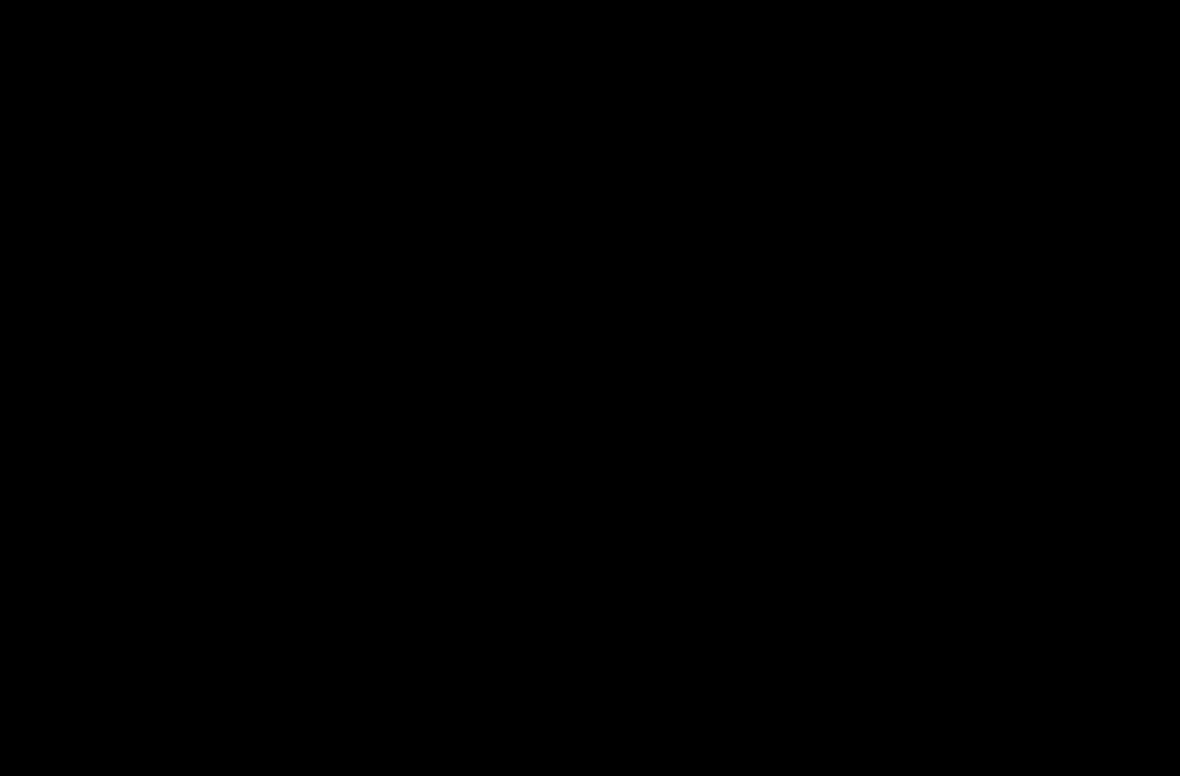click at bounding box center [590, 388] 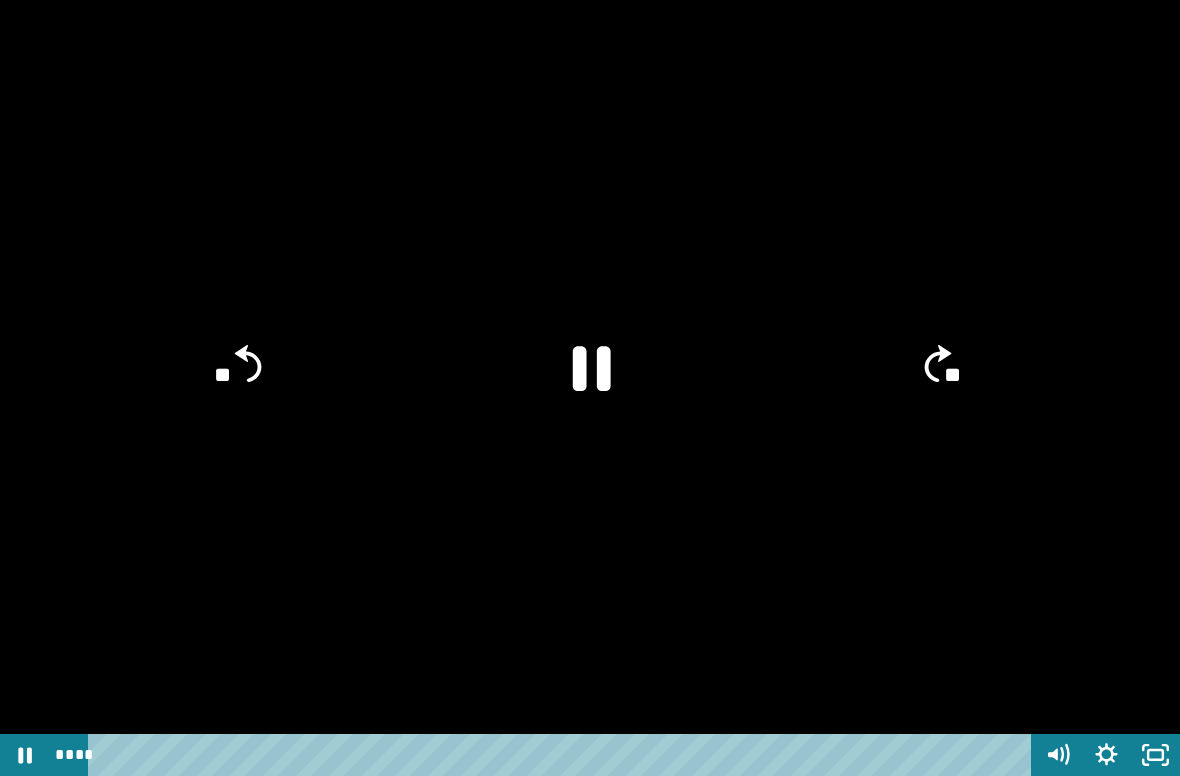 click on "**" 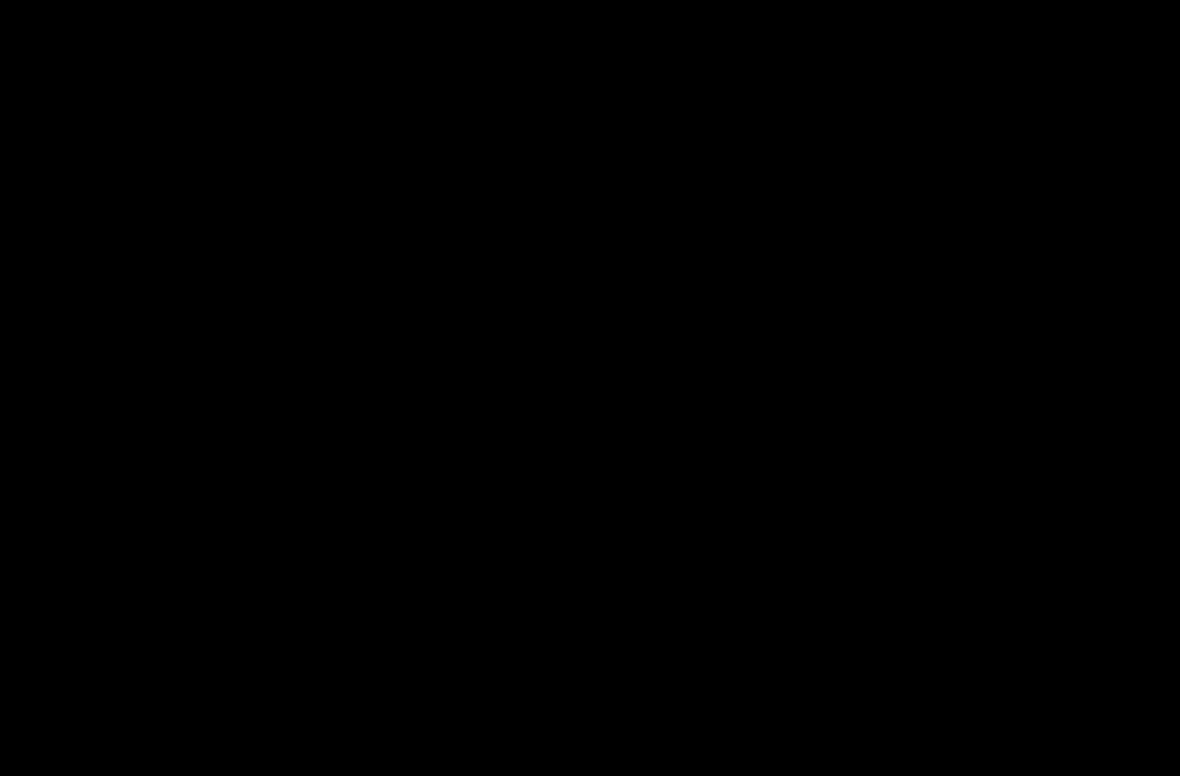 click at bounding box center (590, 388) 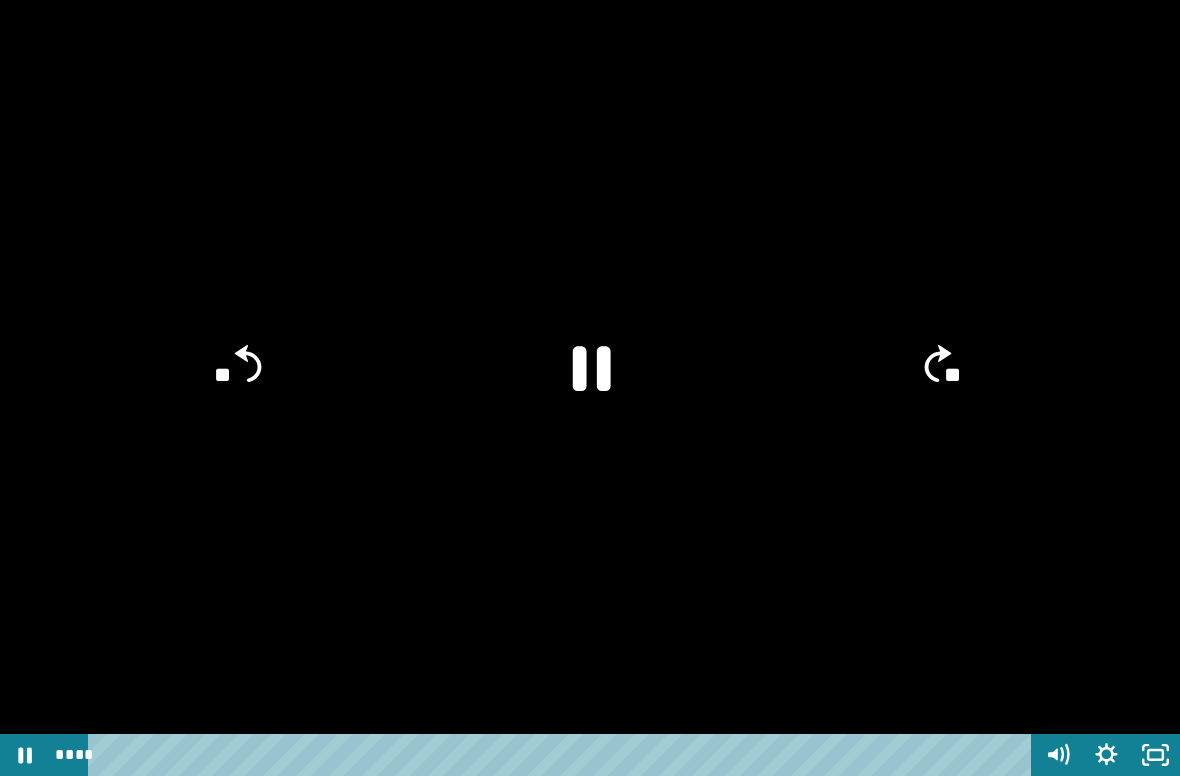click on "**" 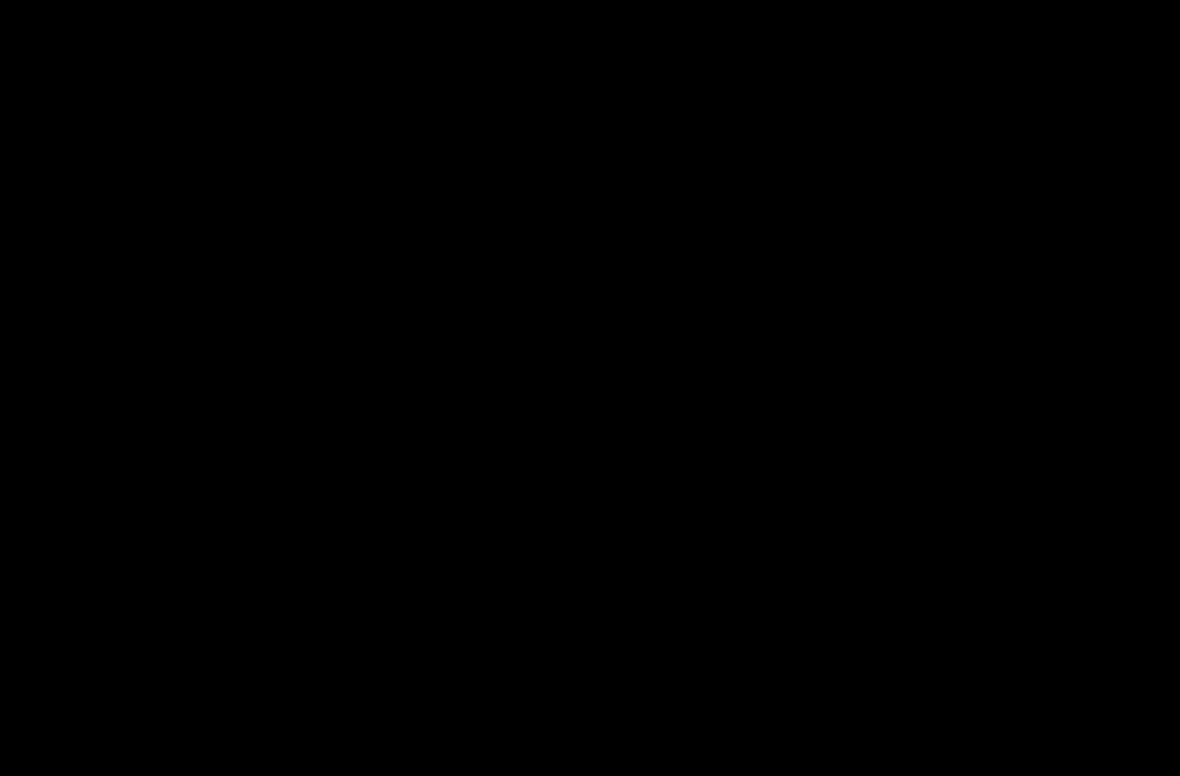 click at bounding box center (590, 388) 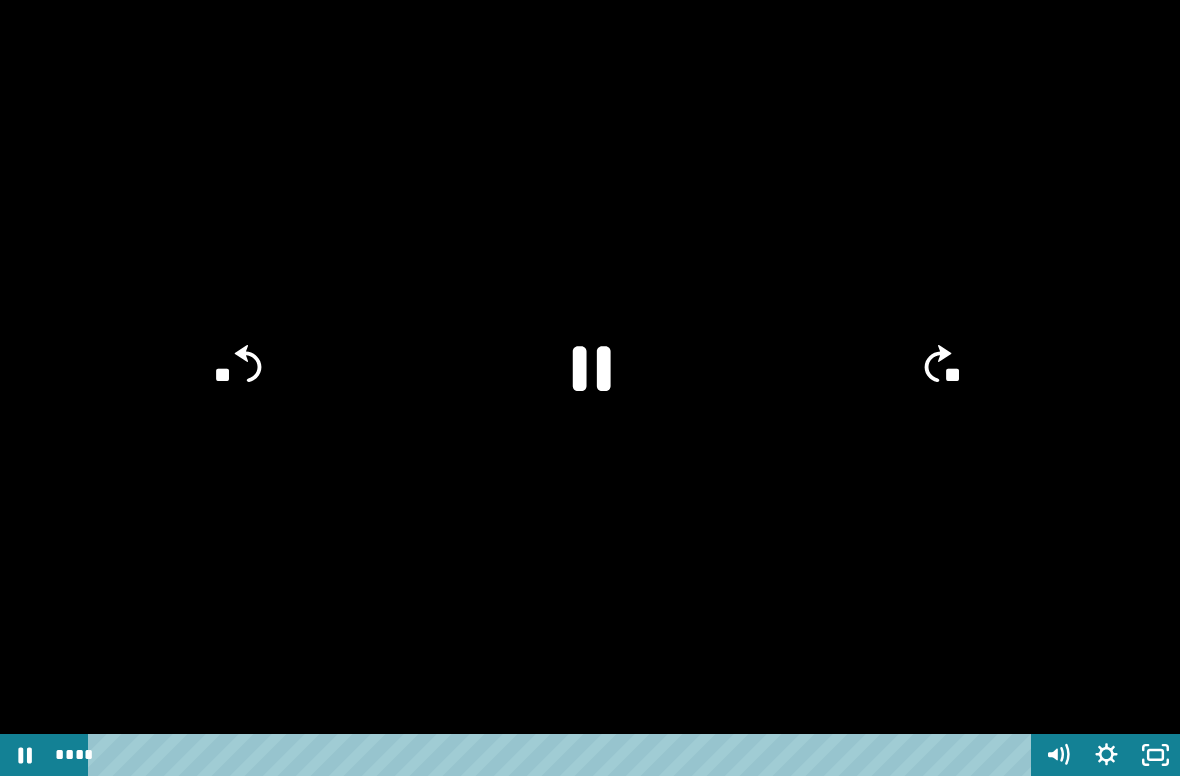 click on "**" 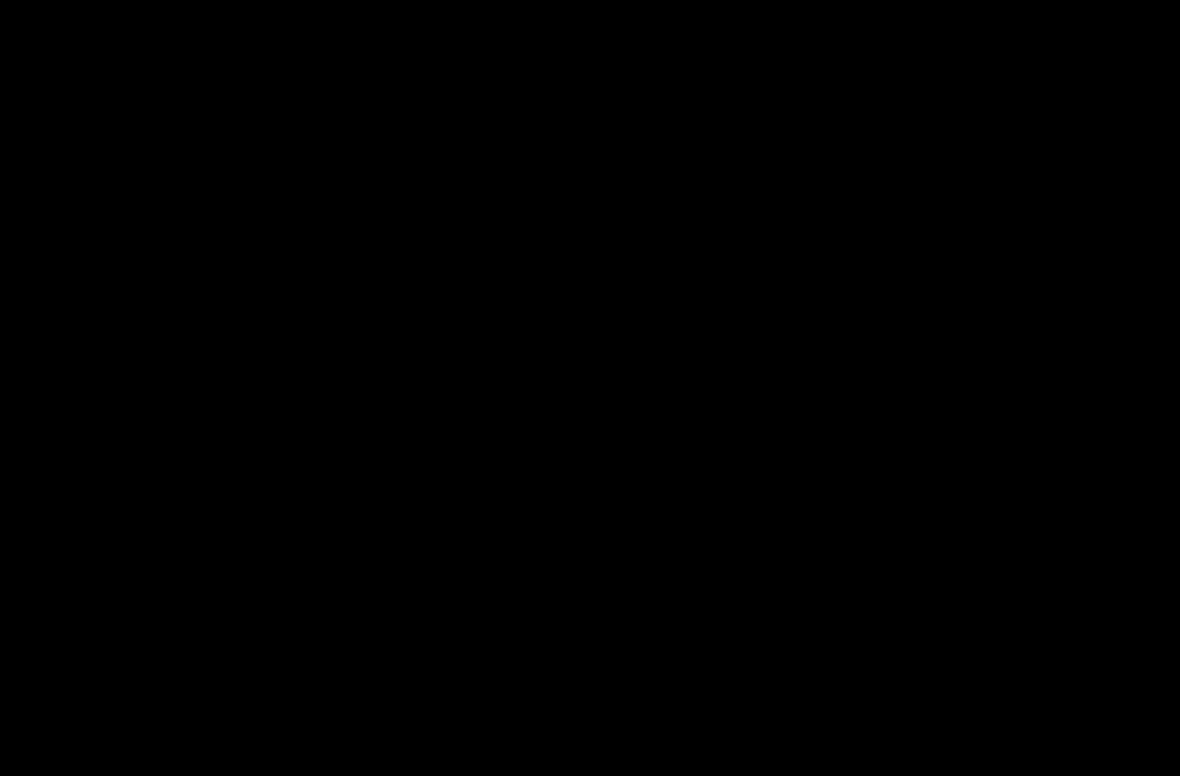 click at bounding box center (590, 388) 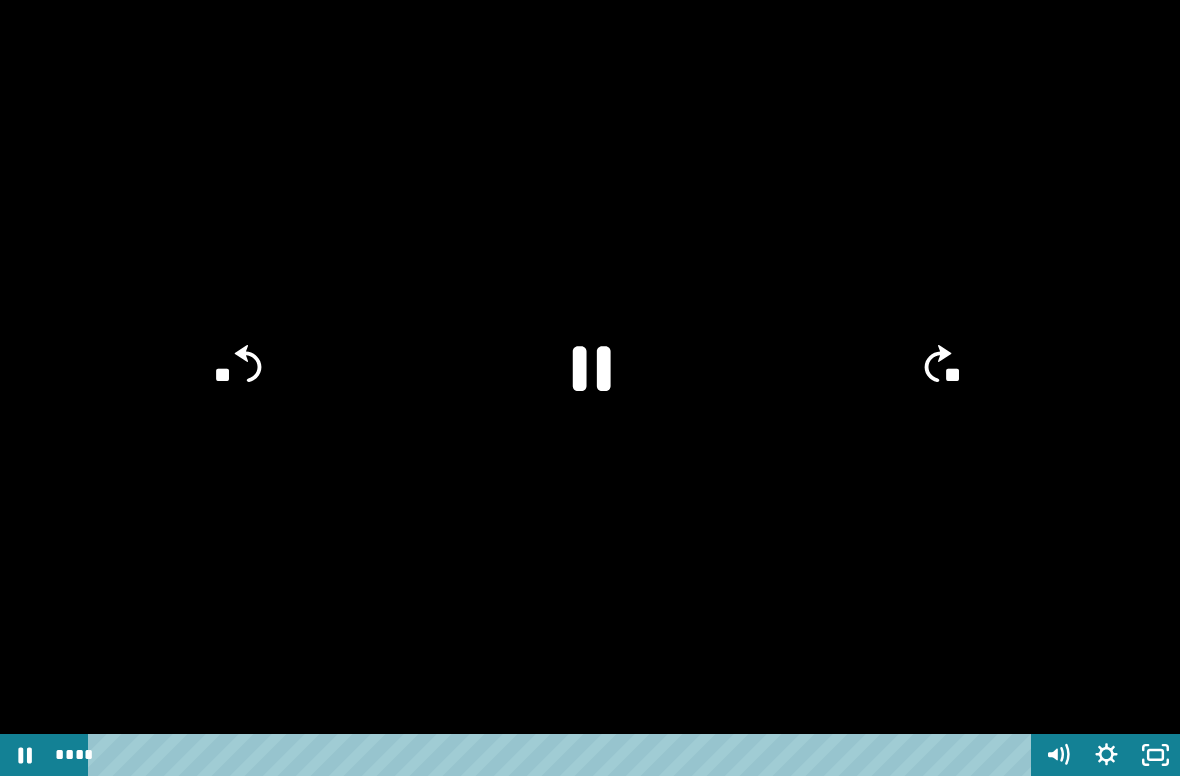 click at bounding box center (590, 388) 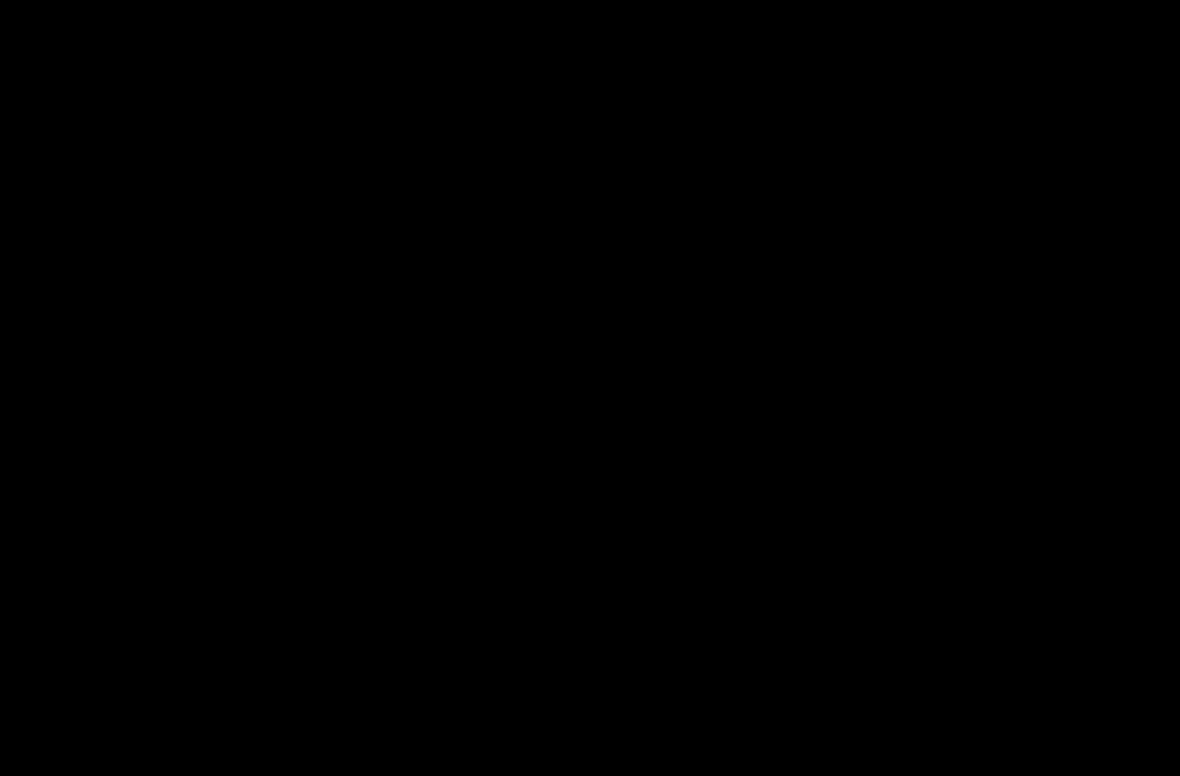 click at bounding box center [590, 388] 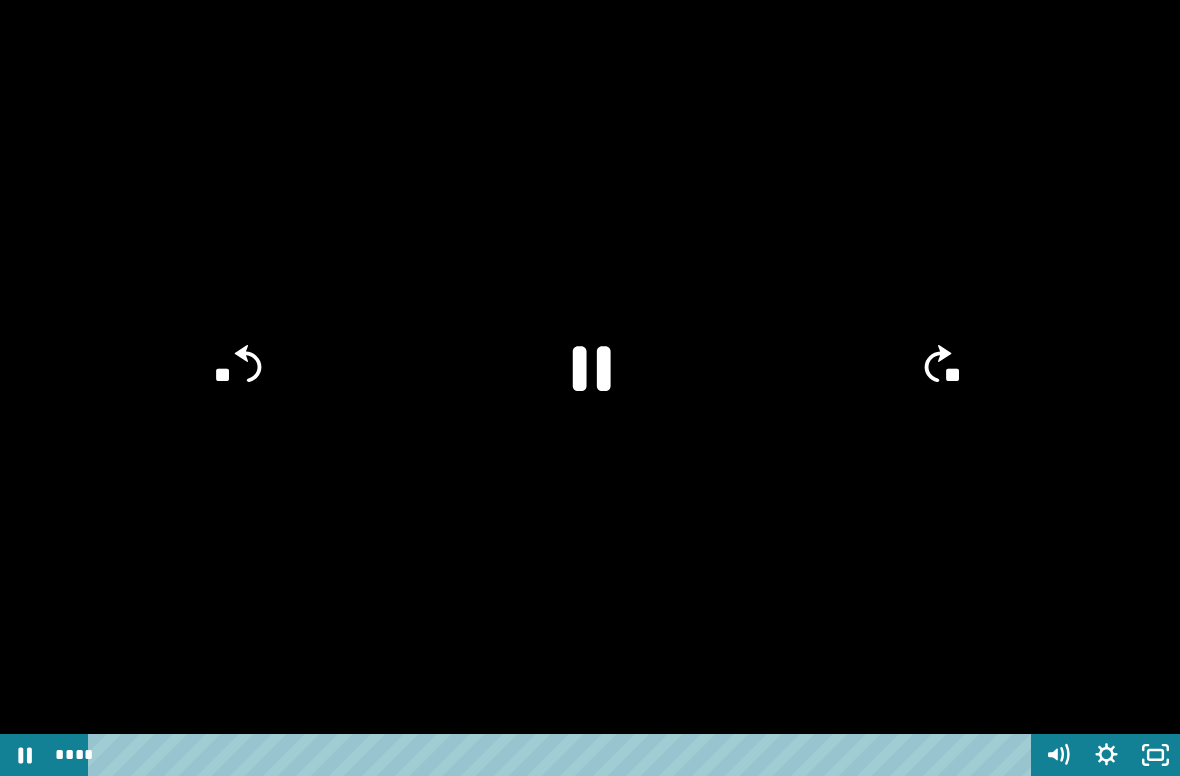 click on "**" 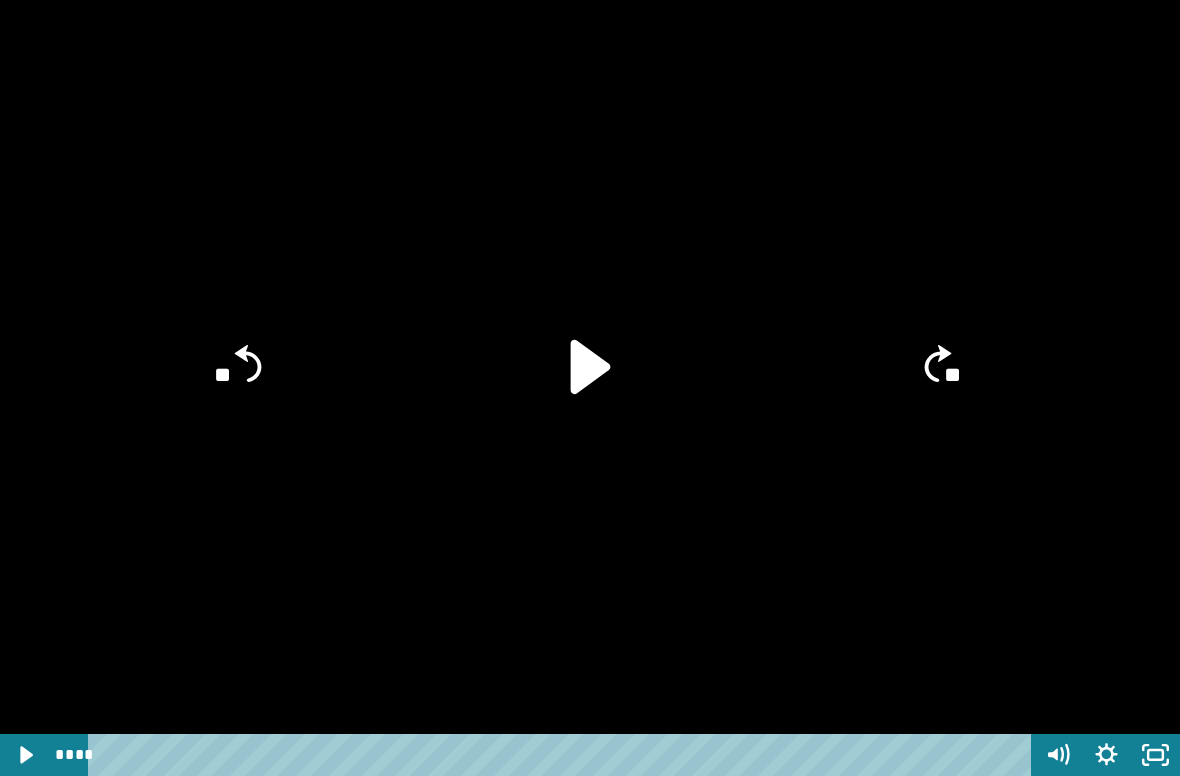 click 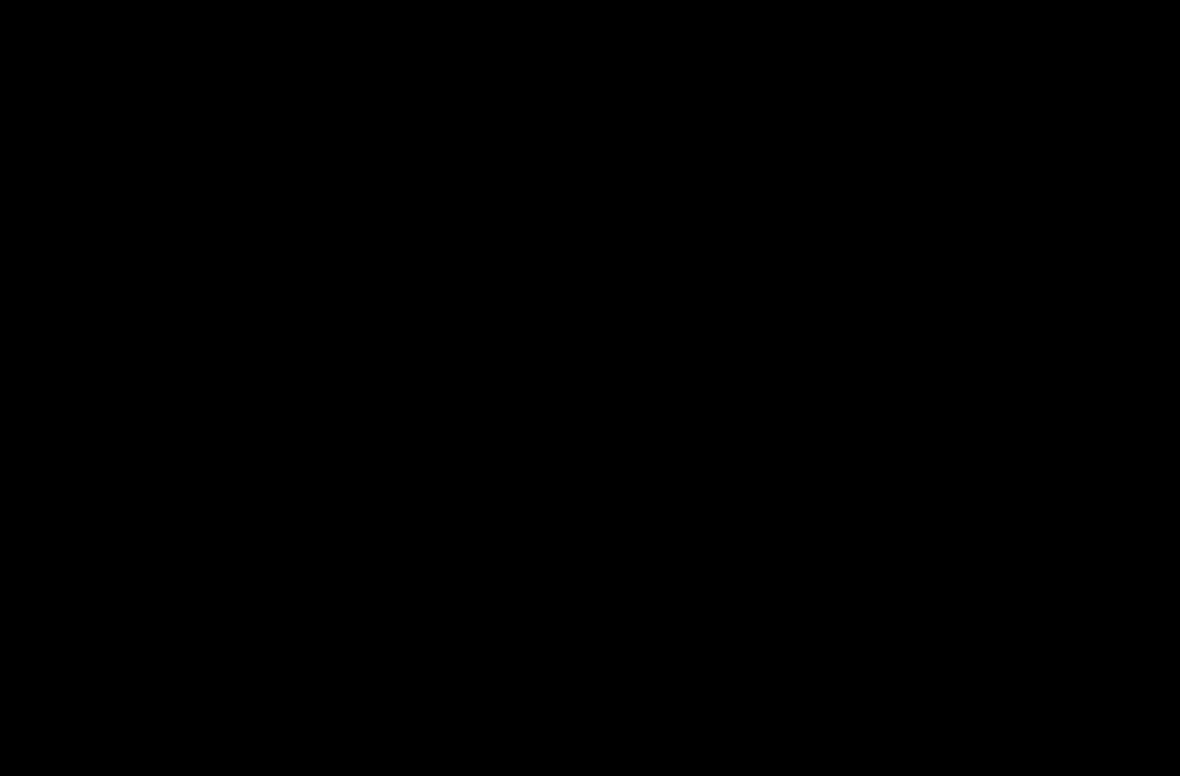 click at bounding box center [590, 388] 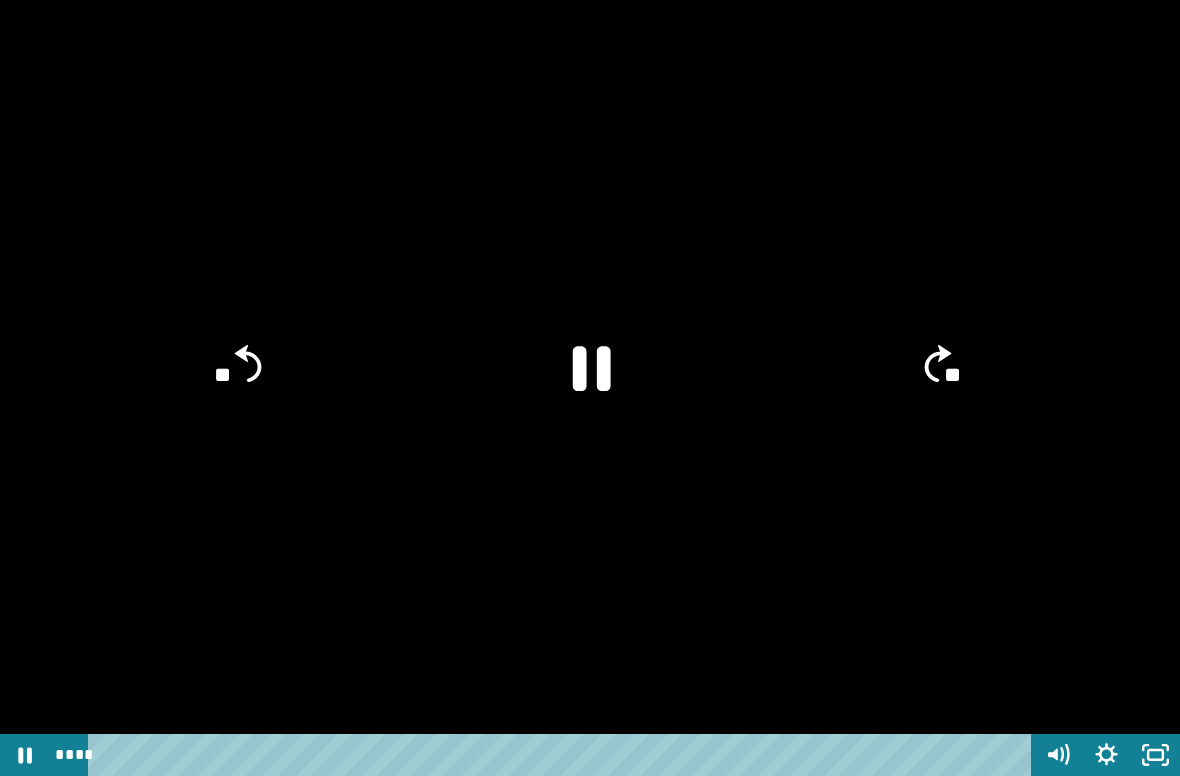 click at bounding box center [590, 388] 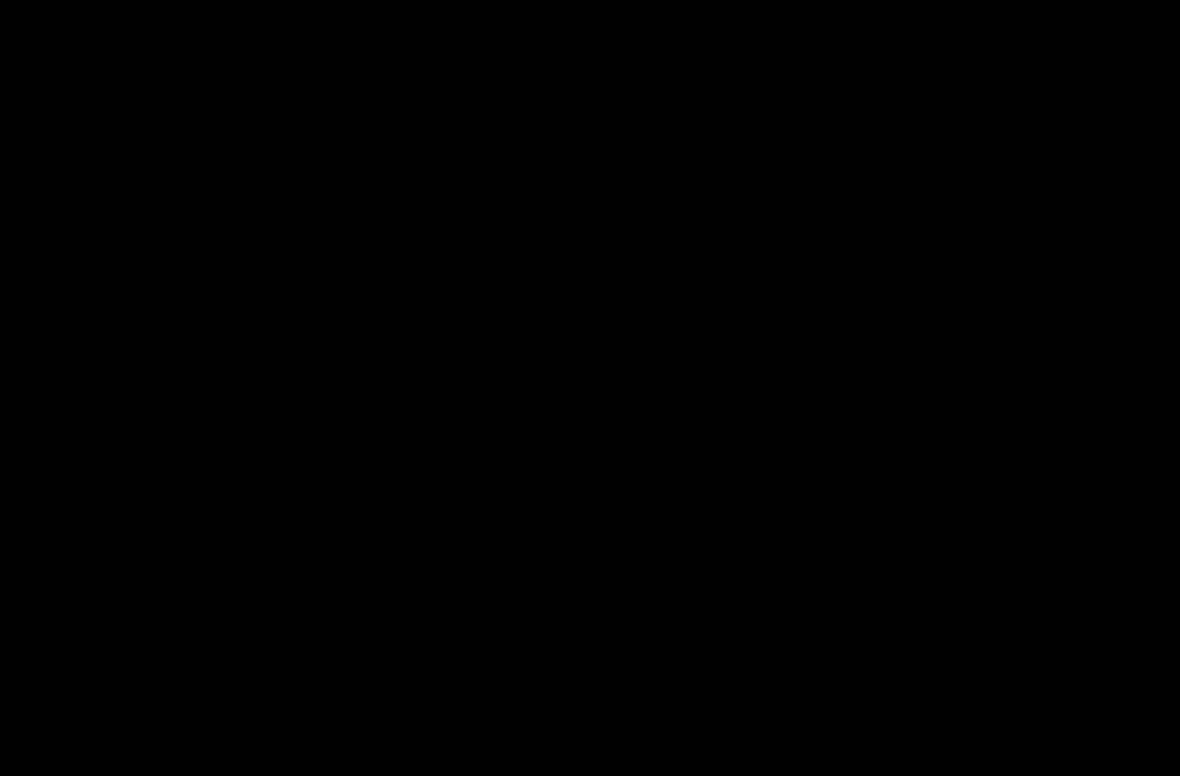 click at bounding box center (590, 388) 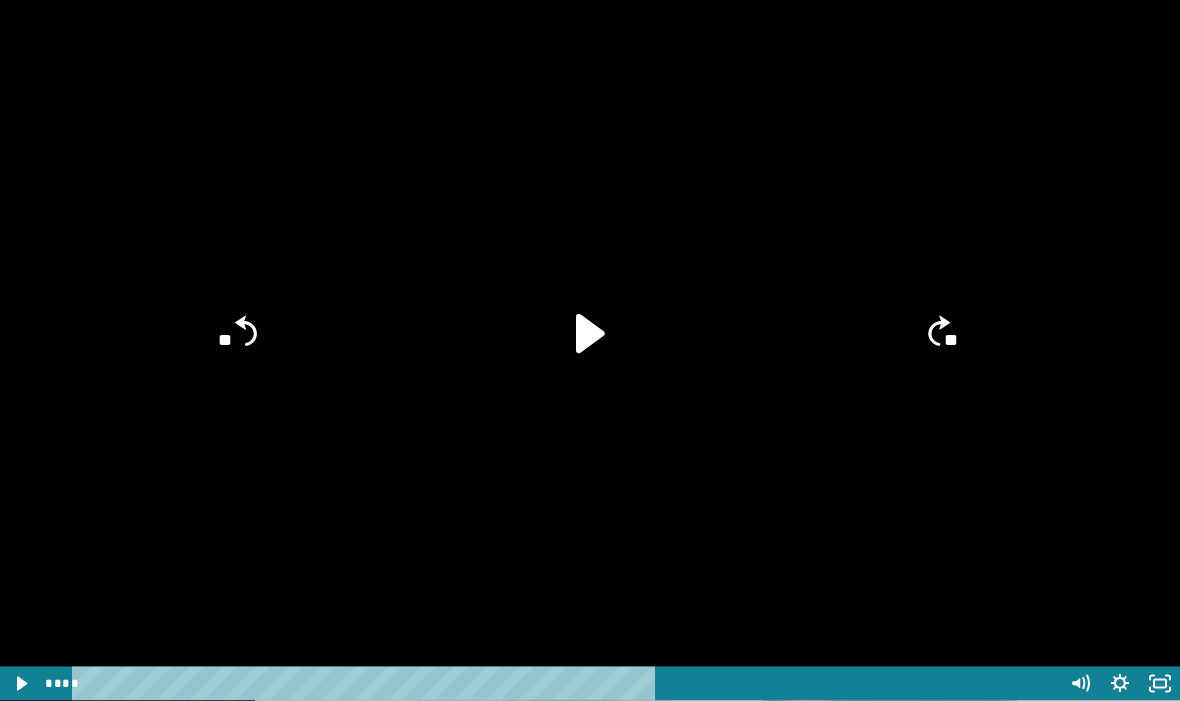 scroll, scrollTop: 5164, scrollLeft: 0, axis: vertical 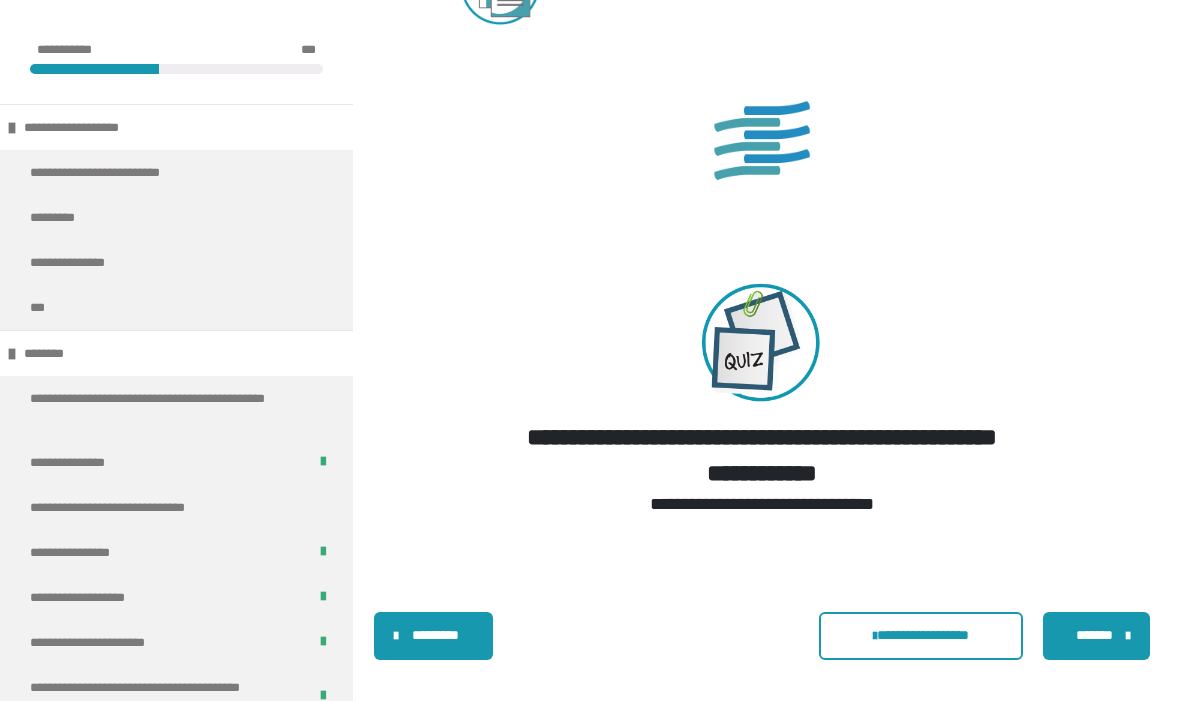 click on "**********" at bounding box center [921, 636] 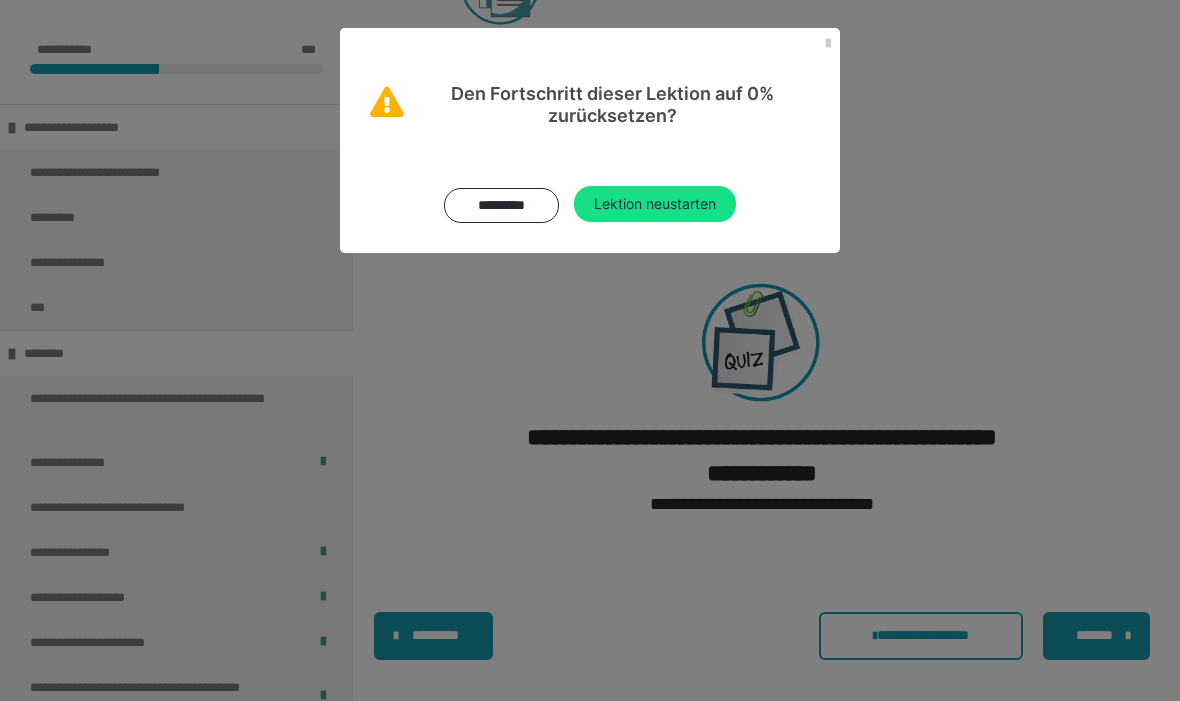 click on "Lektion neustarten" at bounding box center [655, 204] 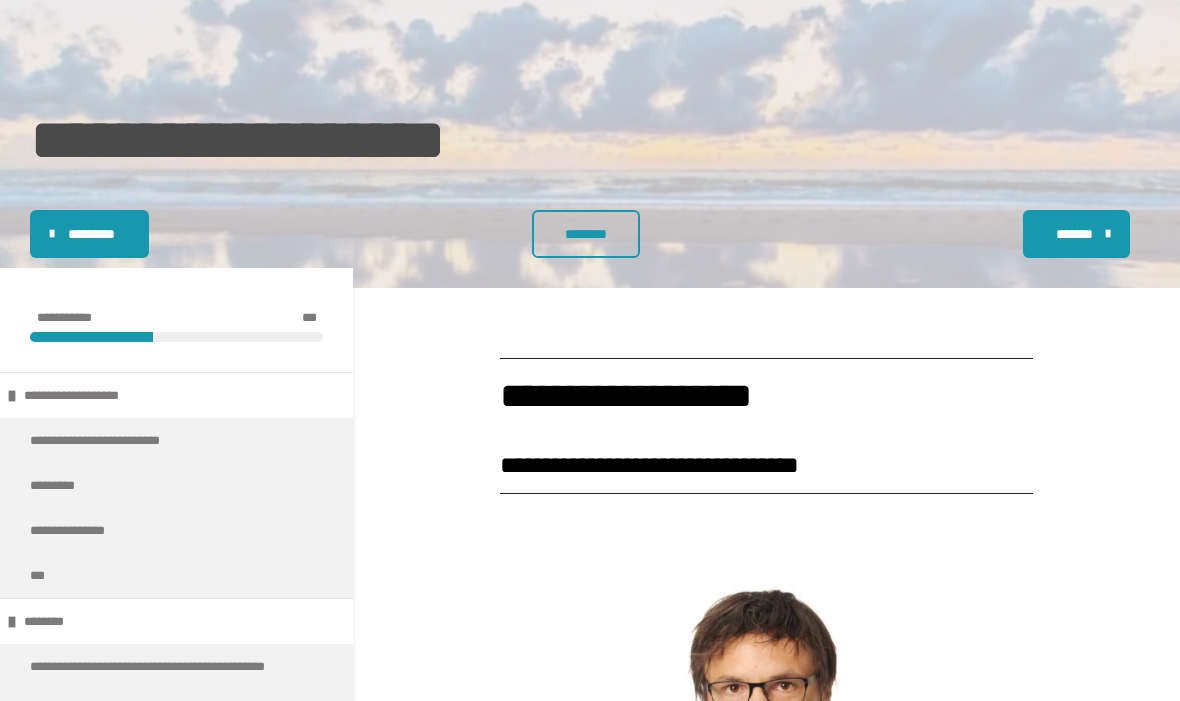 scroll, scrollTop: 0, scrollLeft: 0, axis: both 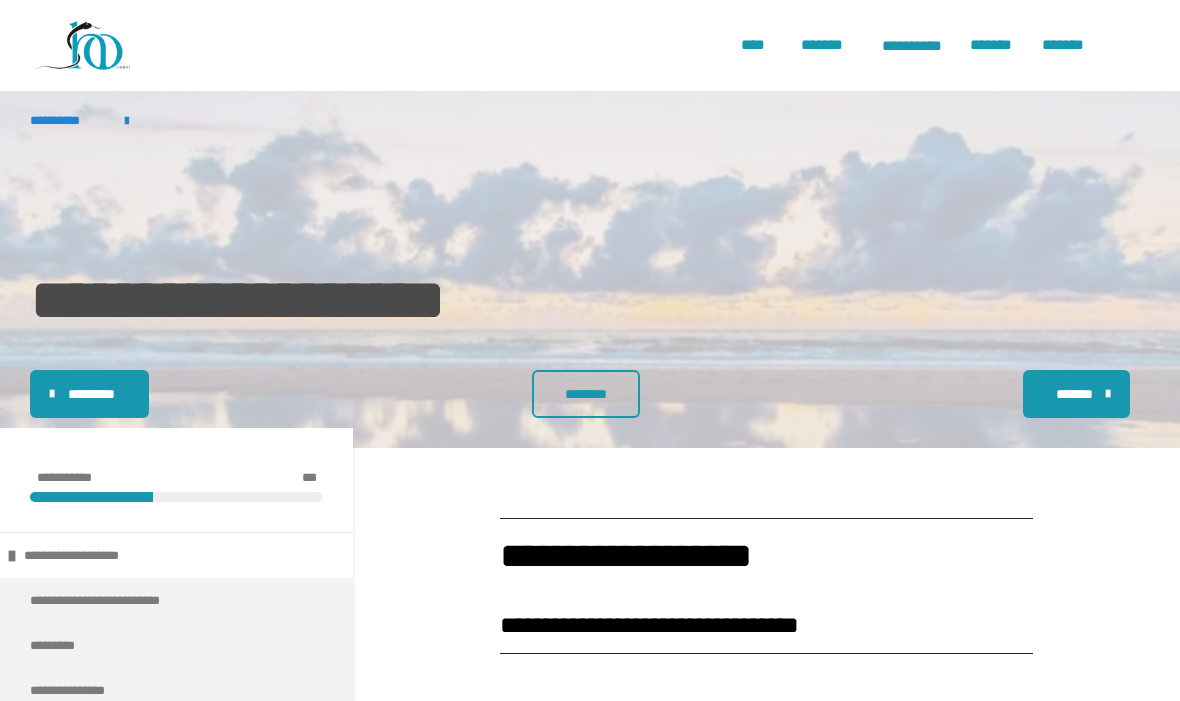 click on "********" at bounding box center (586, 394) 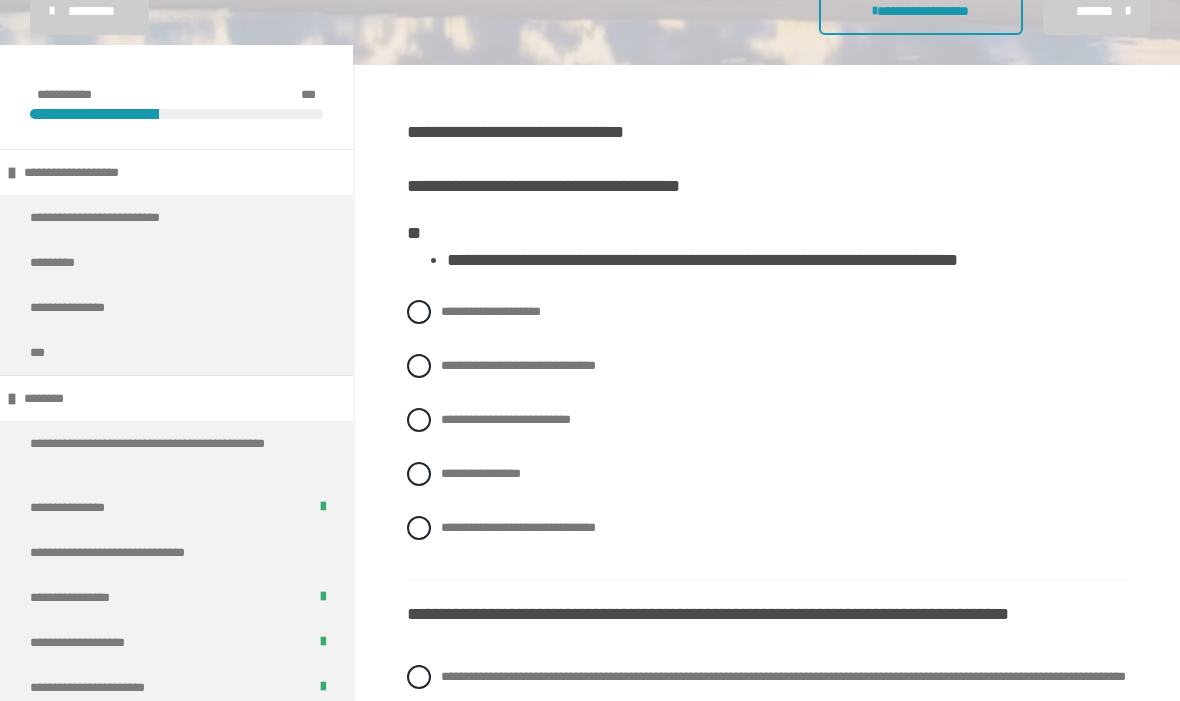 scroll, scrollTop: 384, scrollLeft: 0, axis: vertical 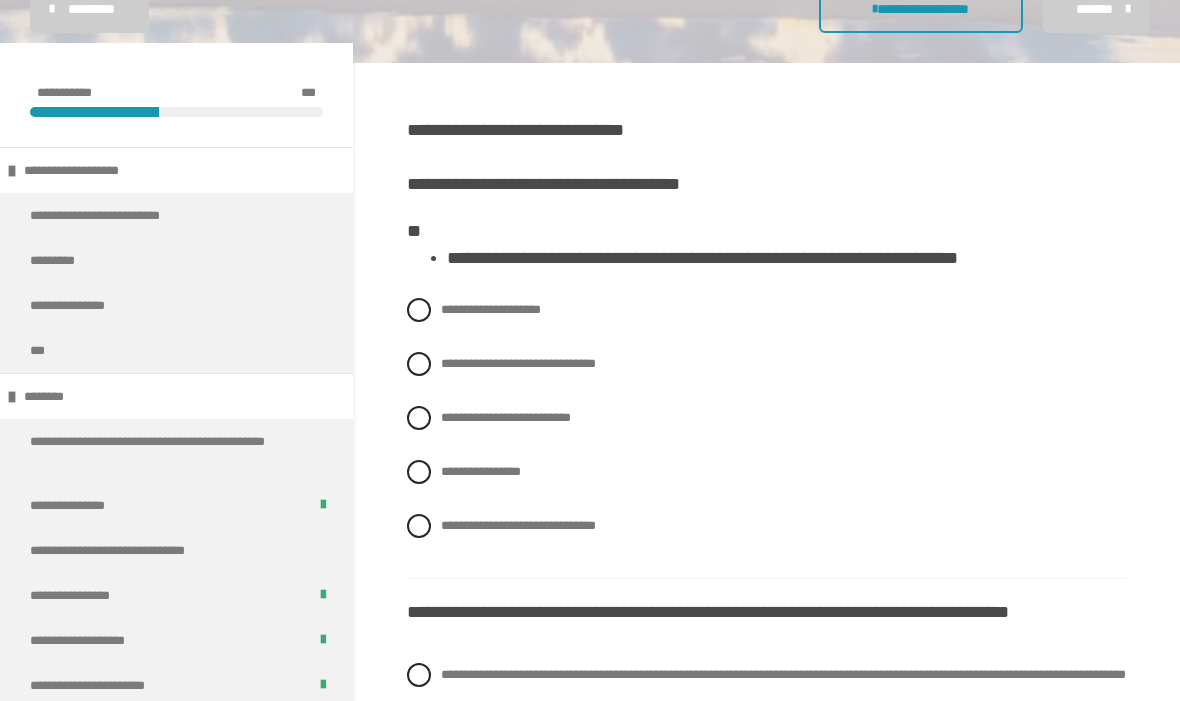 click on "**********" at bounding box center (766, 419) 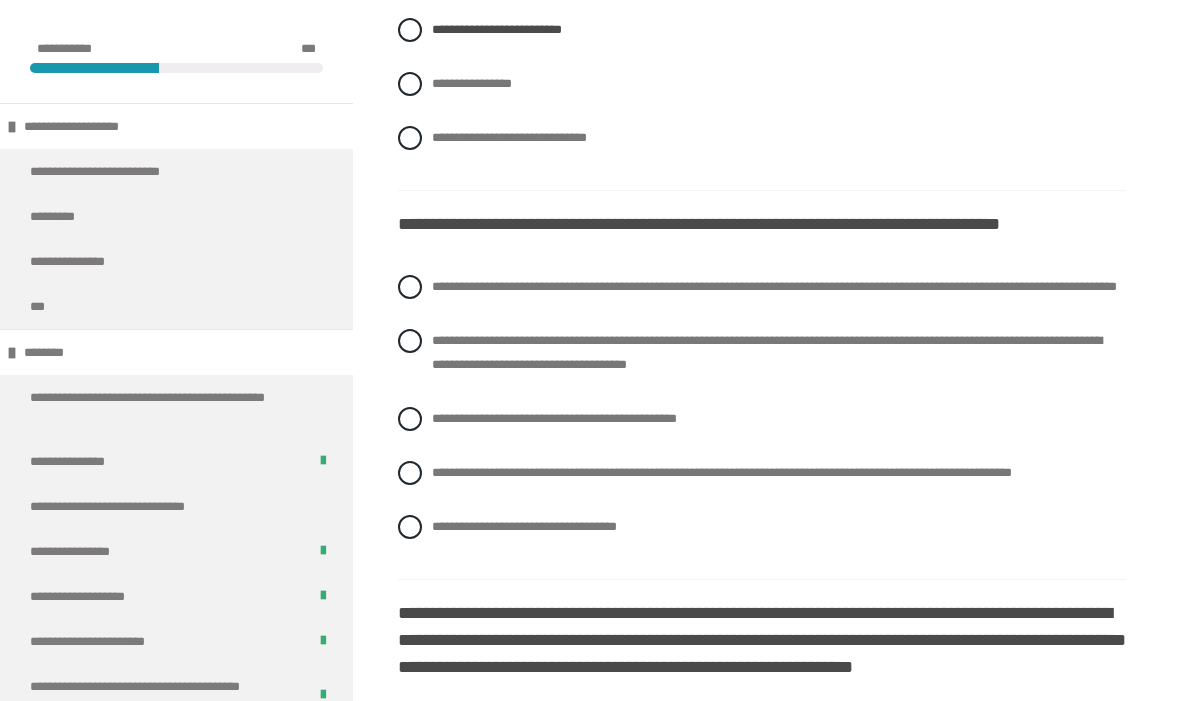 scroll, scrollTop: 773, scrollLeft: 0, axis: vertical 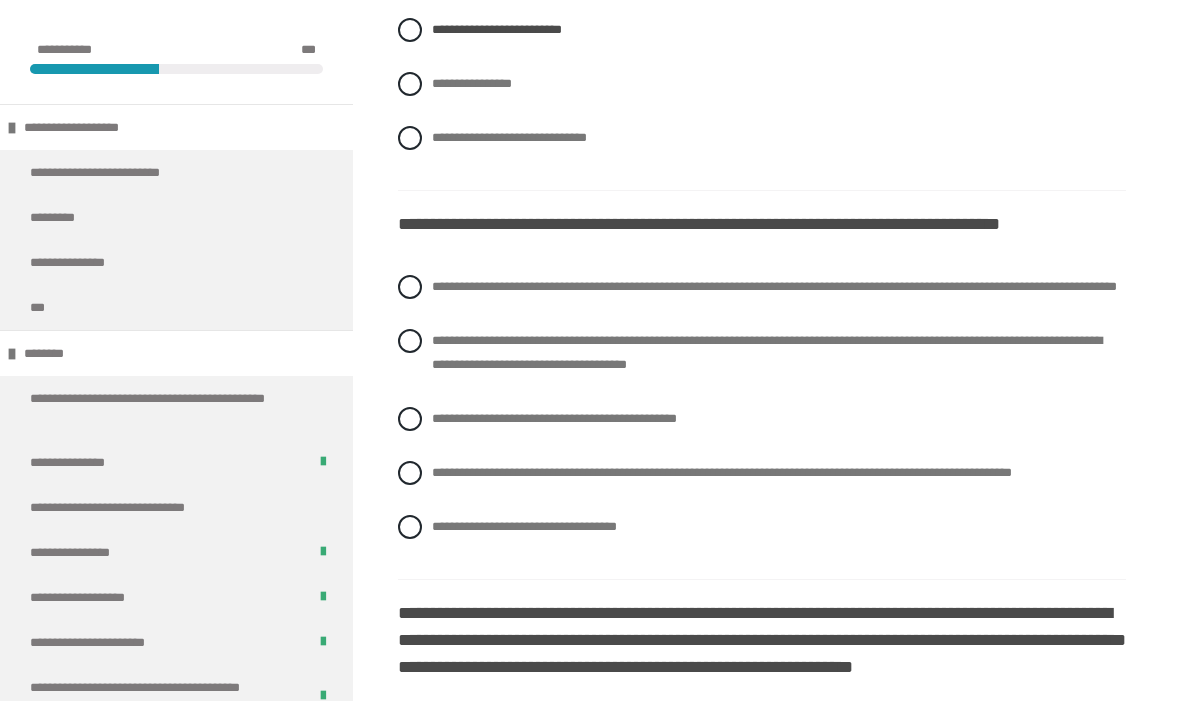 click on "**********" at bounding box center (774, 286) 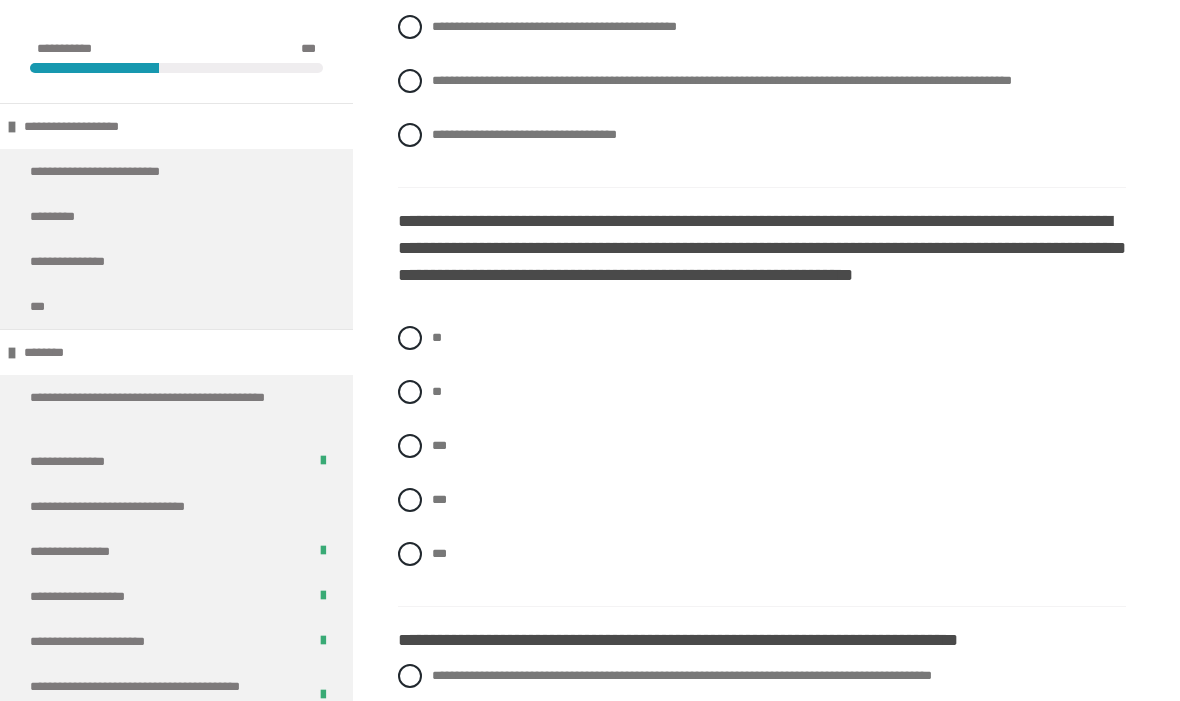 scroll, scrollTop: 1165, scrollLeft: 0, axis: vertical 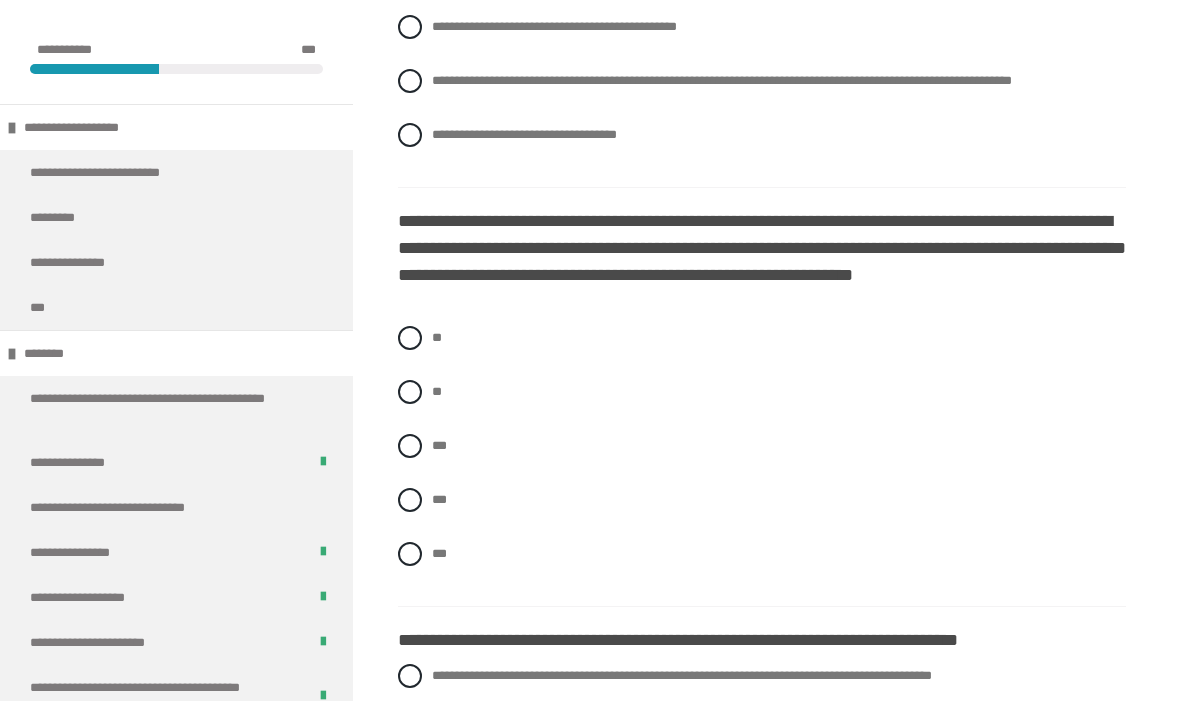 click on "***" at bounding box center [439, 499] 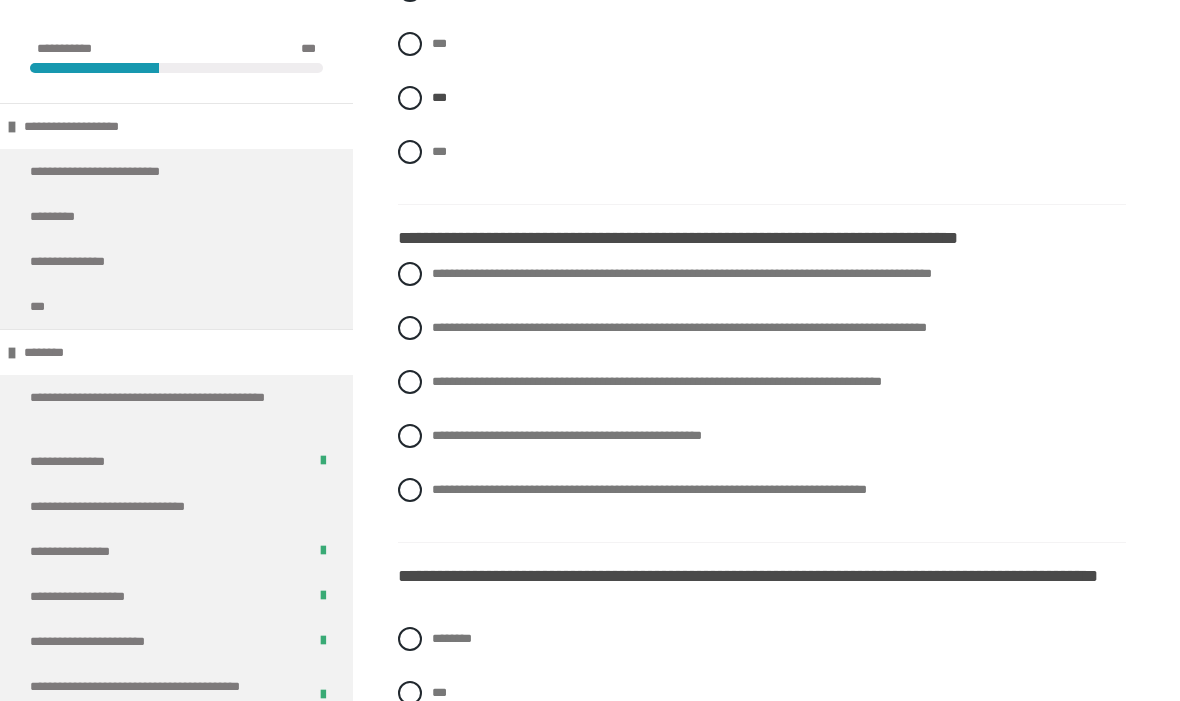 scroll, scrollTop: 1569, scrollLeft: 0, axis: vertical 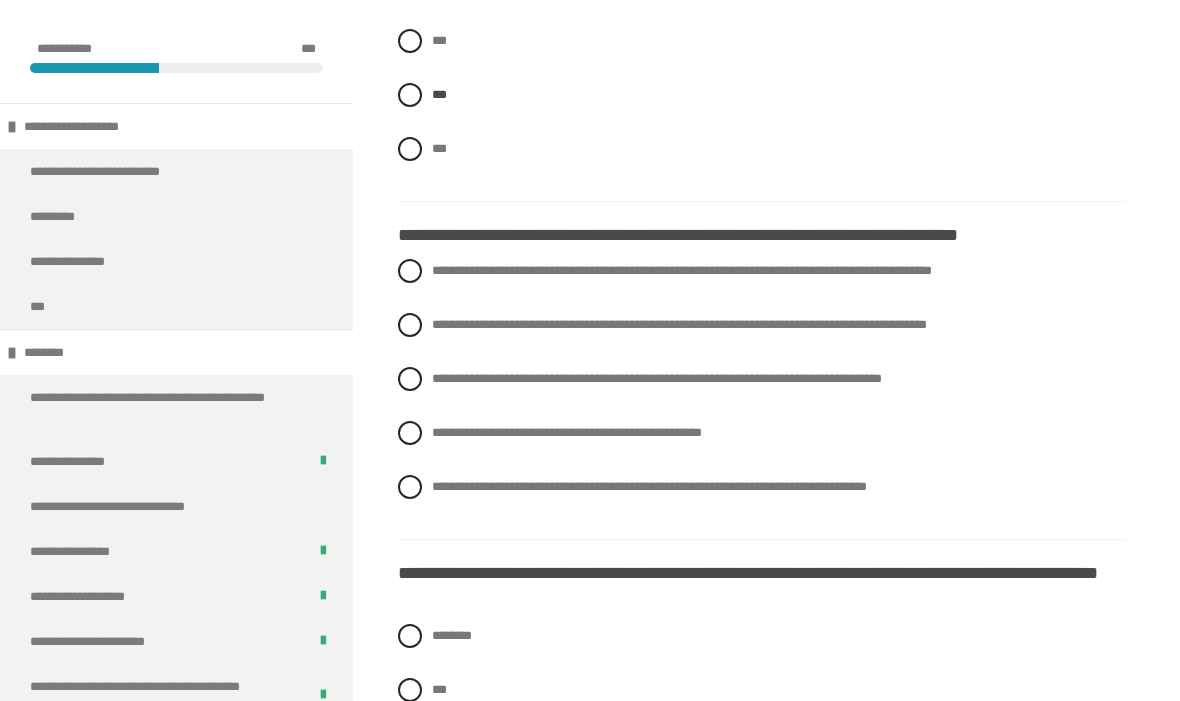 click on "**********" at bounding box center [657, 379] 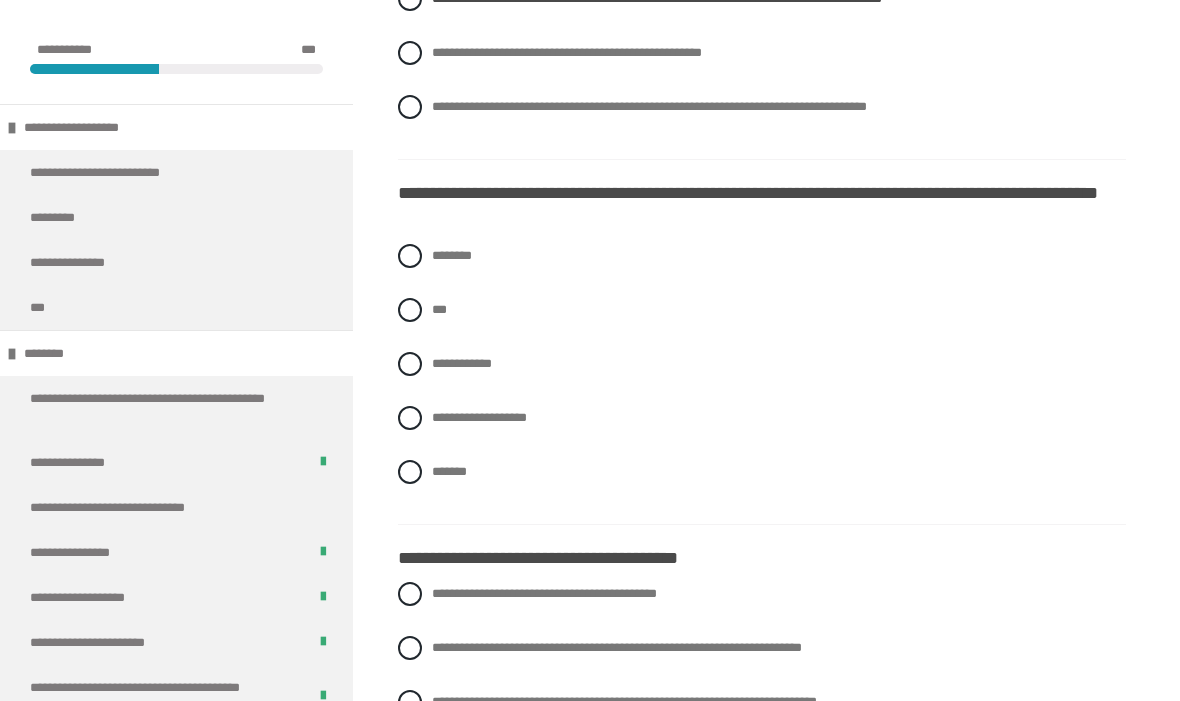 scroll, scrollTop: 1973, scrollLeft: 0, axis: vertical 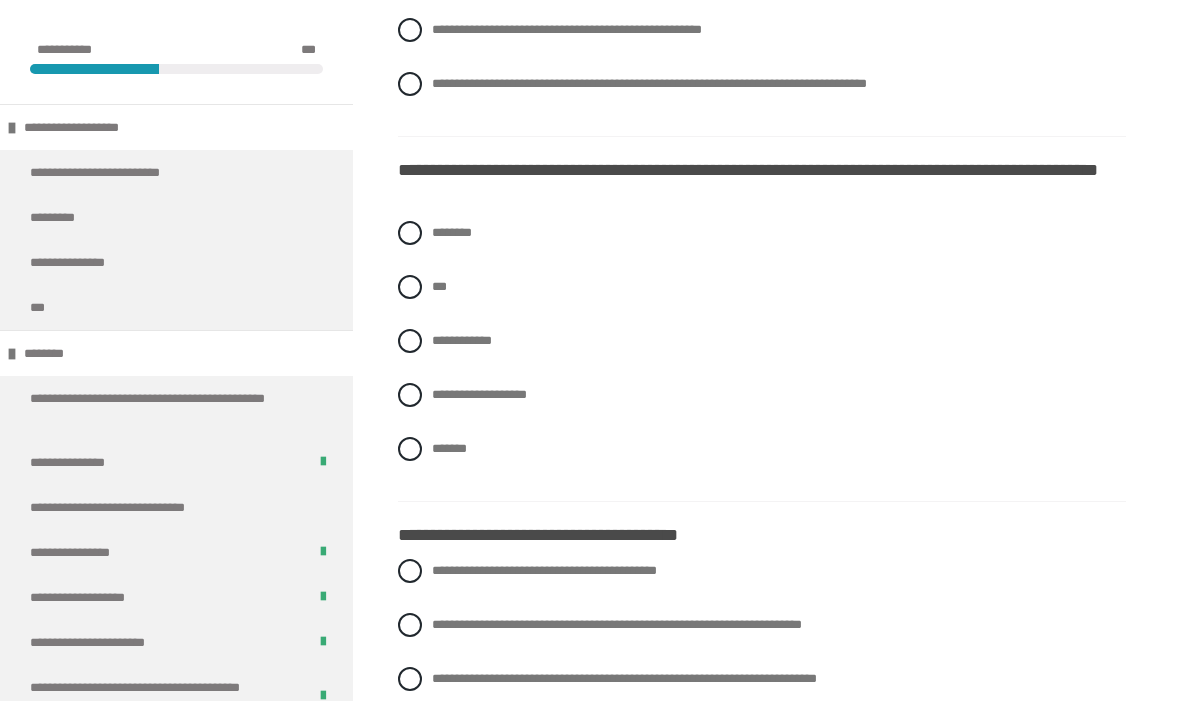 click on "***" at bounding box center [438, 281] 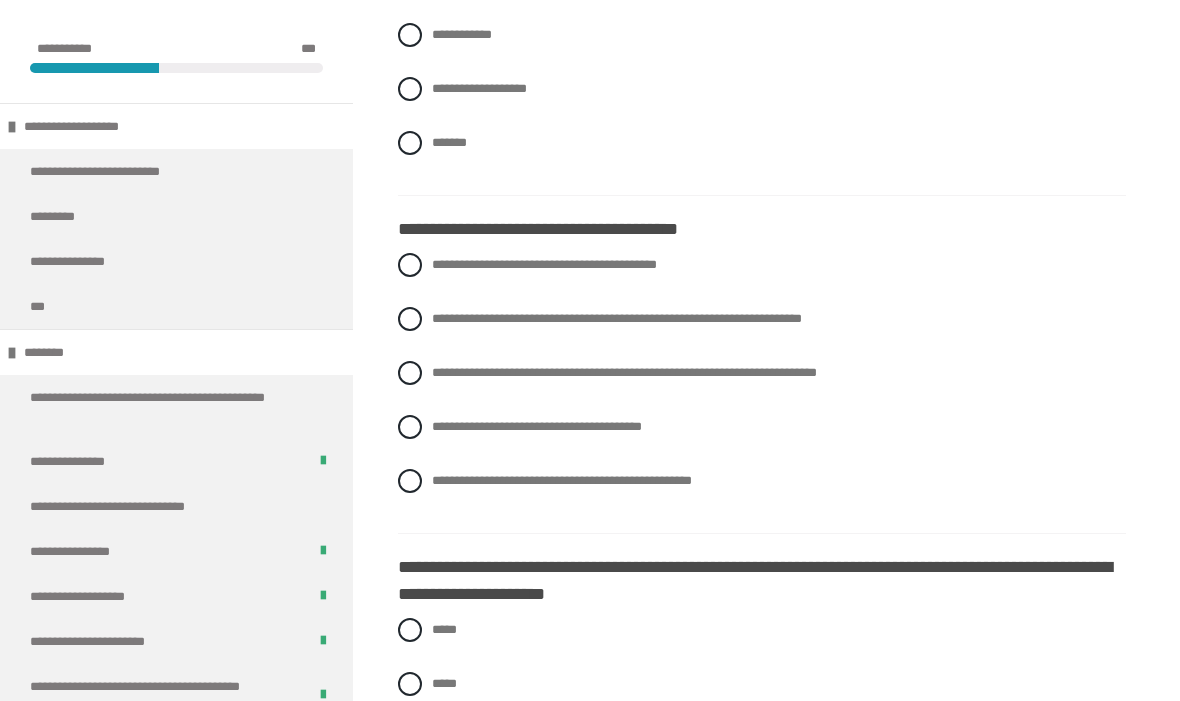 scroll, scrollTop: 2279, scrollLeft: 0, axis: vertical 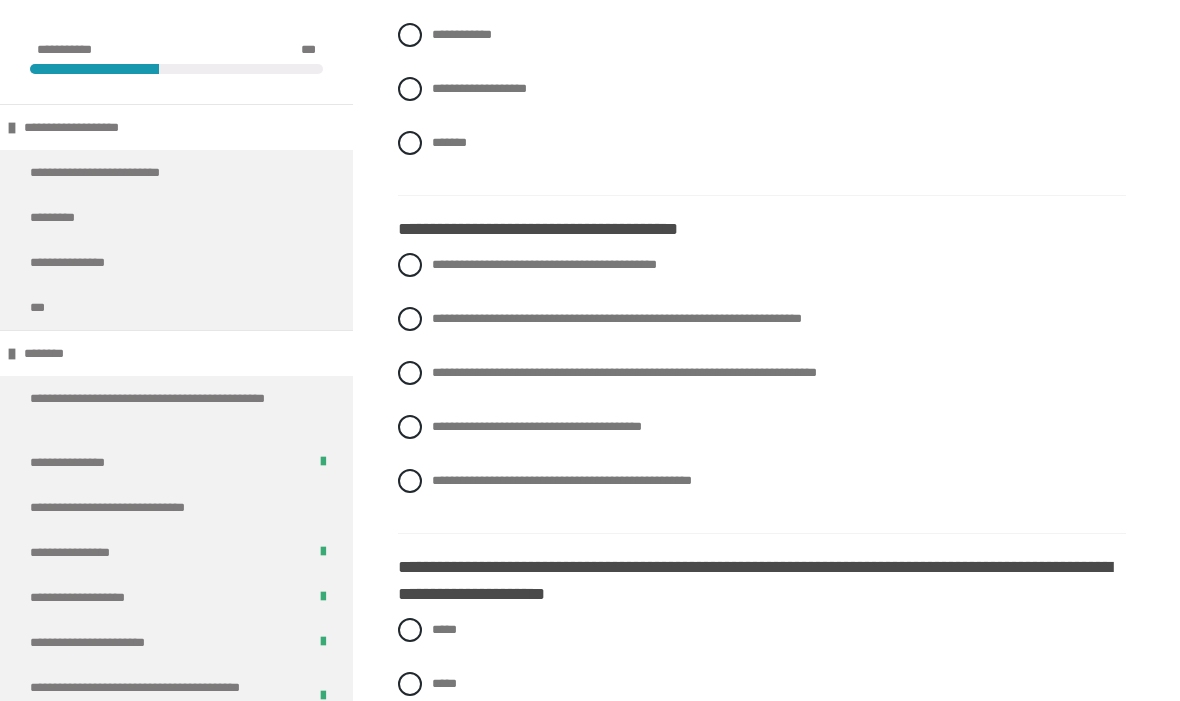 click on "**********" at bounding box center [617, 318] 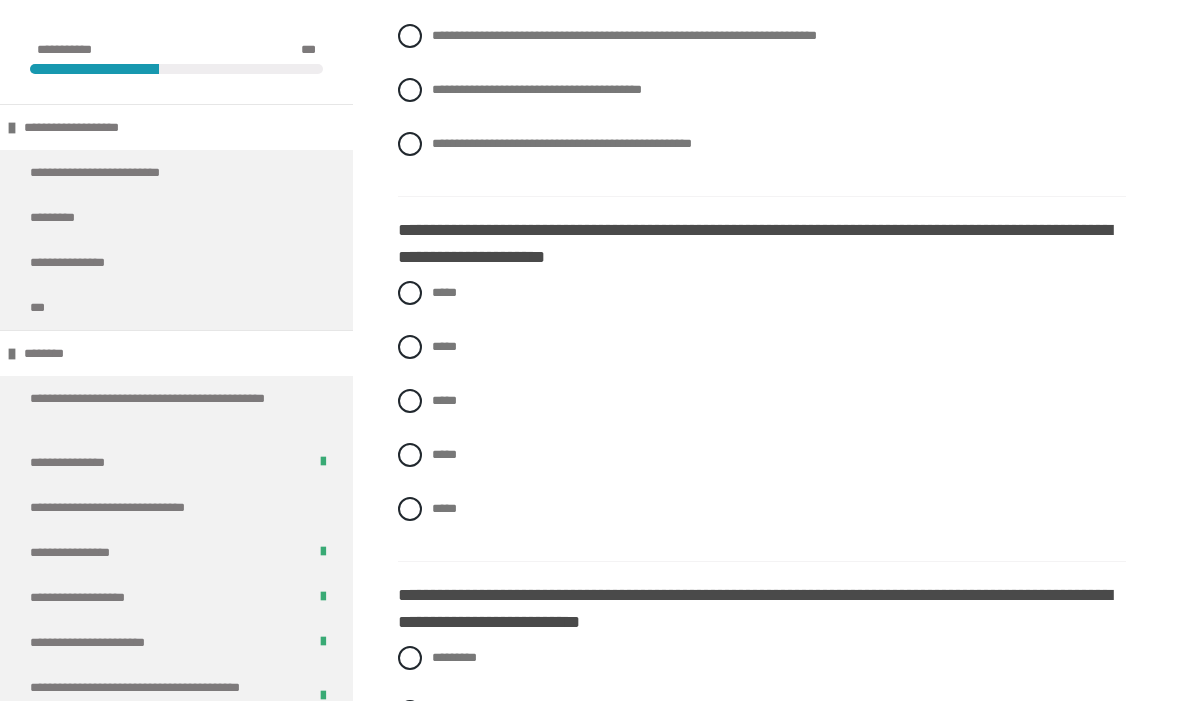 scroll, scrollTop: 2625, scrollLeft: 0, axis: vertical 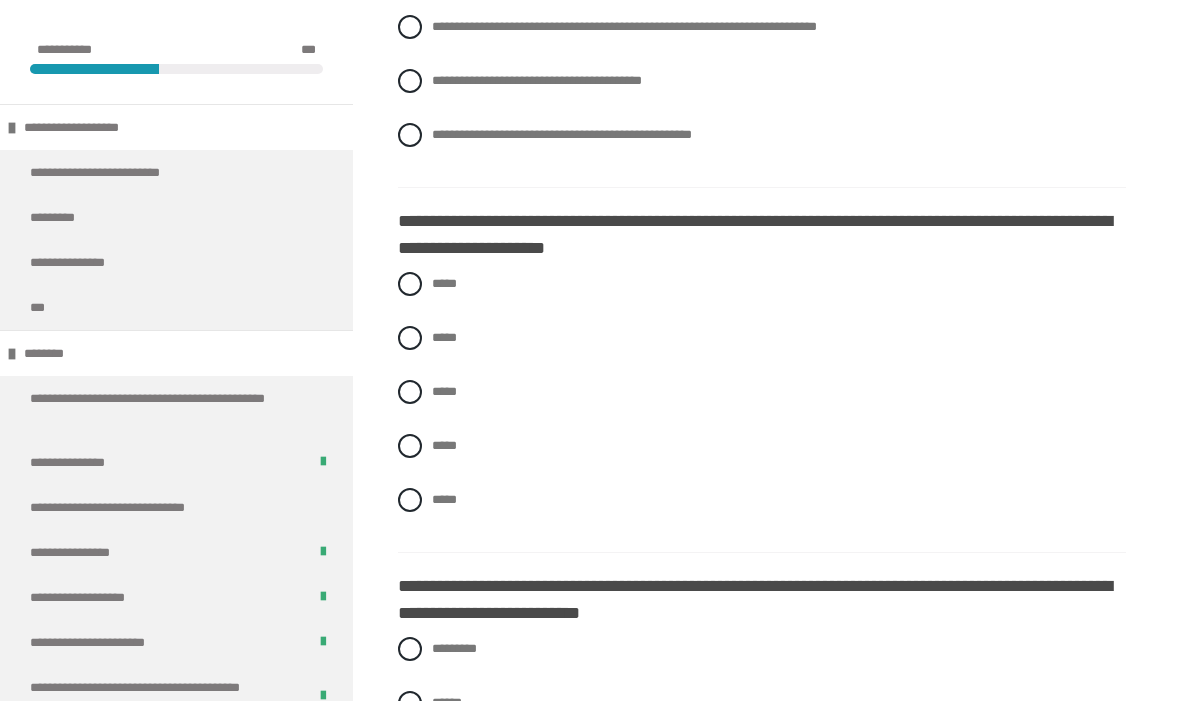 click on "*****" at bounding box center [762, 338] 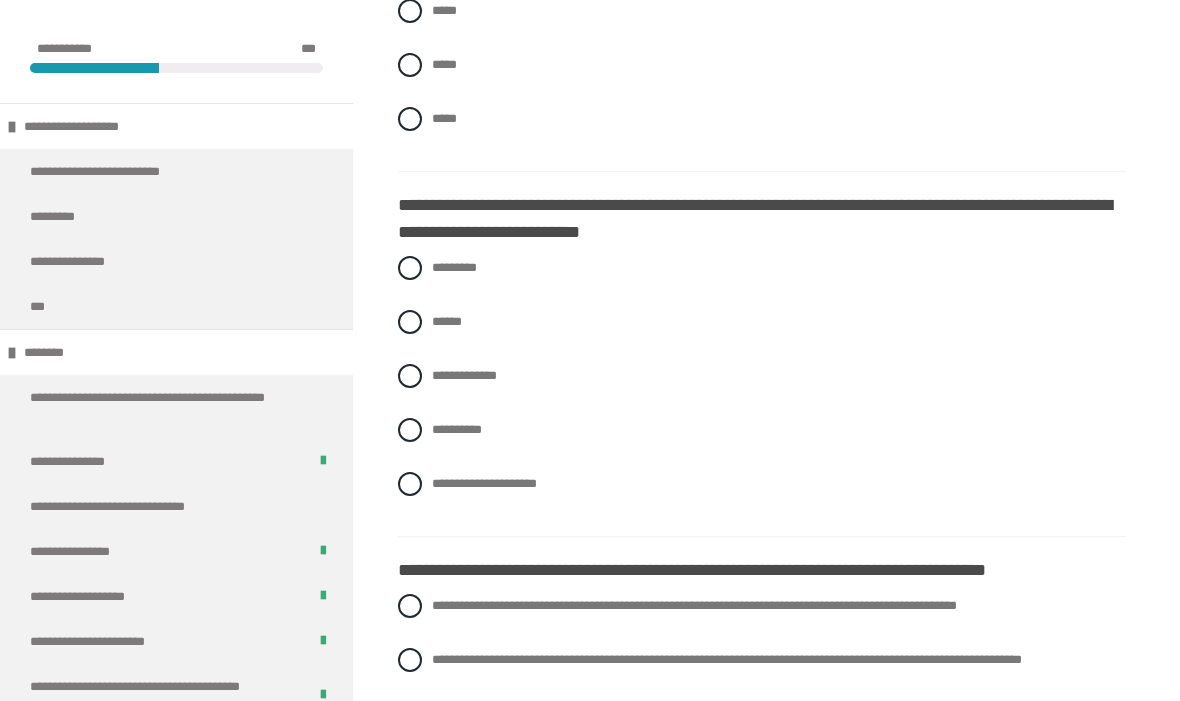 scroll, scrollTop: 3006, scrollLeft: 0, axis: vertical 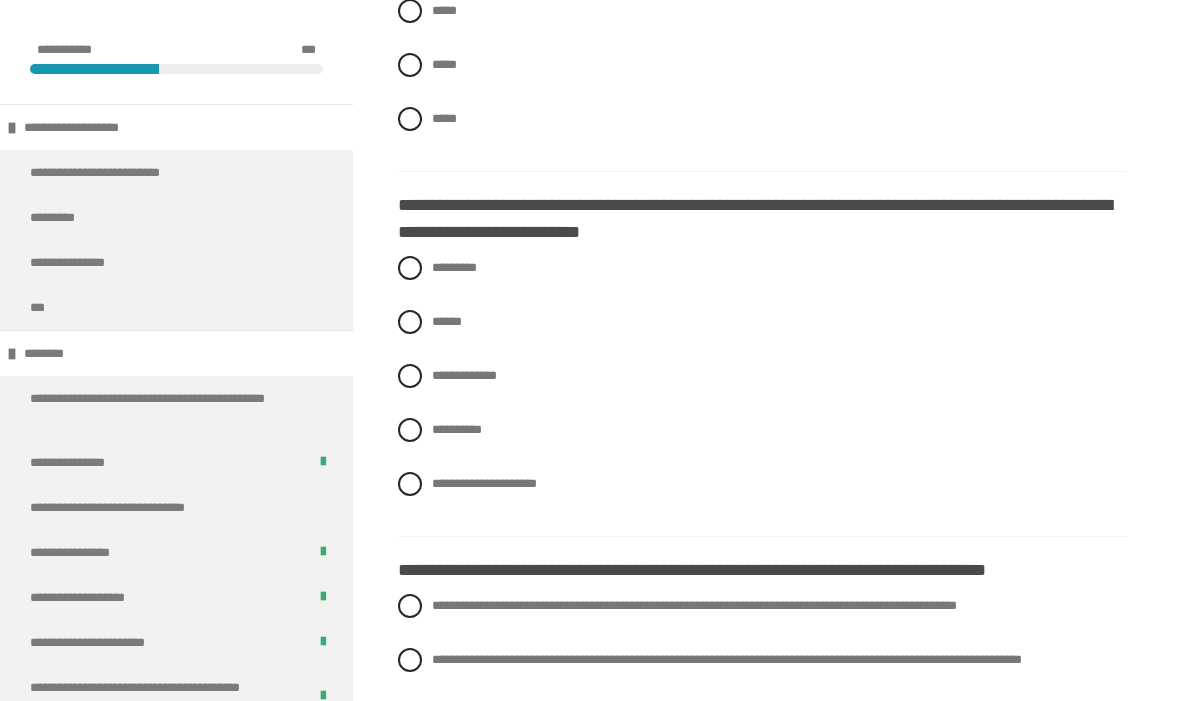 click on "**********" at bounding box center (762, 376) 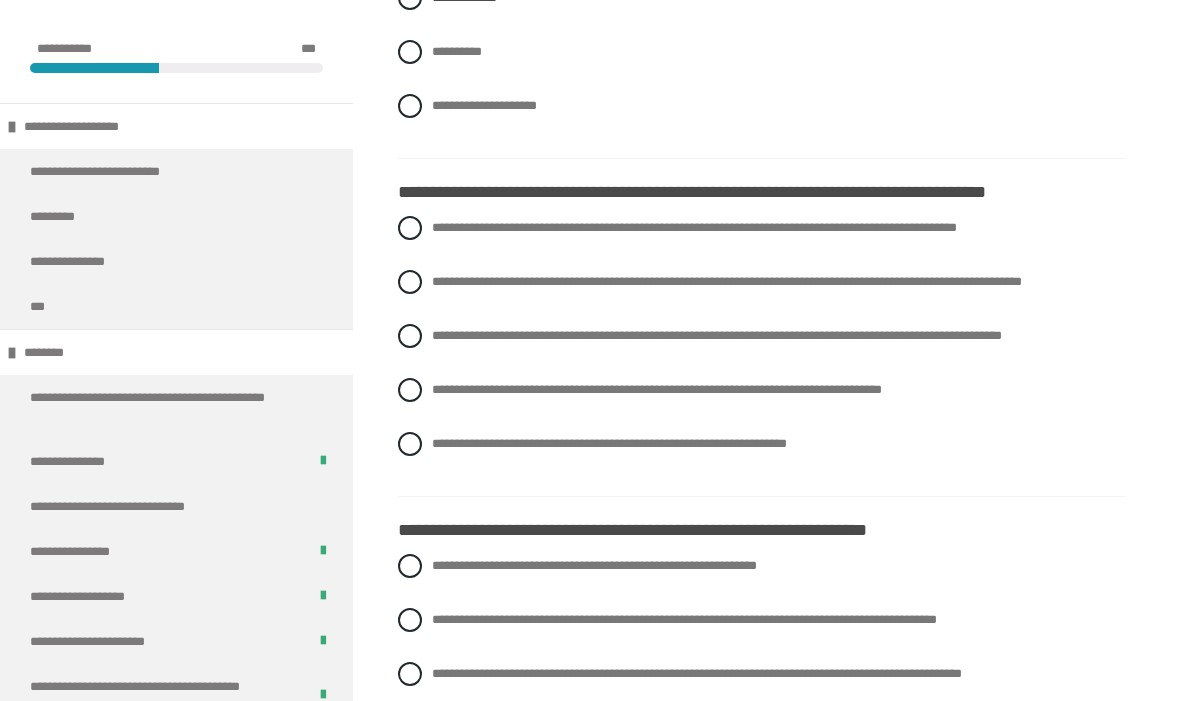 scroll, scrollTop: 3384, scrollLeft: 0, axis: vertical 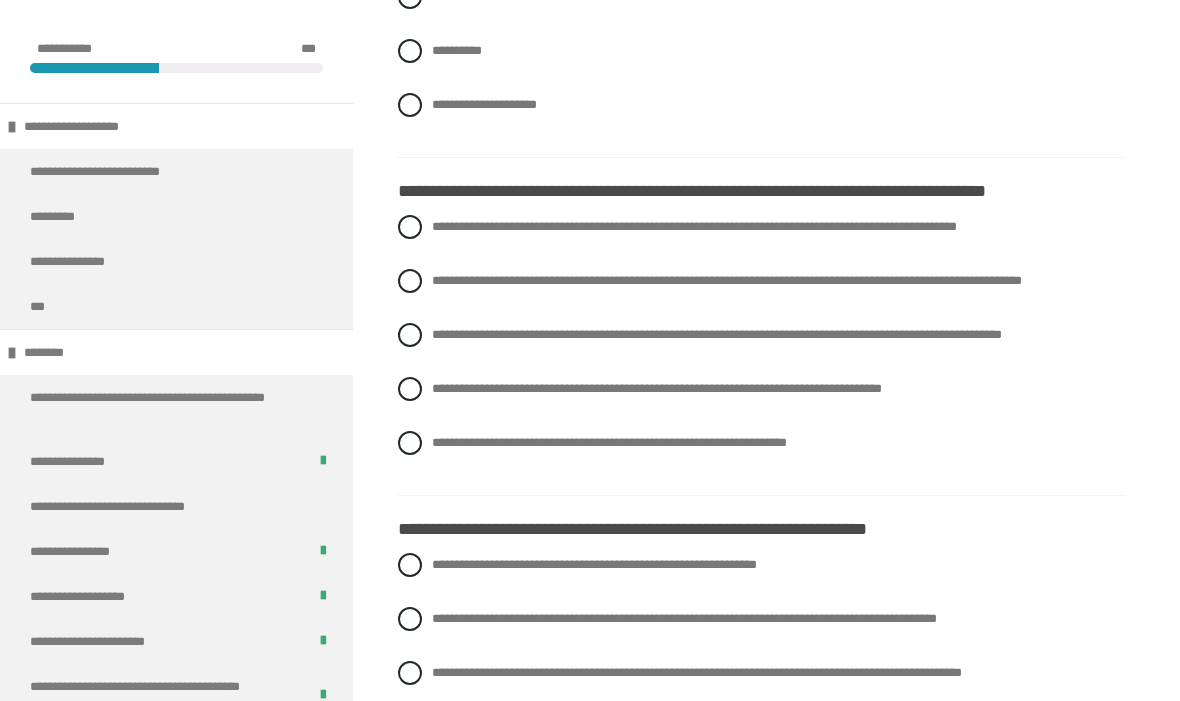 click on "**********" at bounding box center [717, 335] 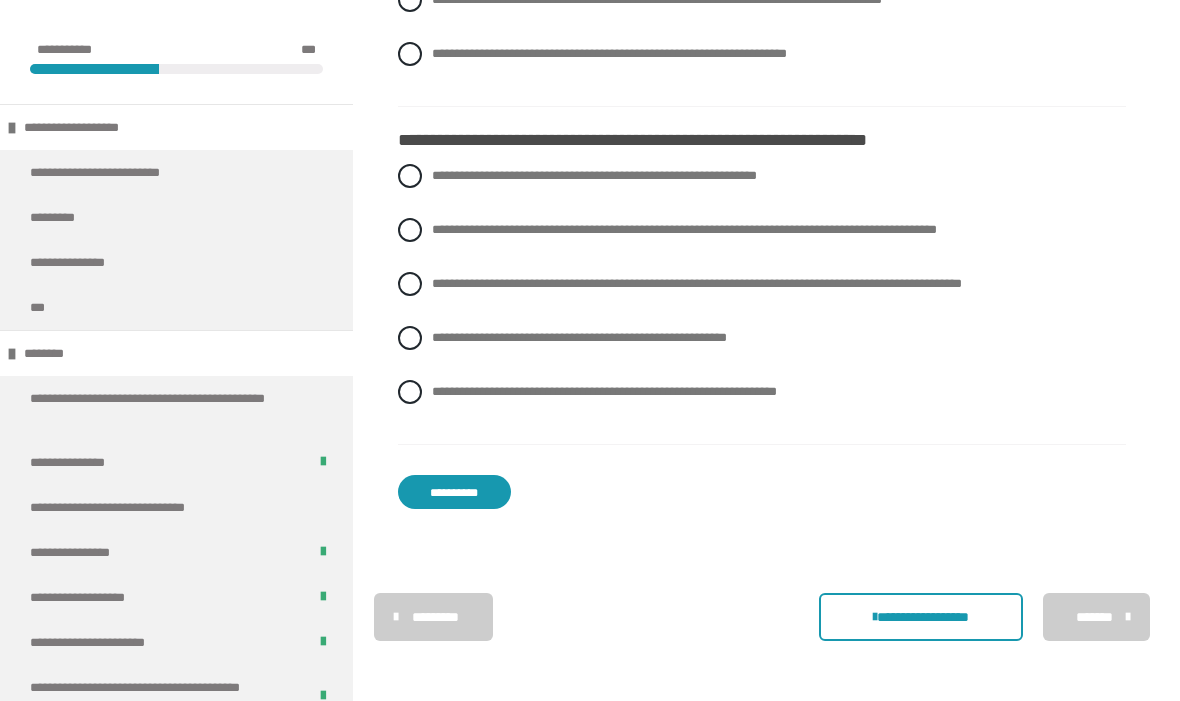 scroll, scrollTop: 3775, scrollLeft: 0, axis: vertical 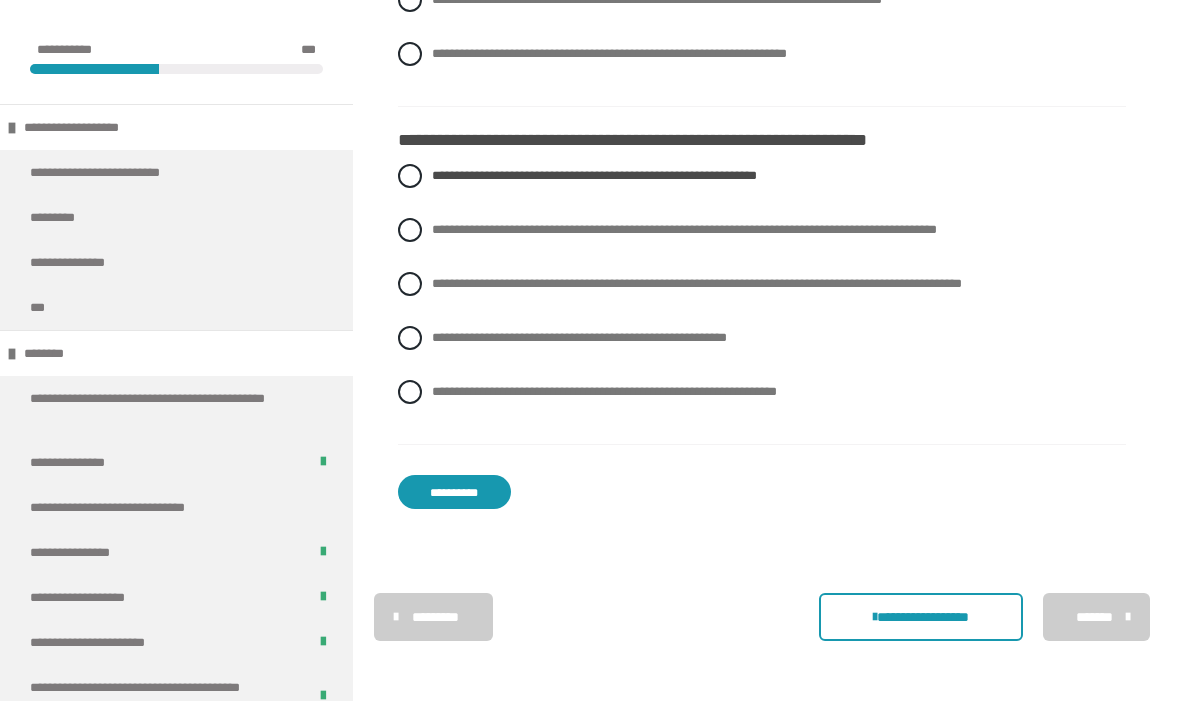 click on "**********" at bounding box center [454, 492] 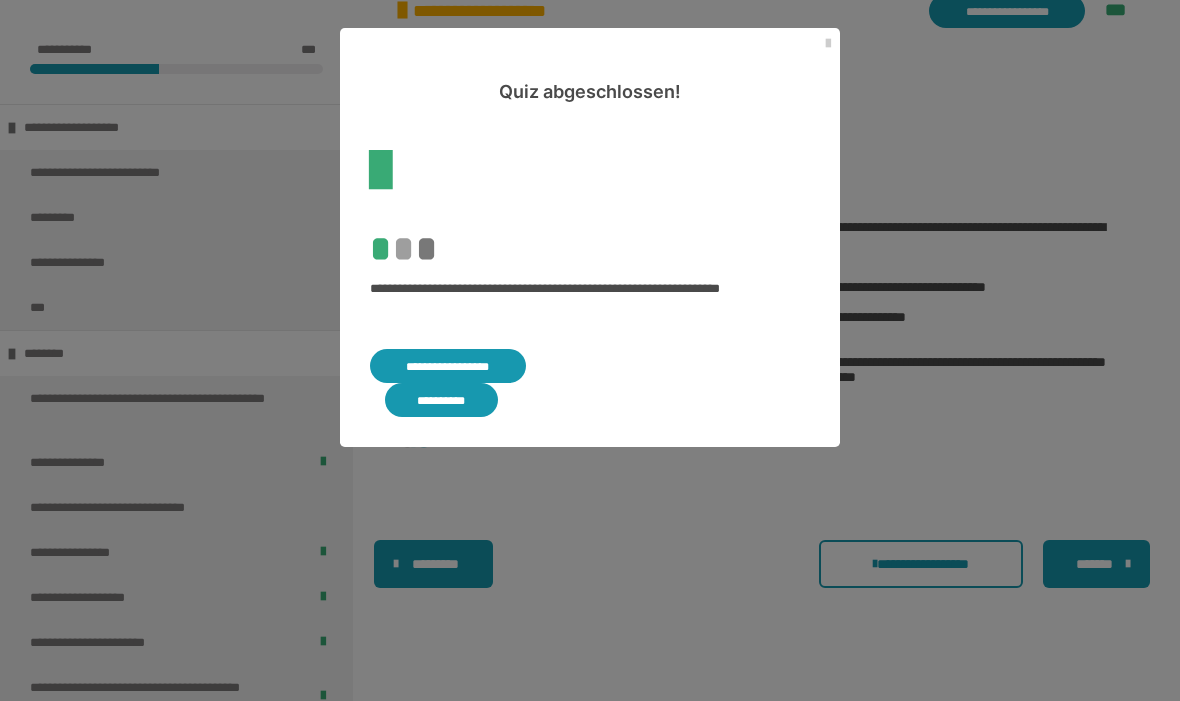 scroll, scrollTop: 583, scrollLeft: 0, axis: vertical 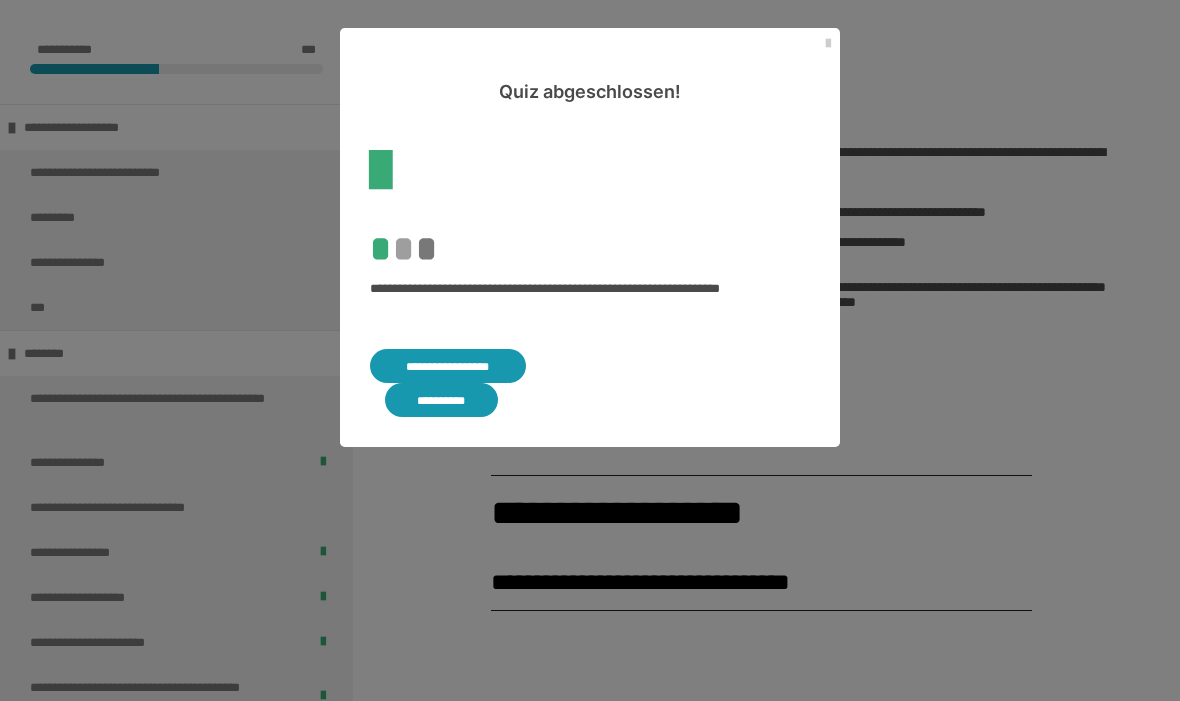 click on "**********" at bounding box center (448, 366) 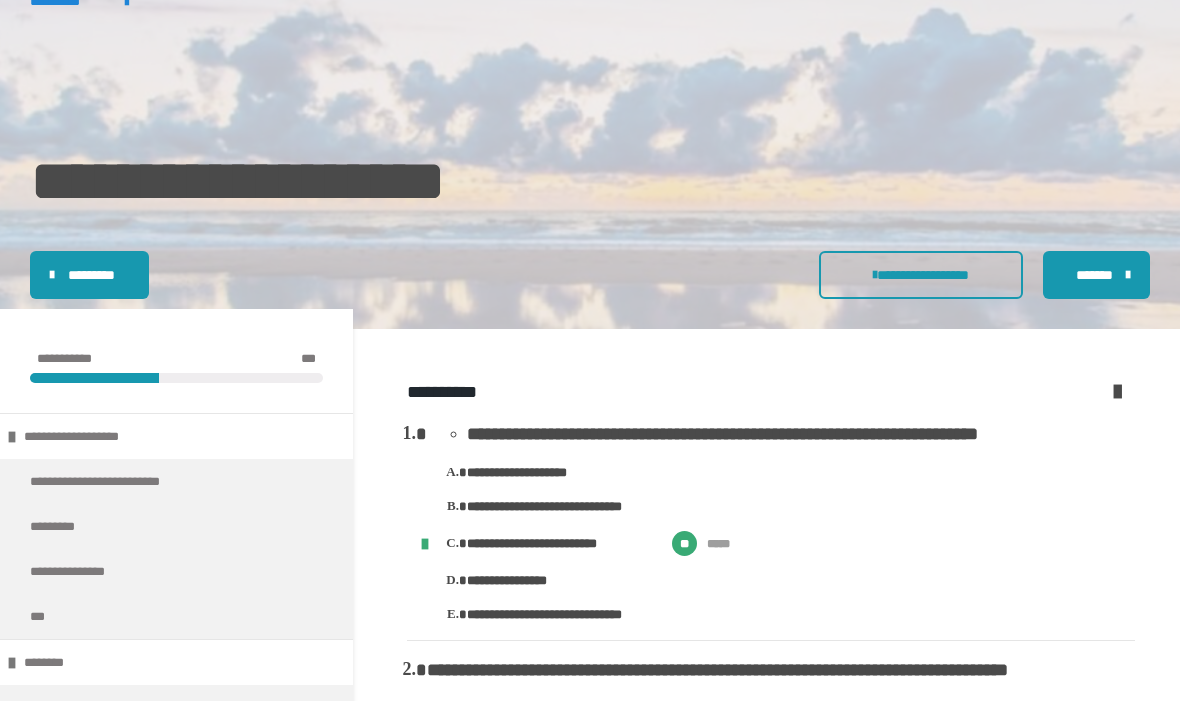 scroll, scrollTop: 0, scrollLeft: 0, axis: both 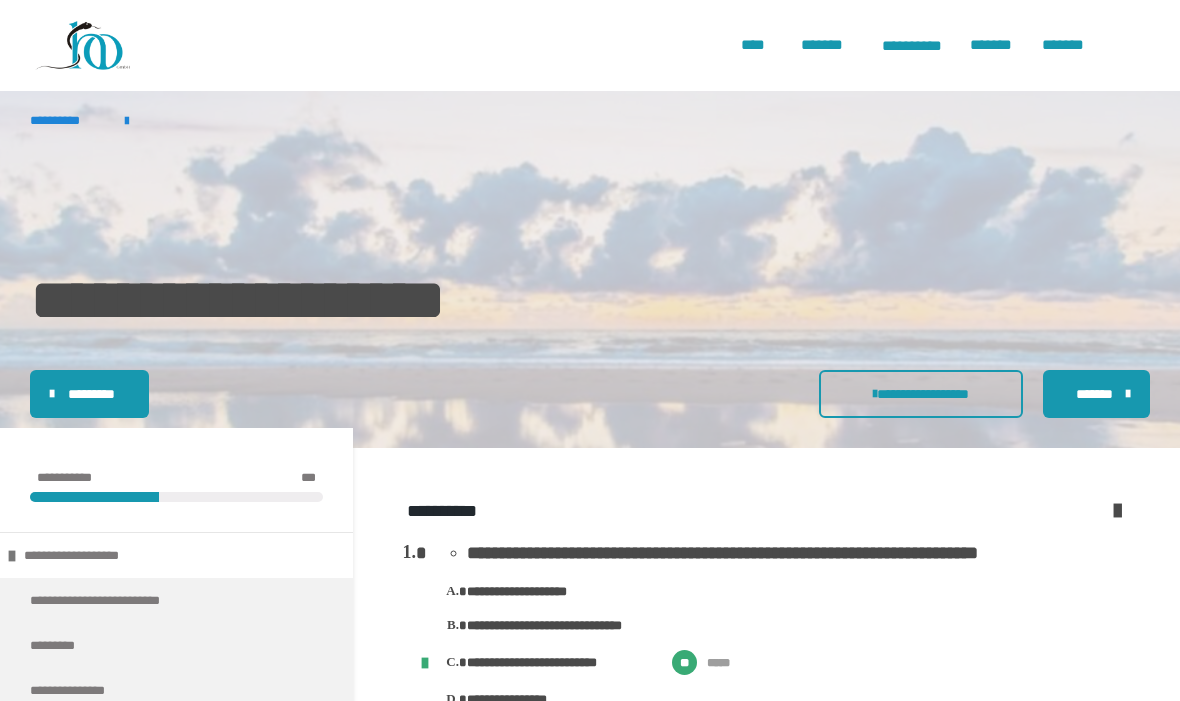 click at bounding box center (1117, 510) 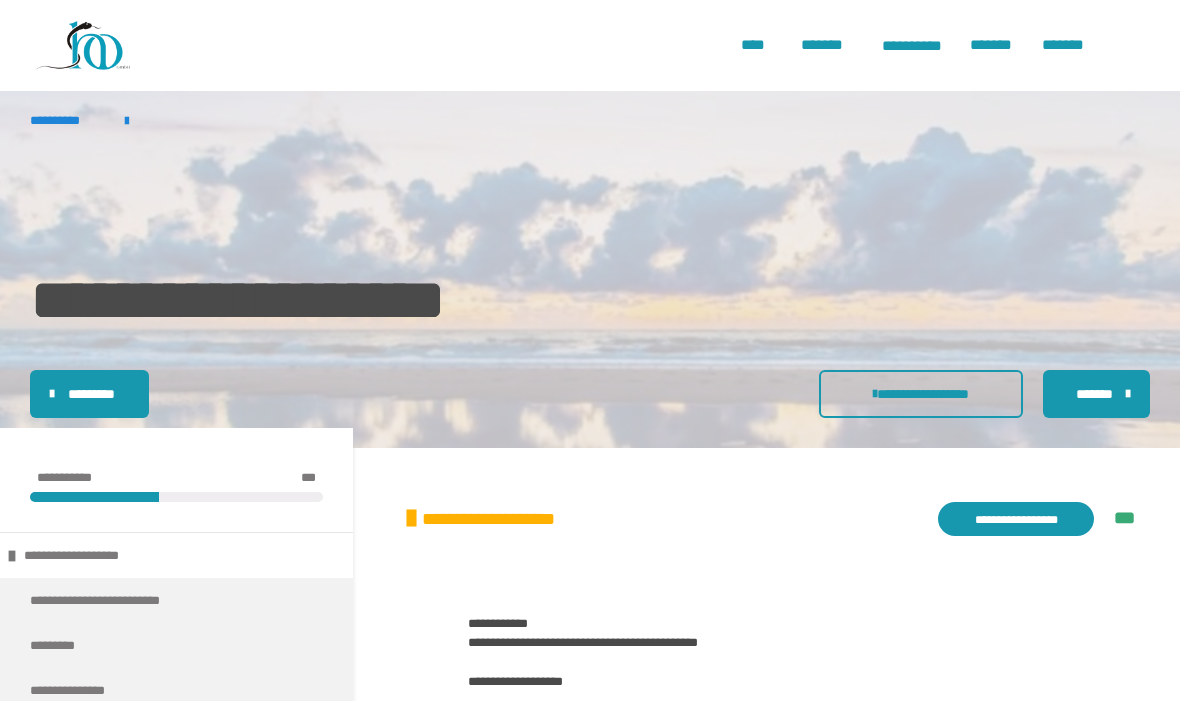 click on "**********" at bounding box center (1016, 519) 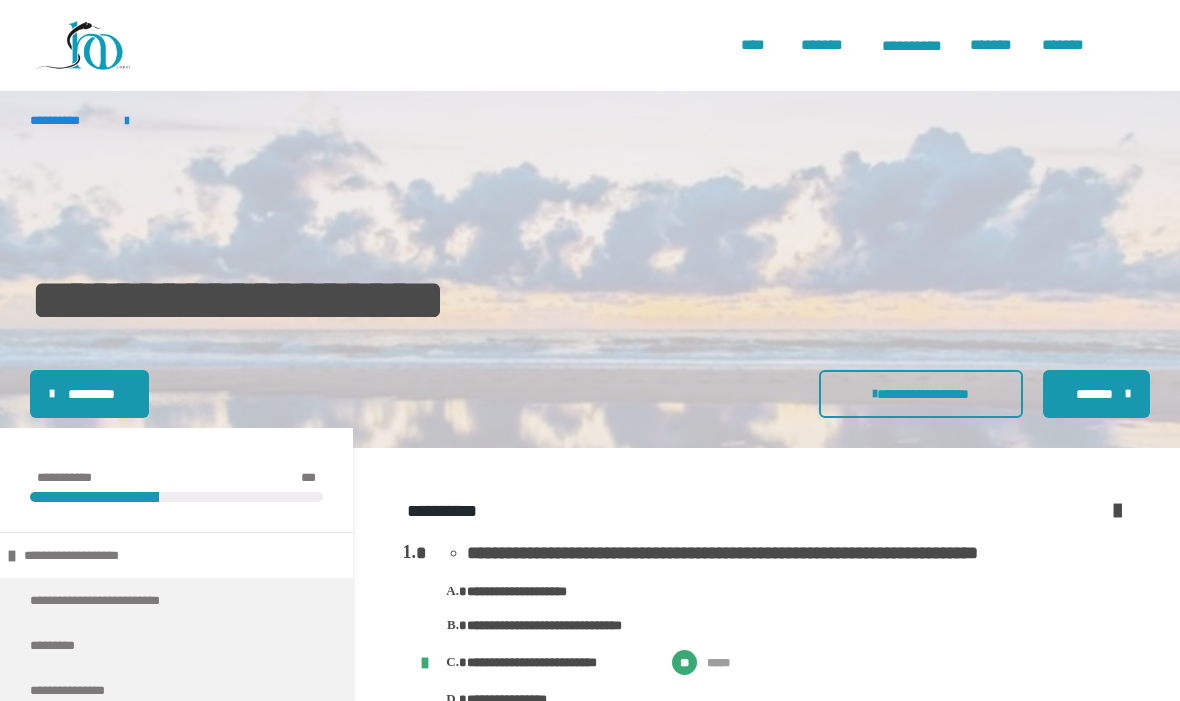 click on "**********" at bounding box center (771, 1848) 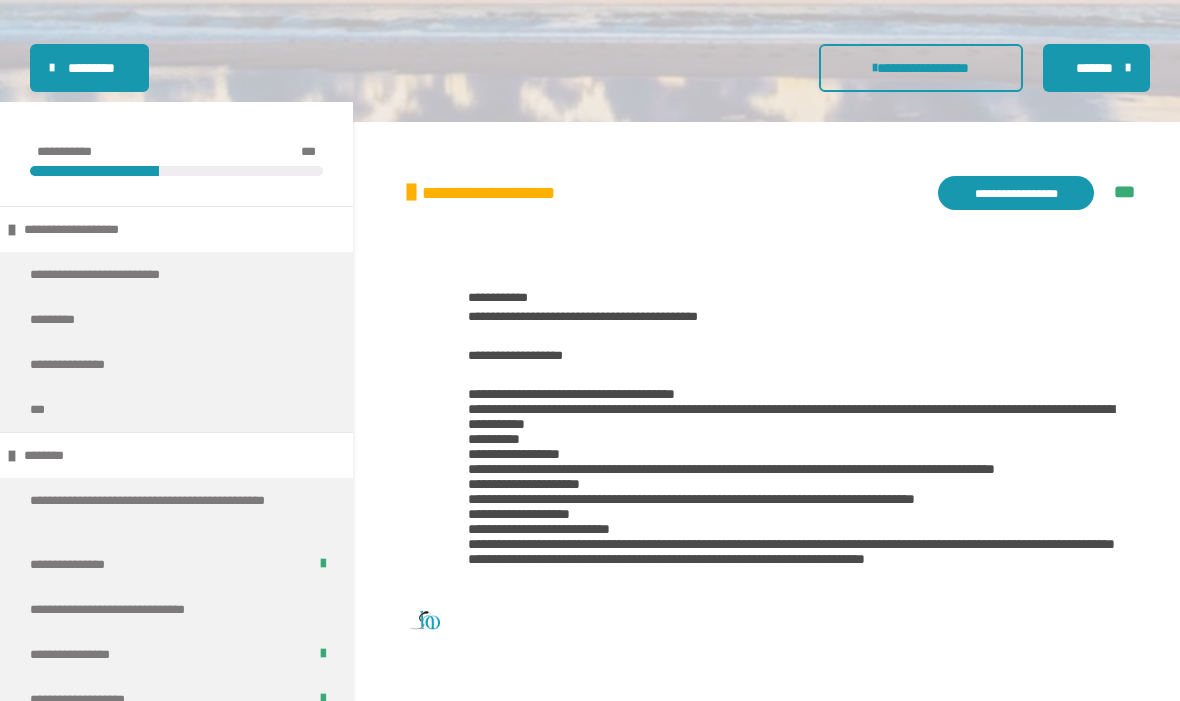 scroll, scrollTop: 360, scrollLeft: 0, axis: vertical 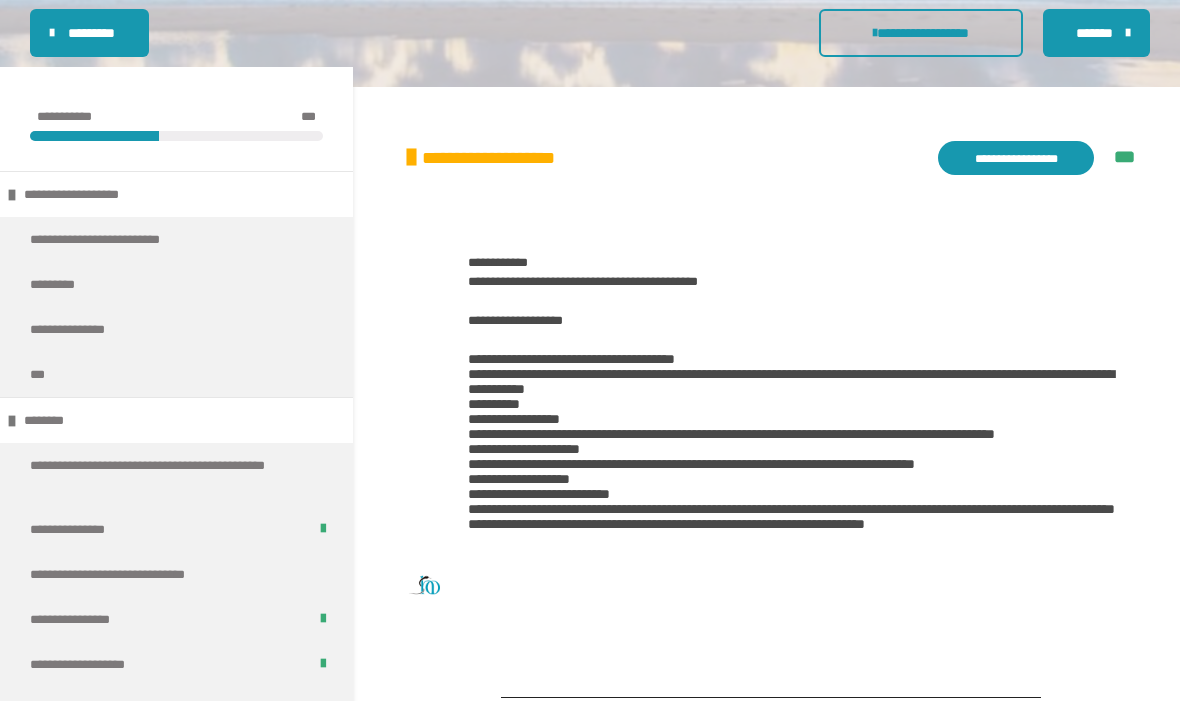 click on "**********" at bounding box center [1016, 159] 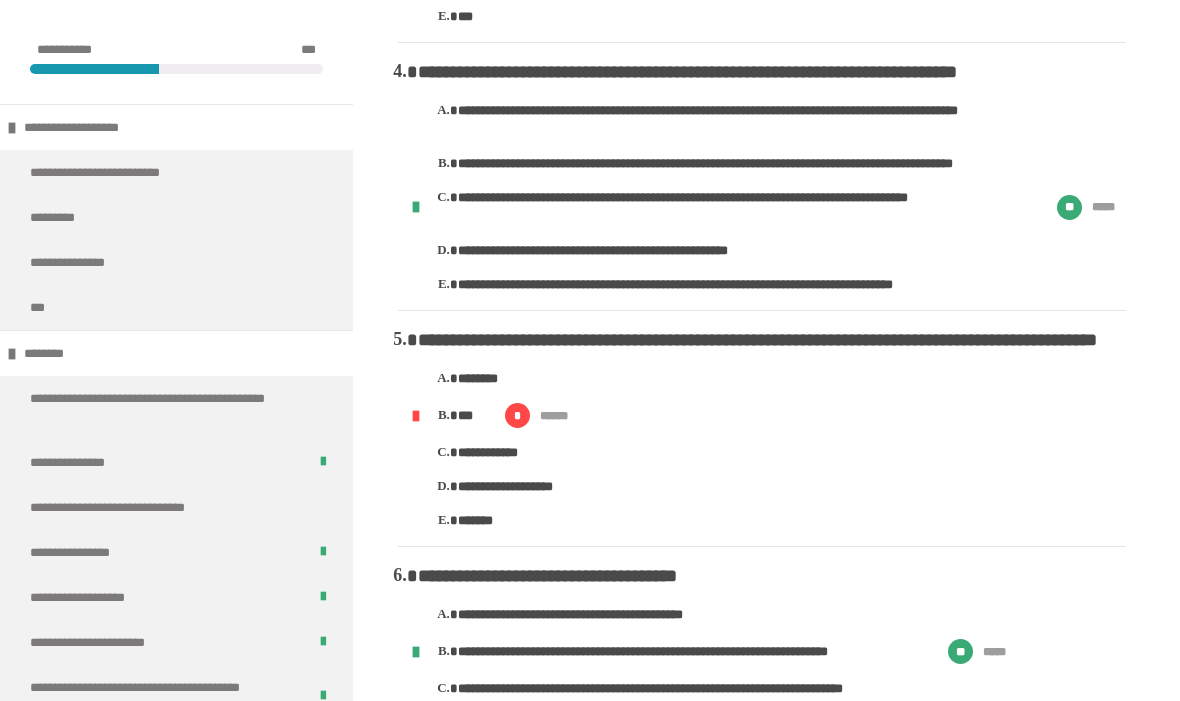 scroll, scrollTop: 1292, scrollLeft: 0, axis: vertical 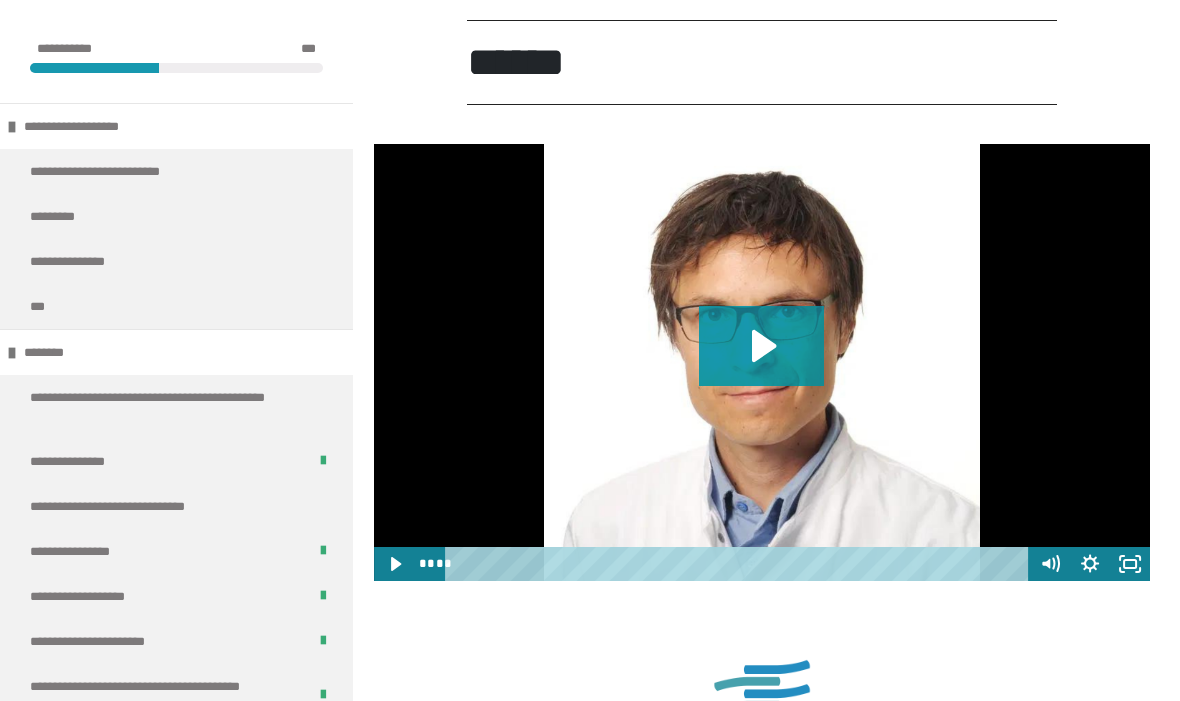 click 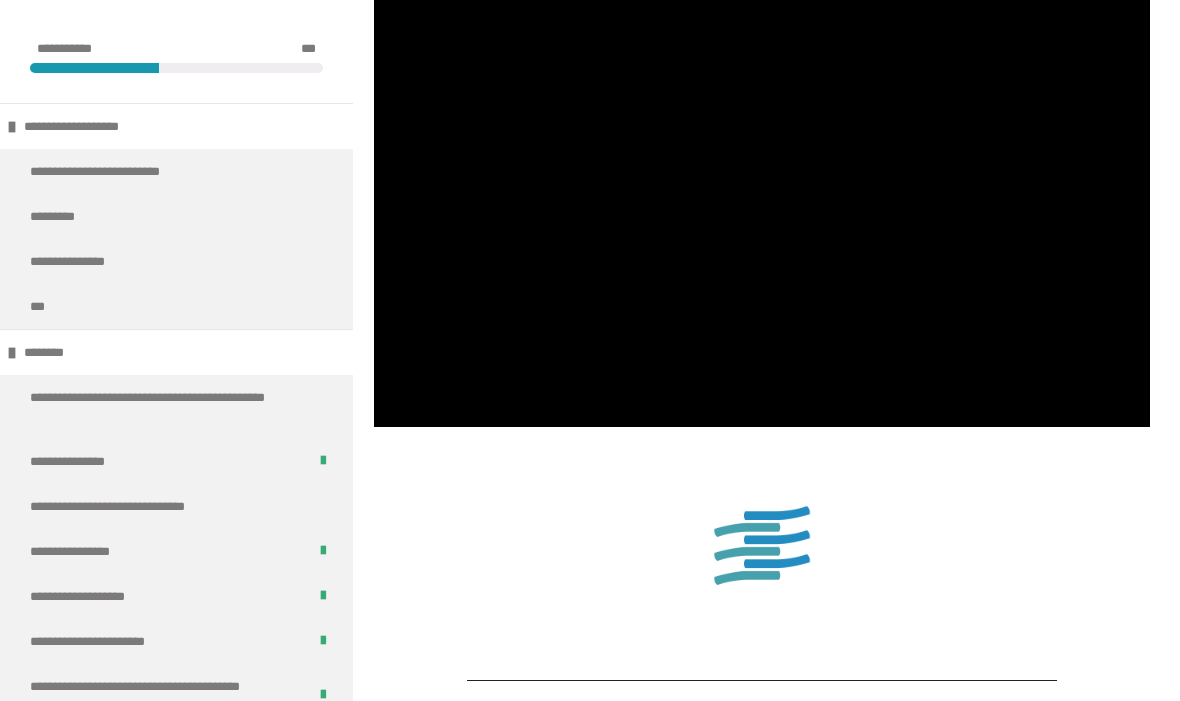 scroll, scrollTop: 5784, scrollLeft: 0, axis: vertical 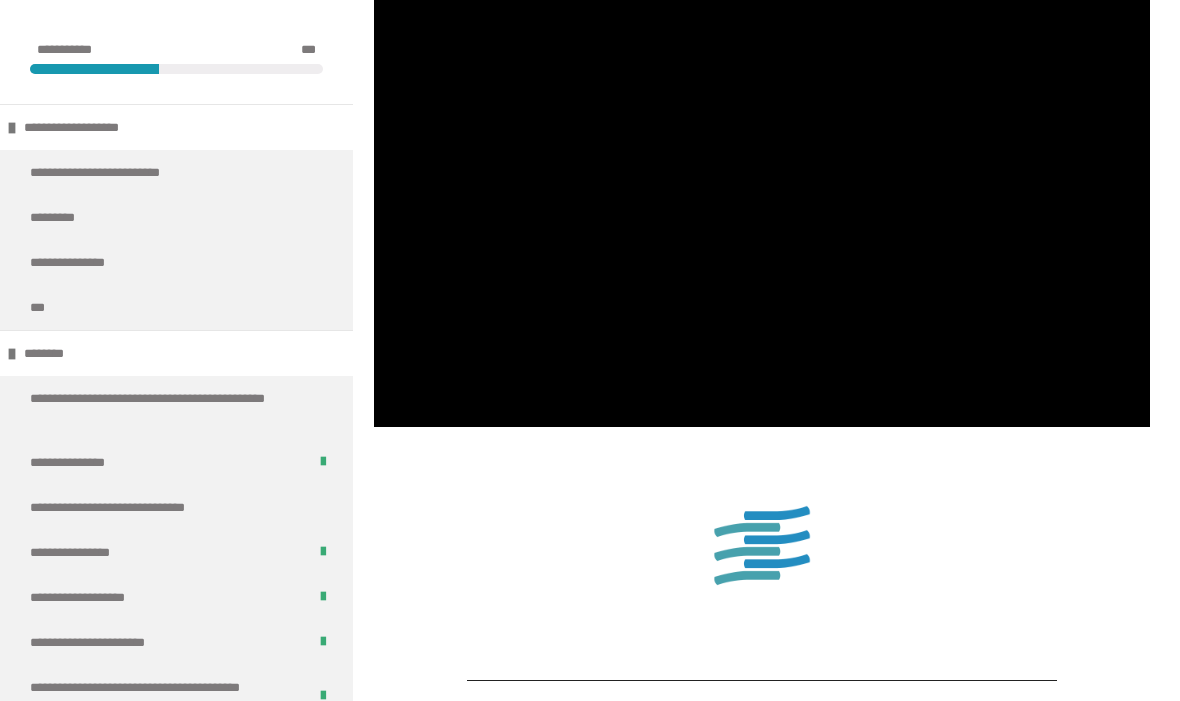 click at bounding box center (762, 208) 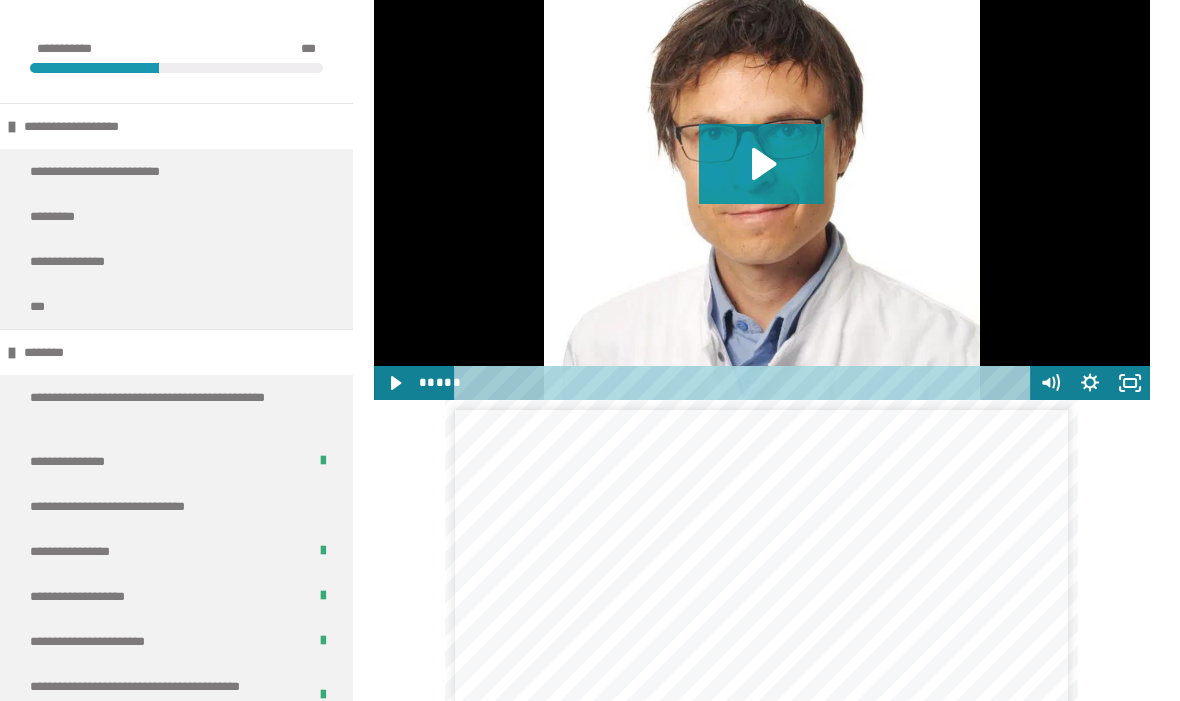 scroll, scrollTop: 6626, scrollLeft: 0, axis: vertical 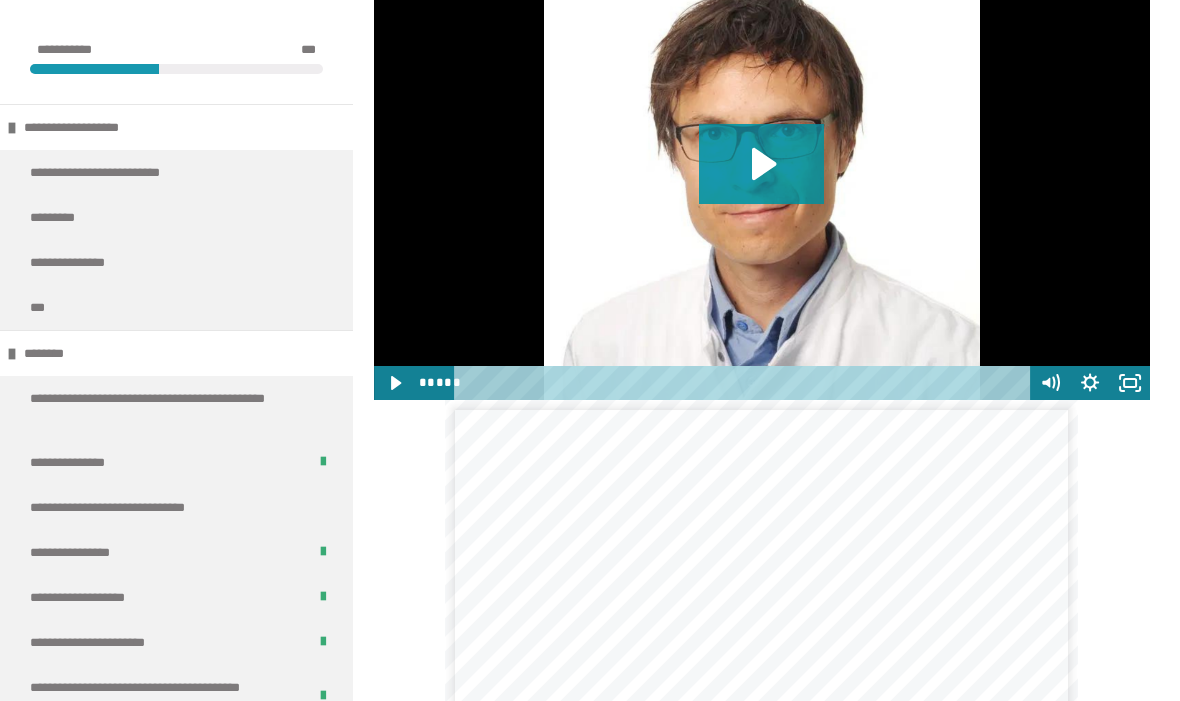click at bounding box center [762, 181] 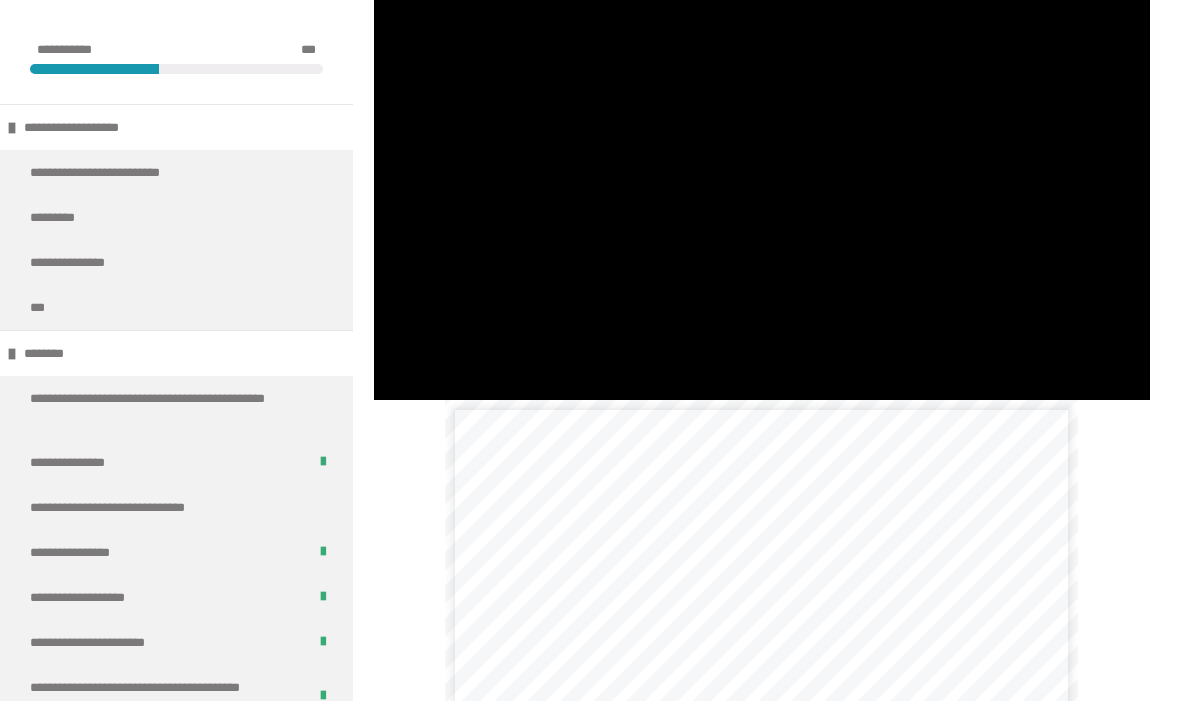 click at bounding box center [762, 181] 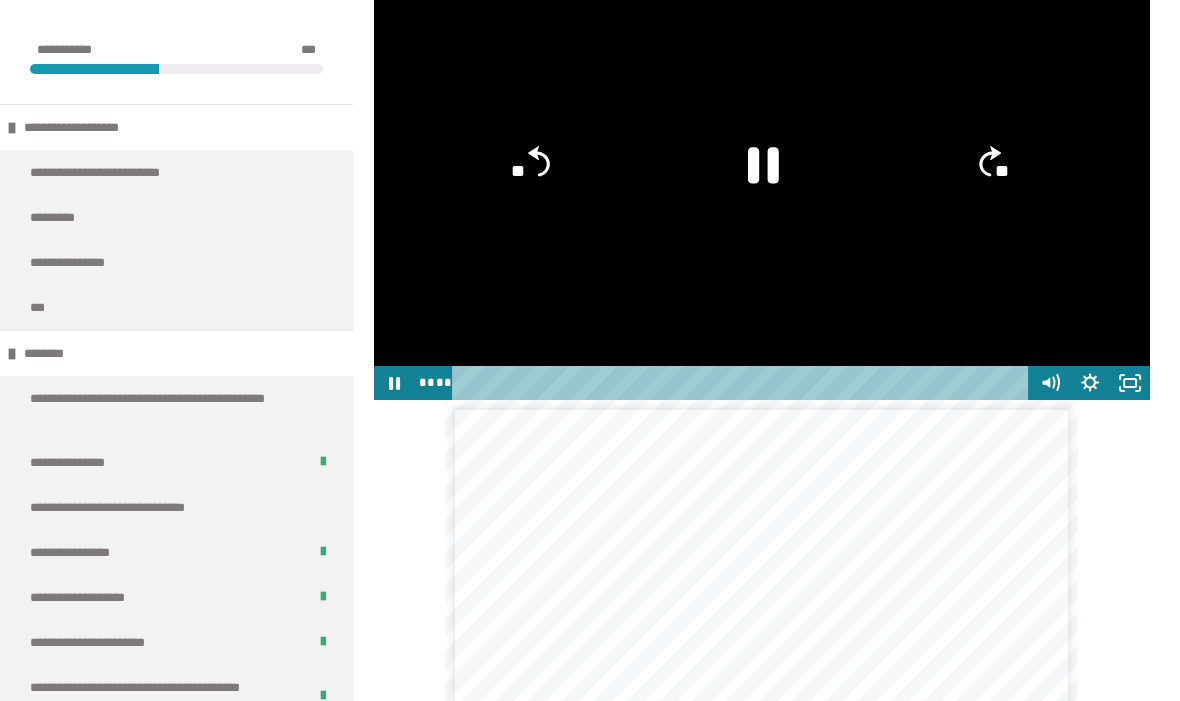 click at bounding box center (762, 181) 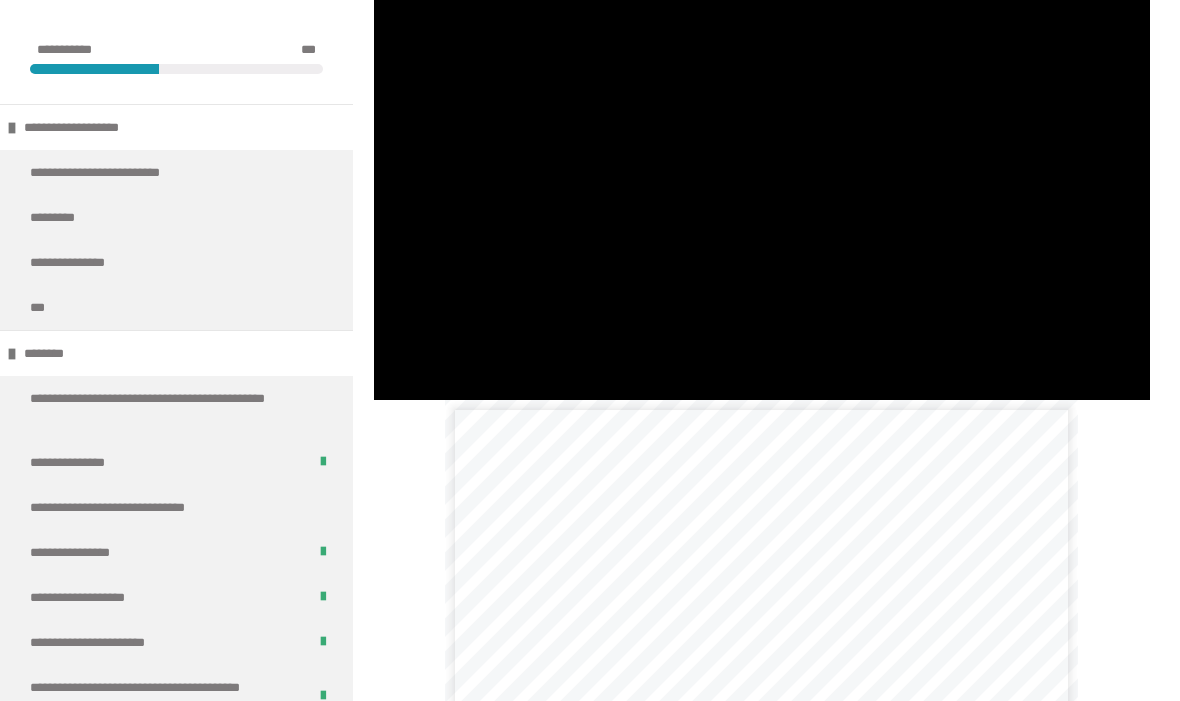 click at bounding box center (762, 181) 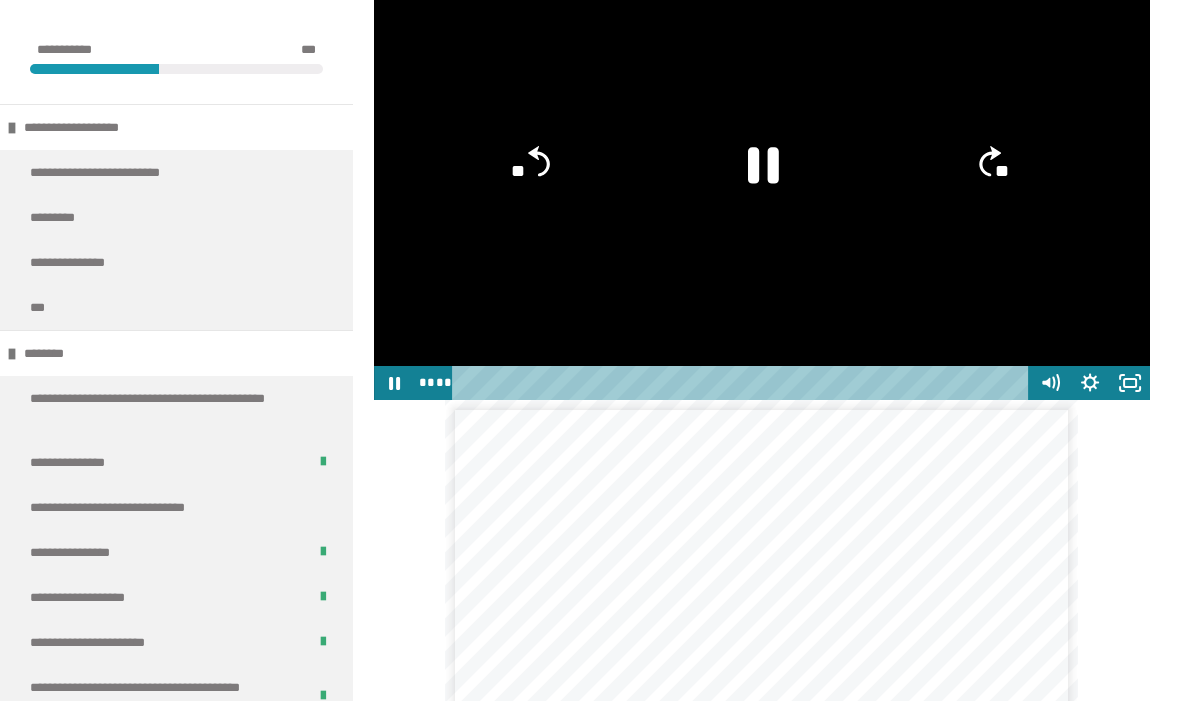 click at bounding box center [762, 181] 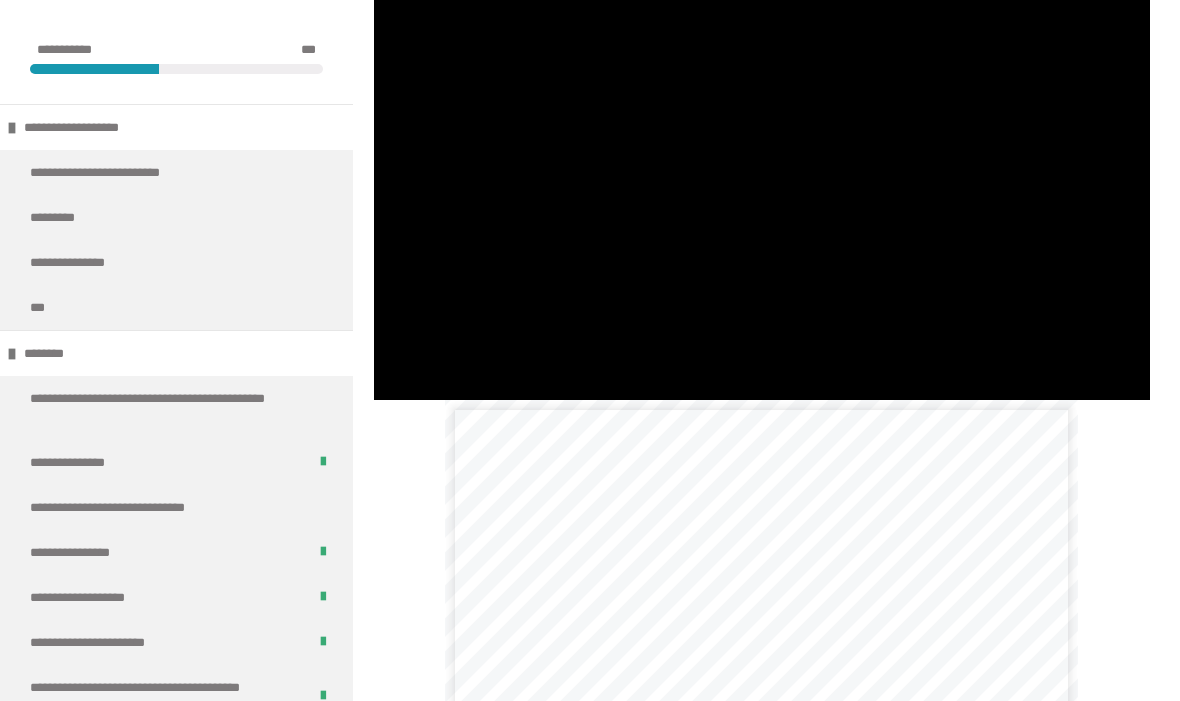 click at bounding box center (762, 181) 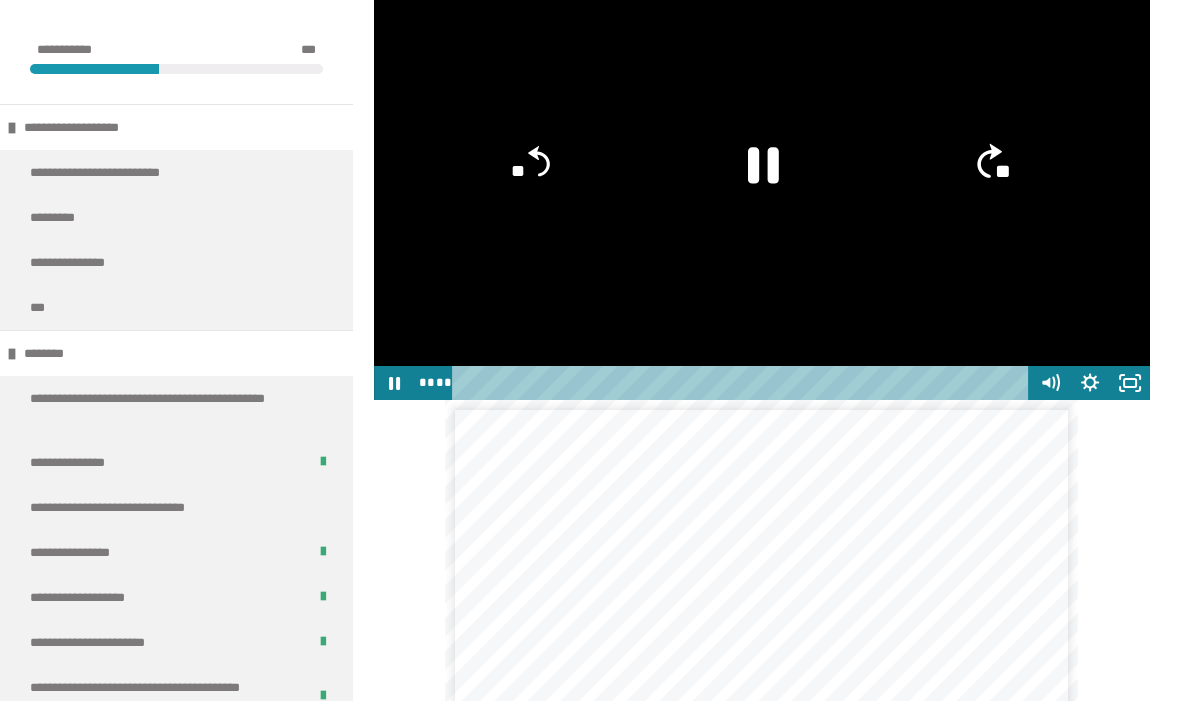 click on "**" 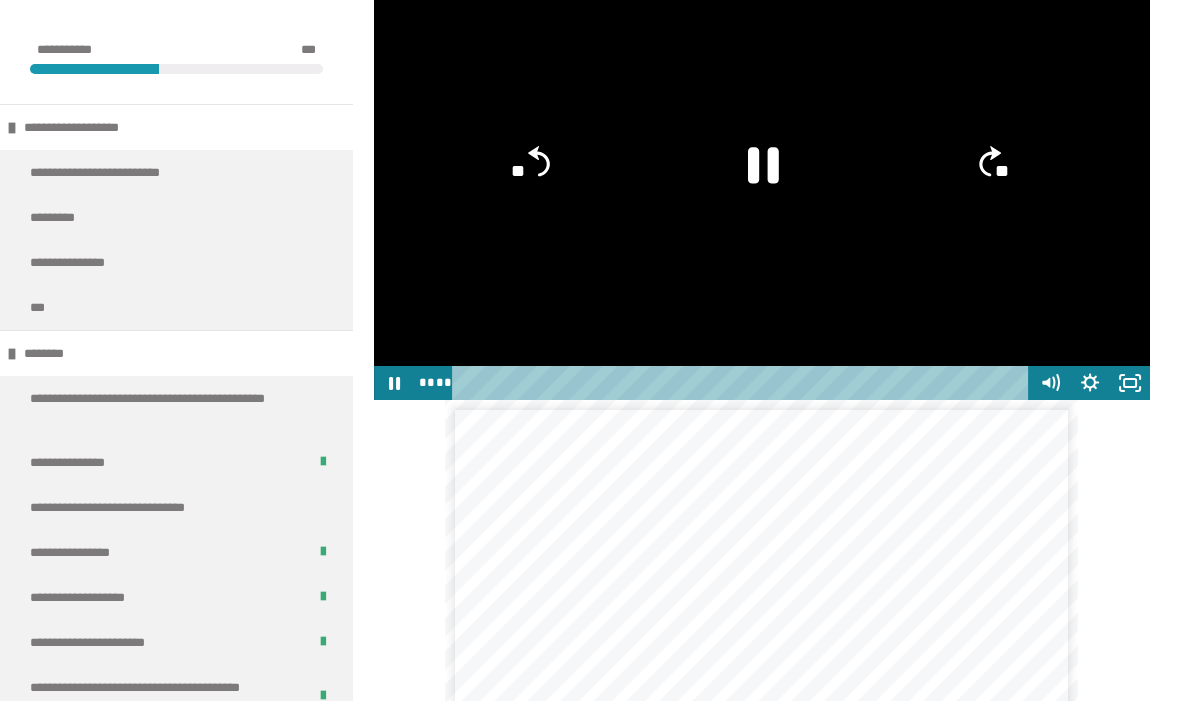 click on "**" 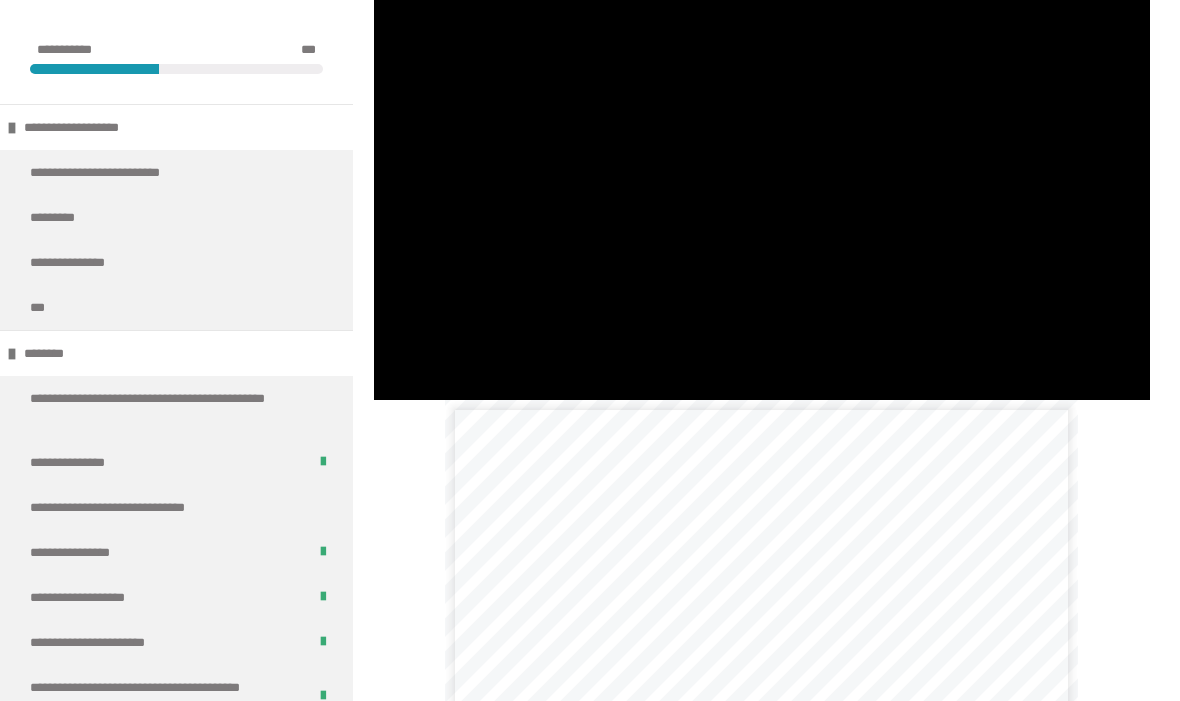 click at bounding box center [762, 181] 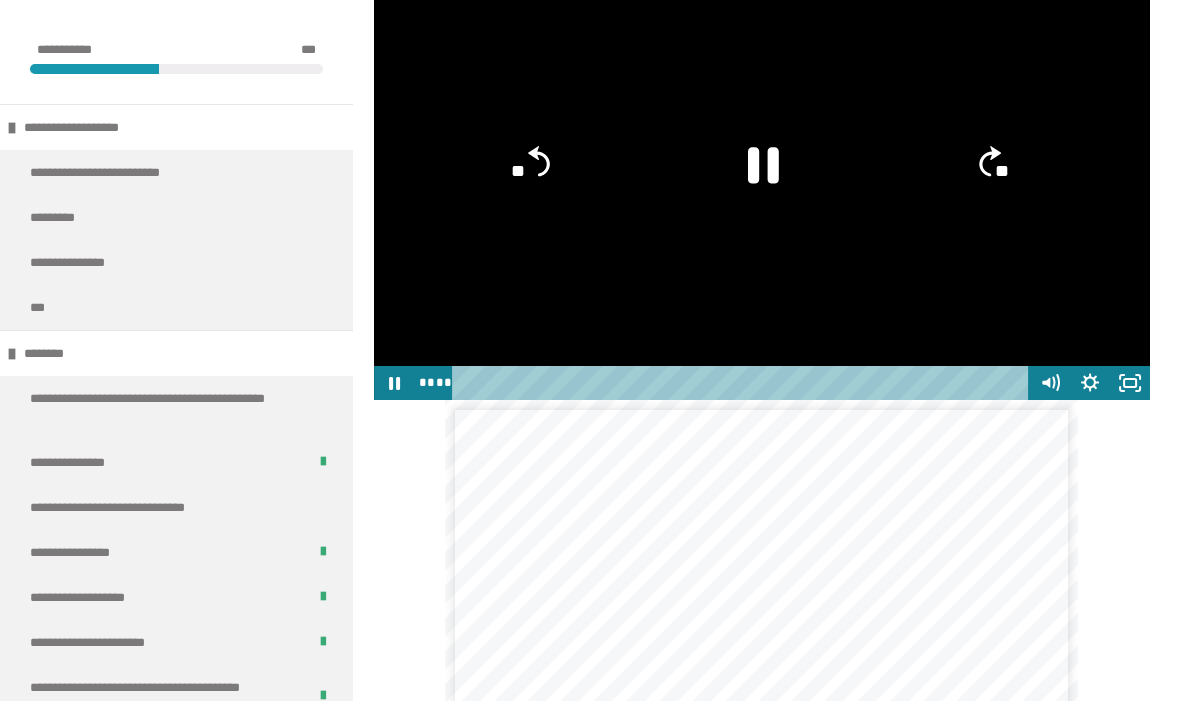 click at bounding box center [762, 181] 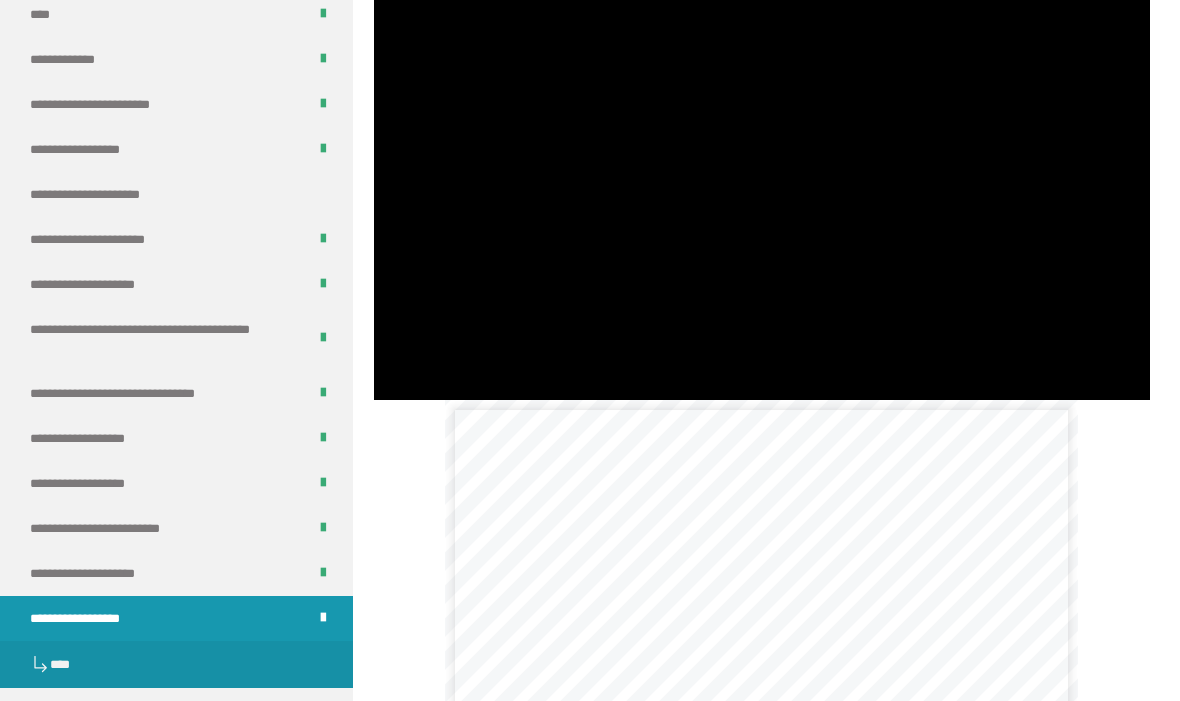 scroll, scrollTop: 1290, scrollLeft: 0, axis: vertical 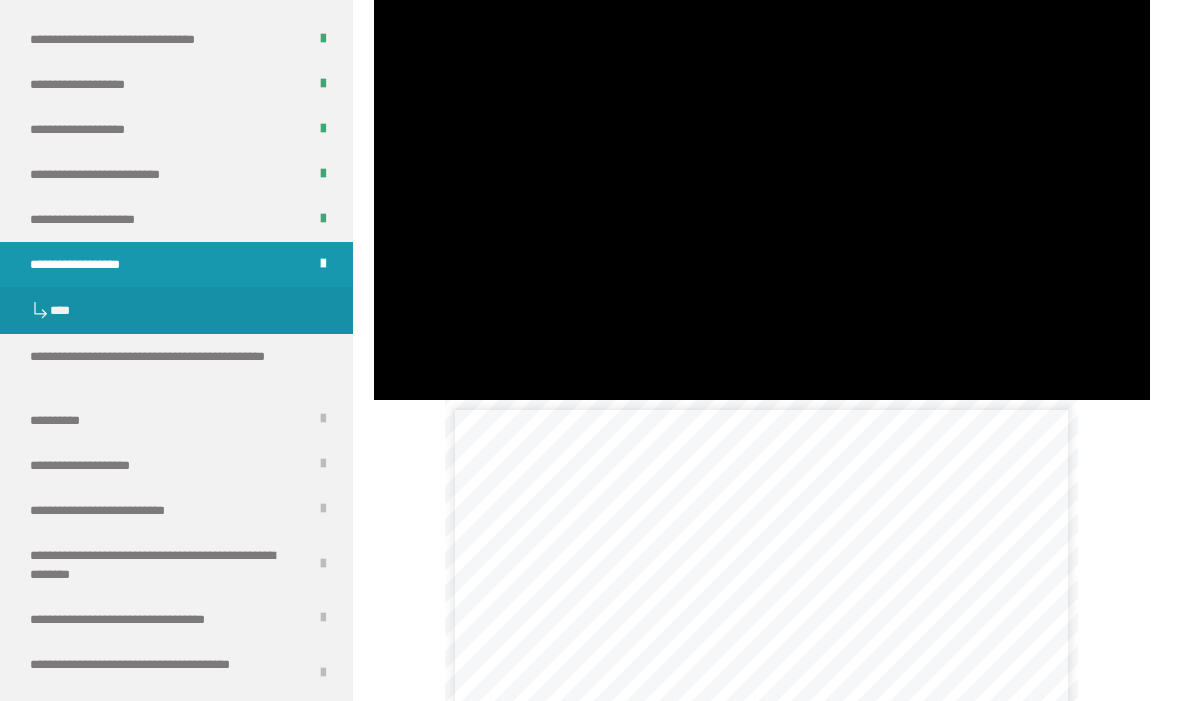 click on "**********" at bounding box center (168, 366) 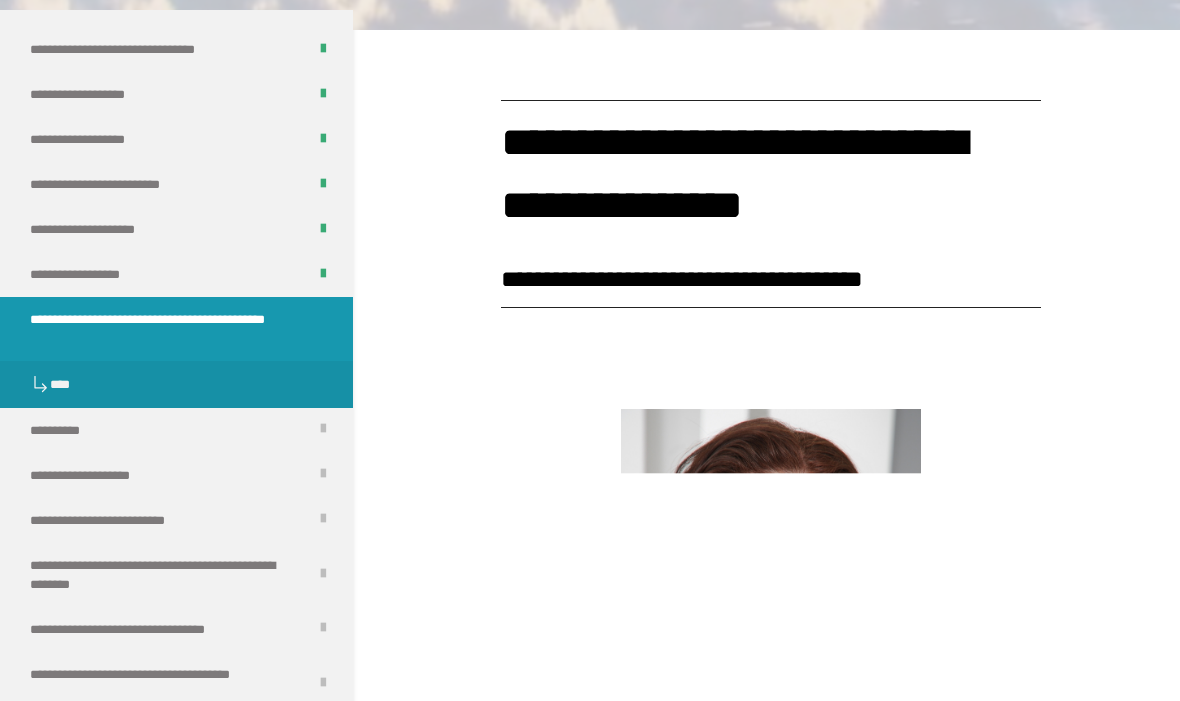 scroll, scrollTop: 378, scrollLeft: 0, axis: vertical 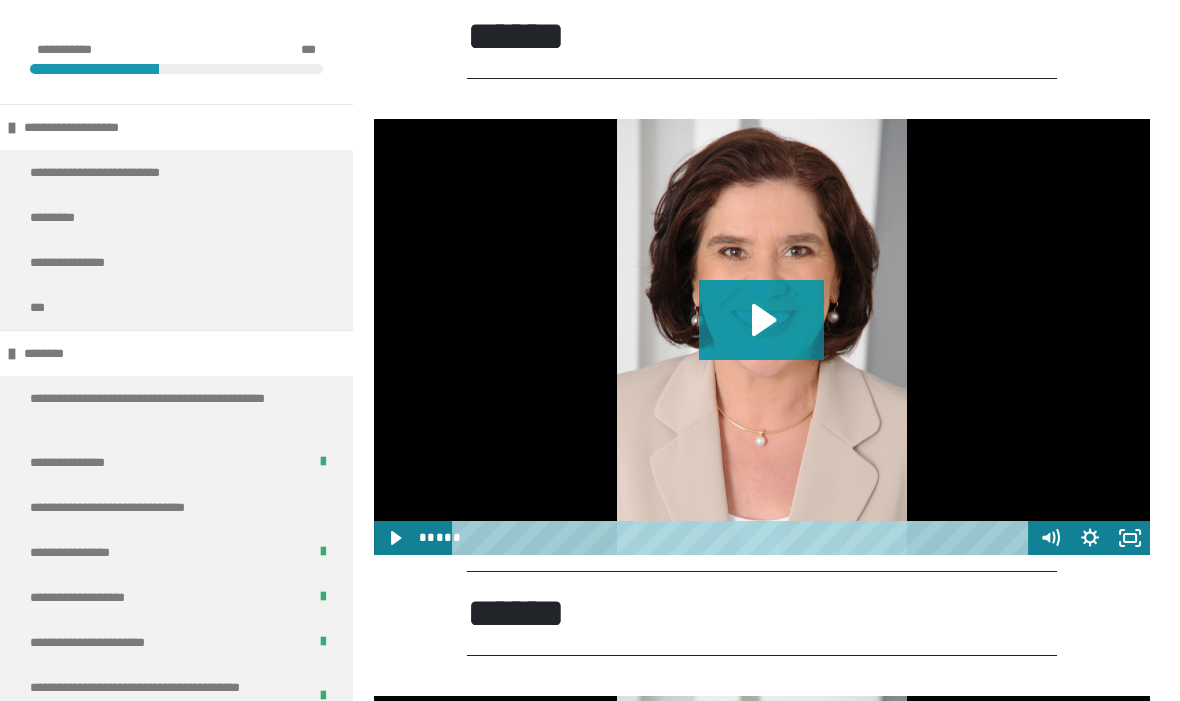 click 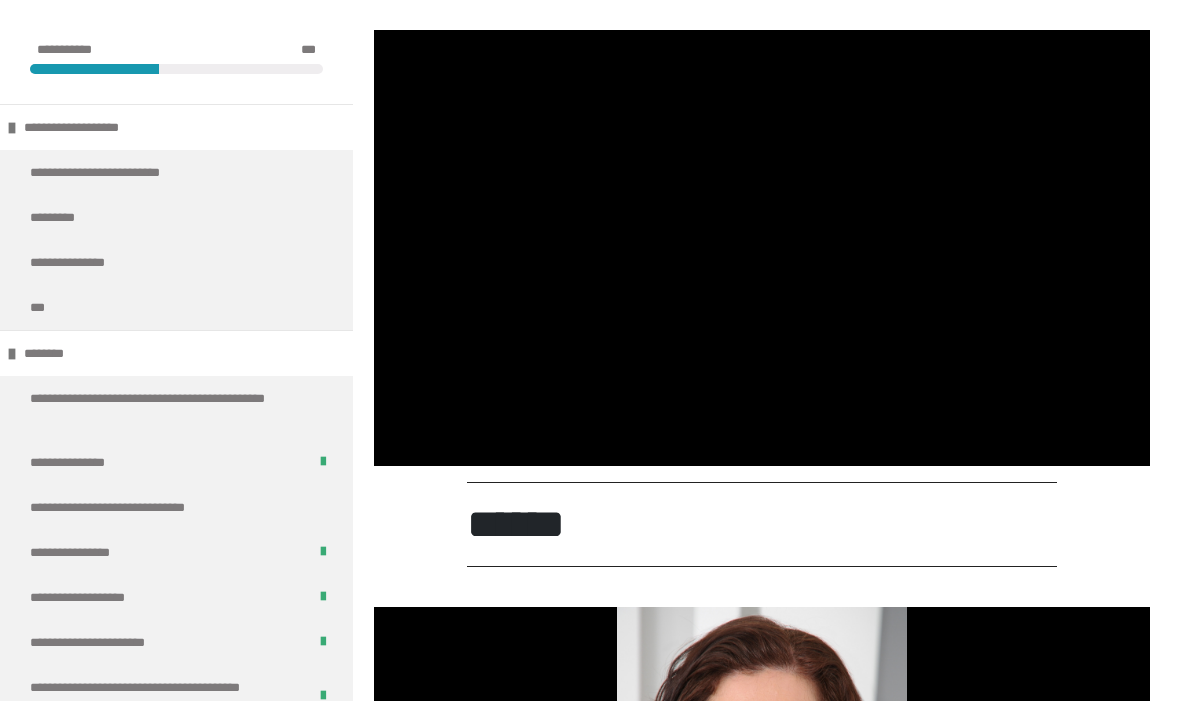 scroll, scrollTop: 1659, scrollLeft: 0, axis: vertical 